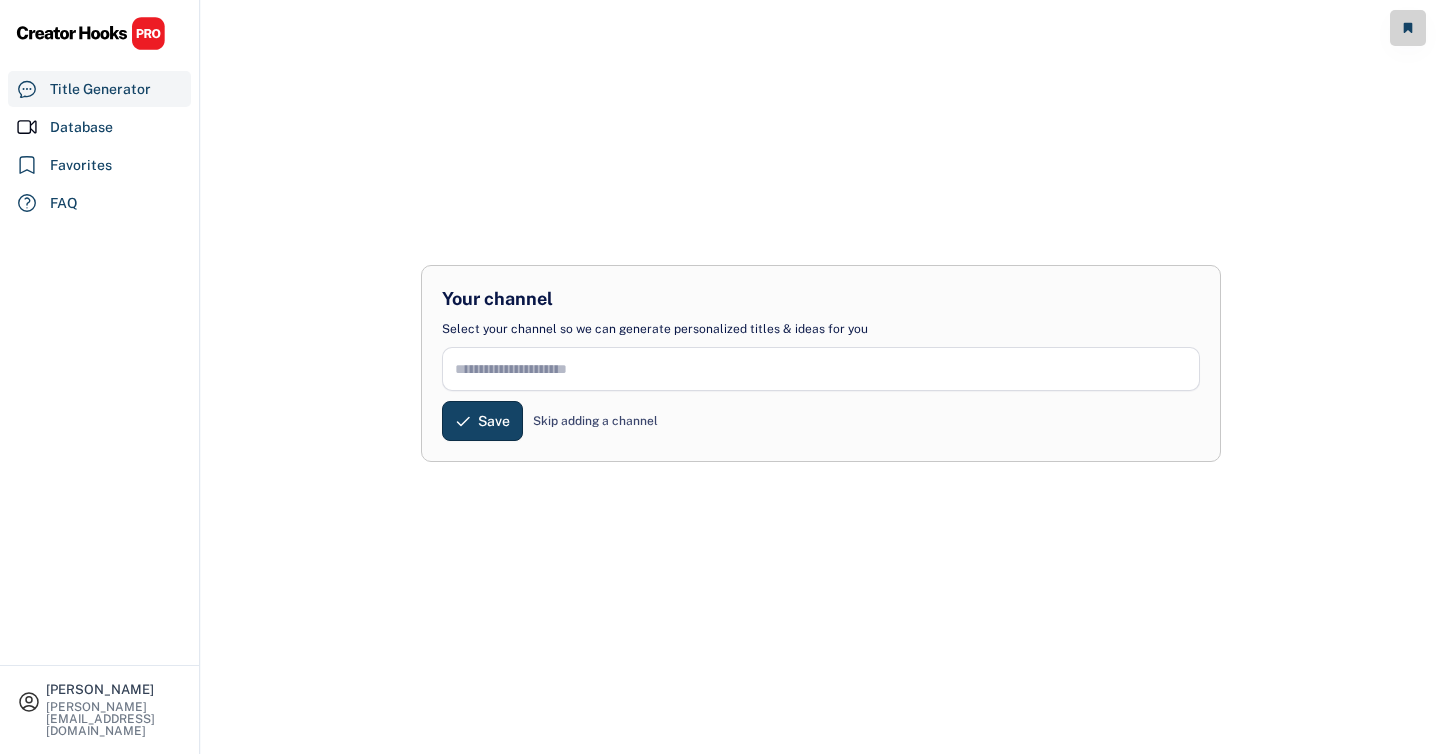 scroll, scrollTop: 0, scrollLeft: 0, axis: both 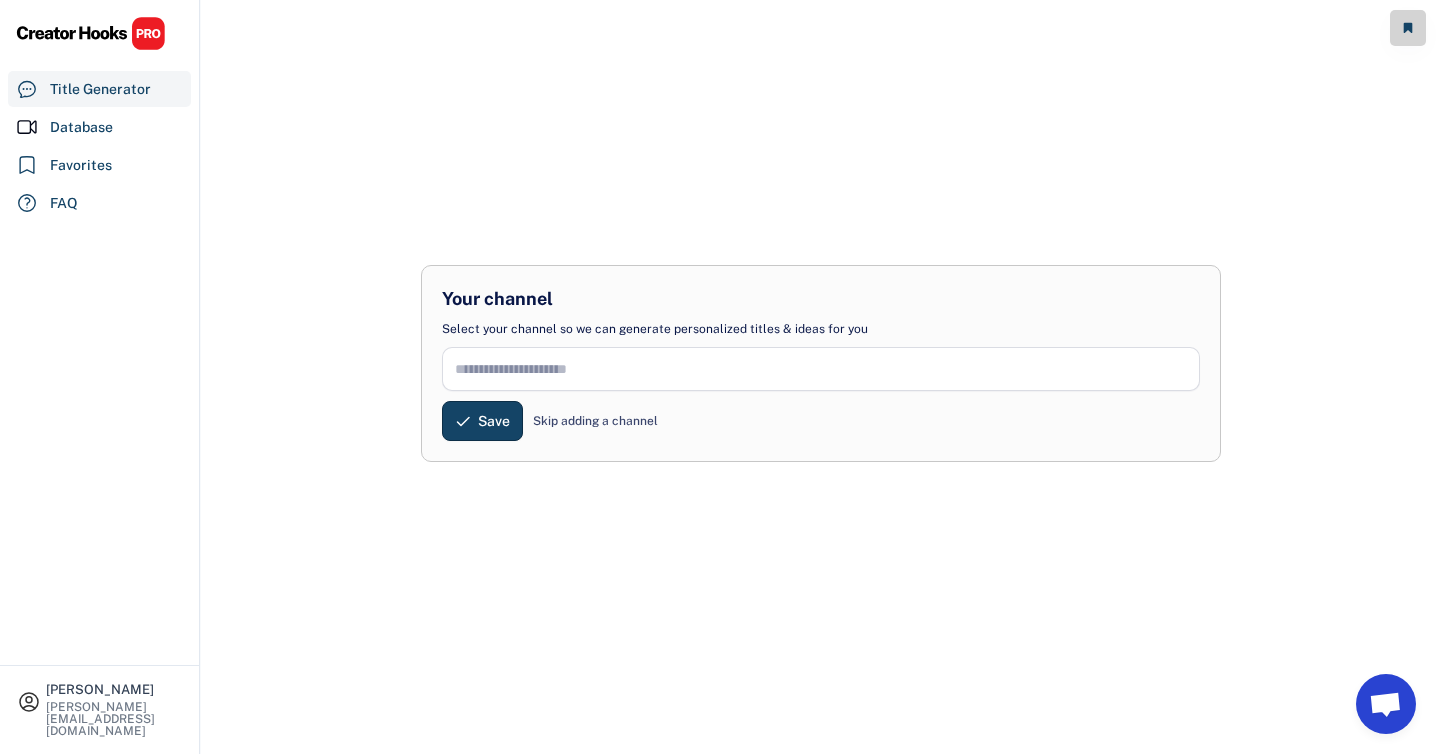 click at bounding box center [821, 369] 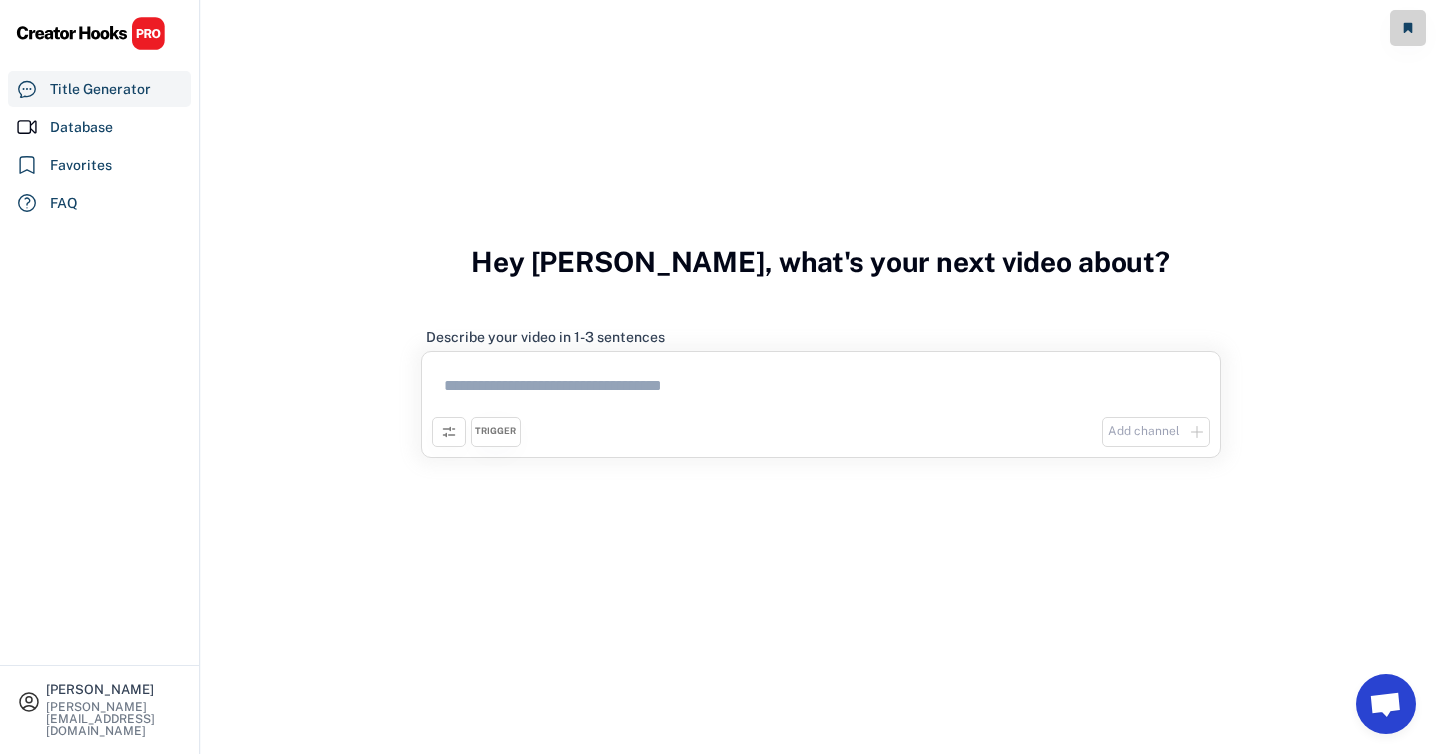 click at bounding box center [821, 389] 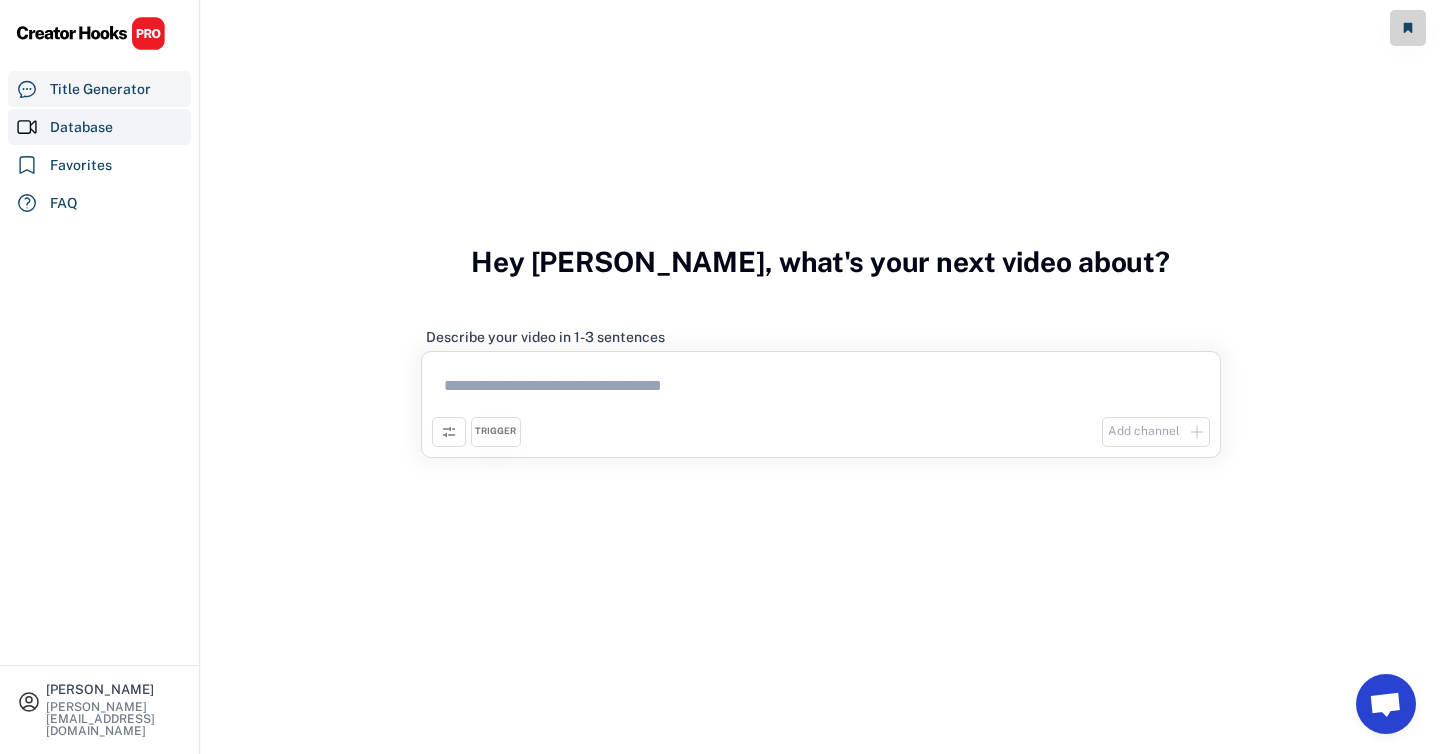 click on "Database" at bounding box center [81, 127] 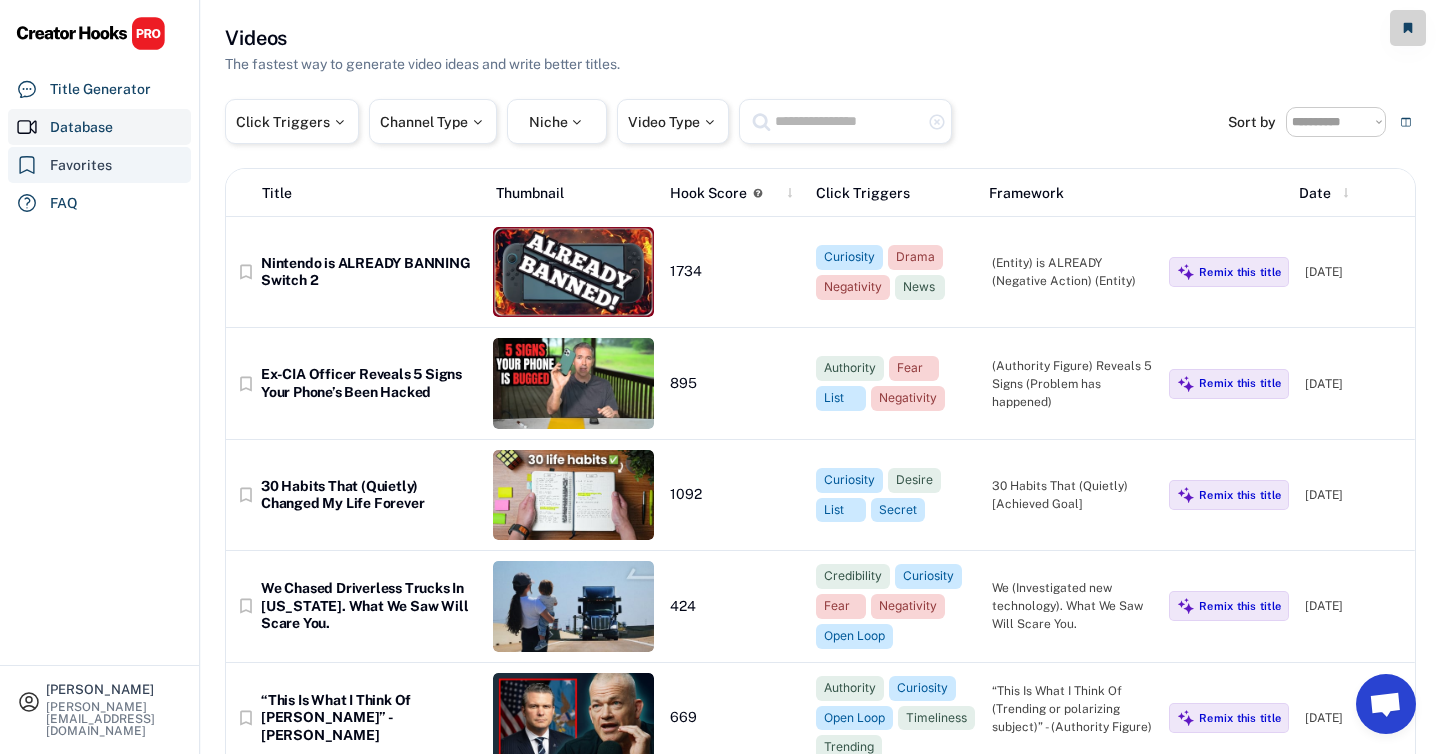 click on "Favorites" at bounding box center (81, 165) 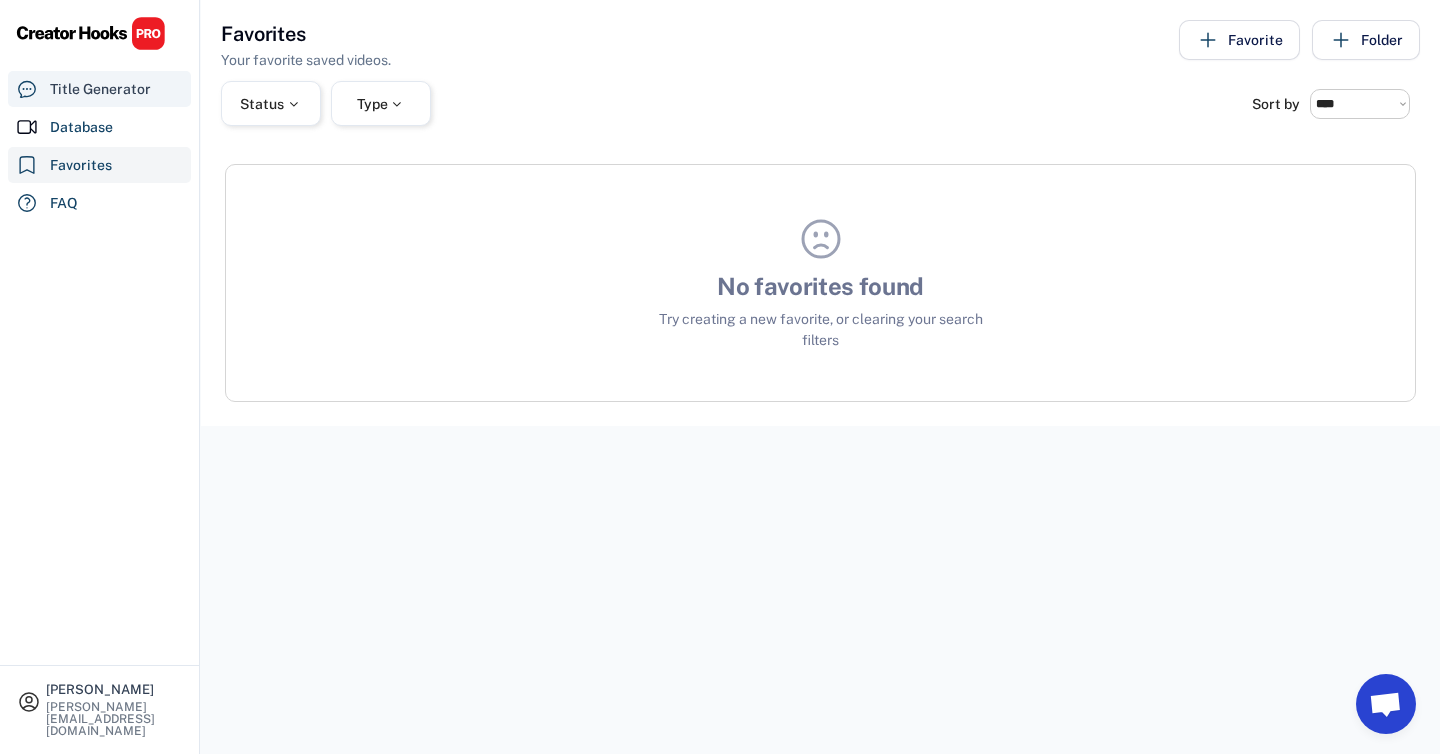 click on "Title Generator" at bounding box center (99, 89) 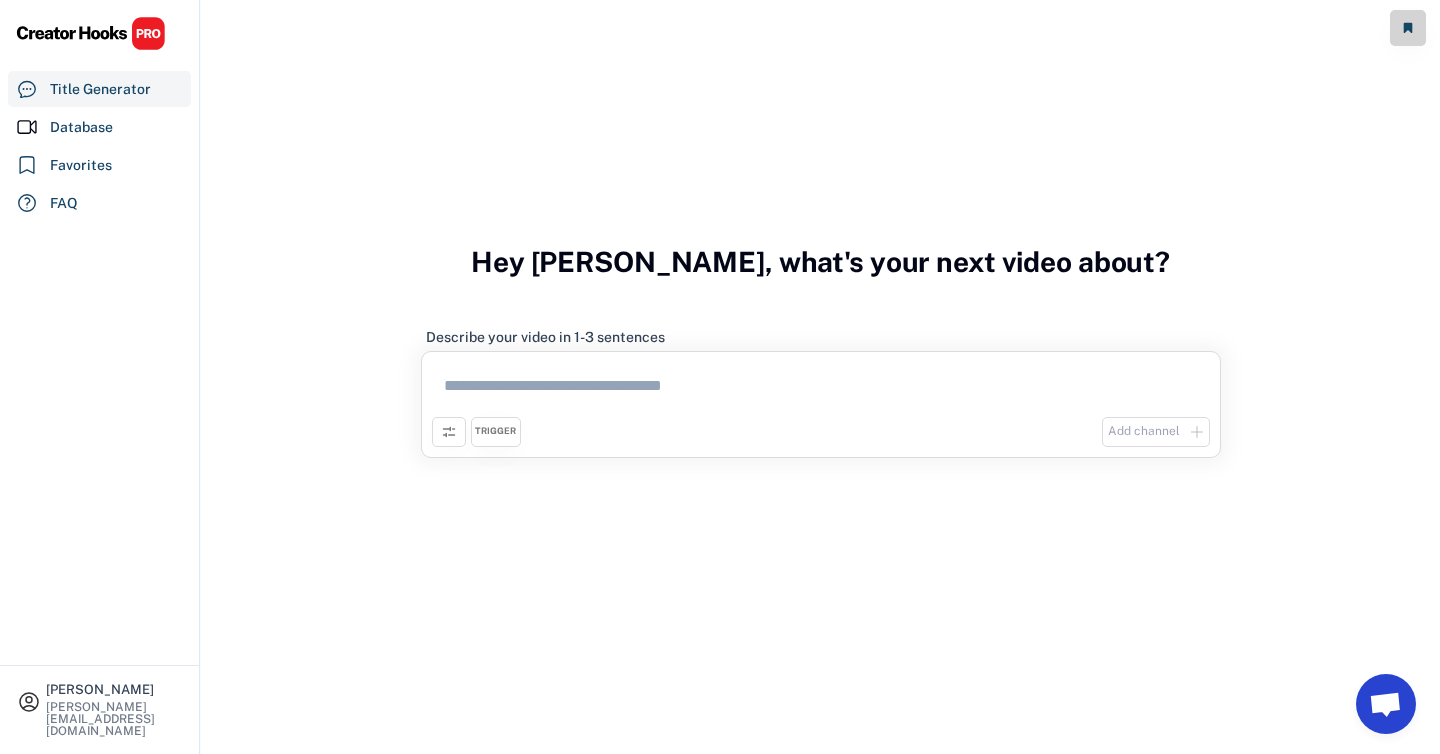 click on "Add channel" at bounding box center (1156, 432) 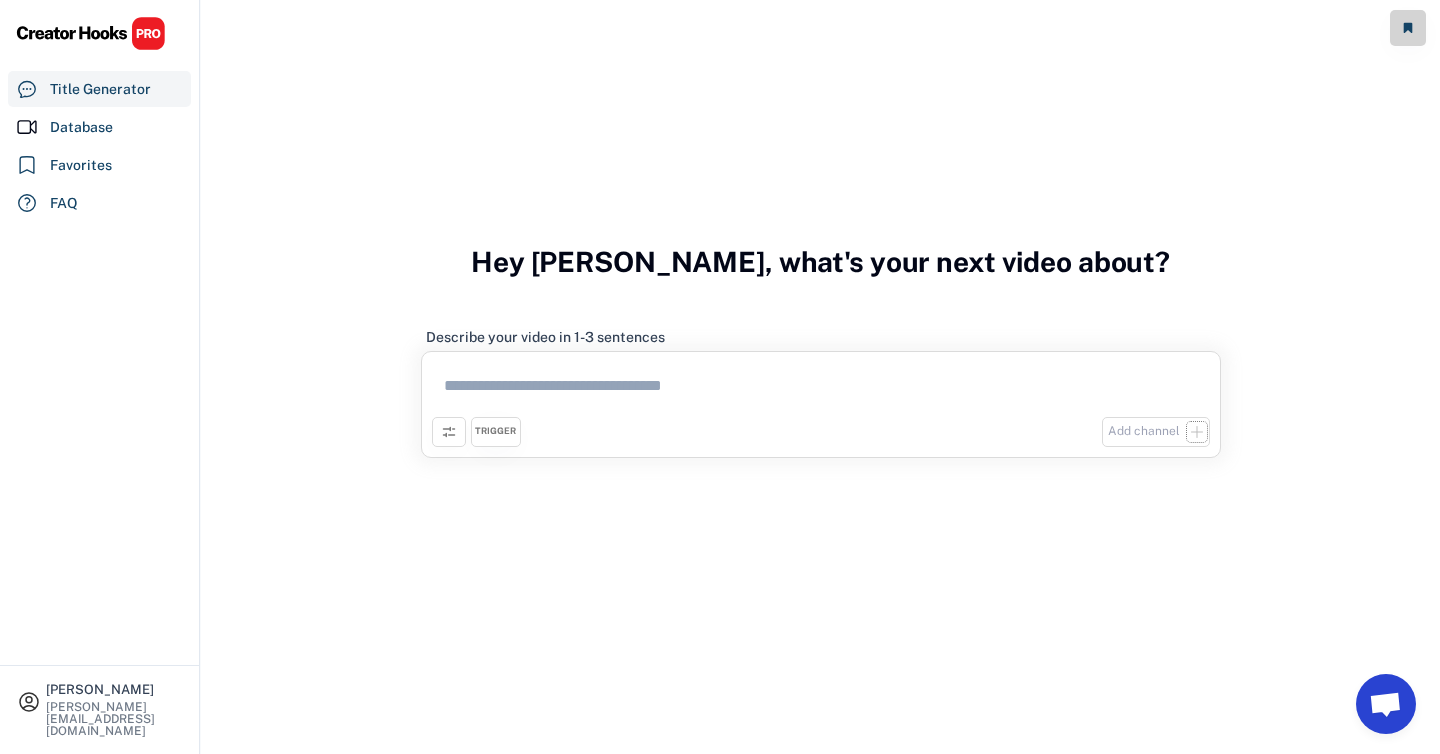 click at bounding box center [1197, 432] 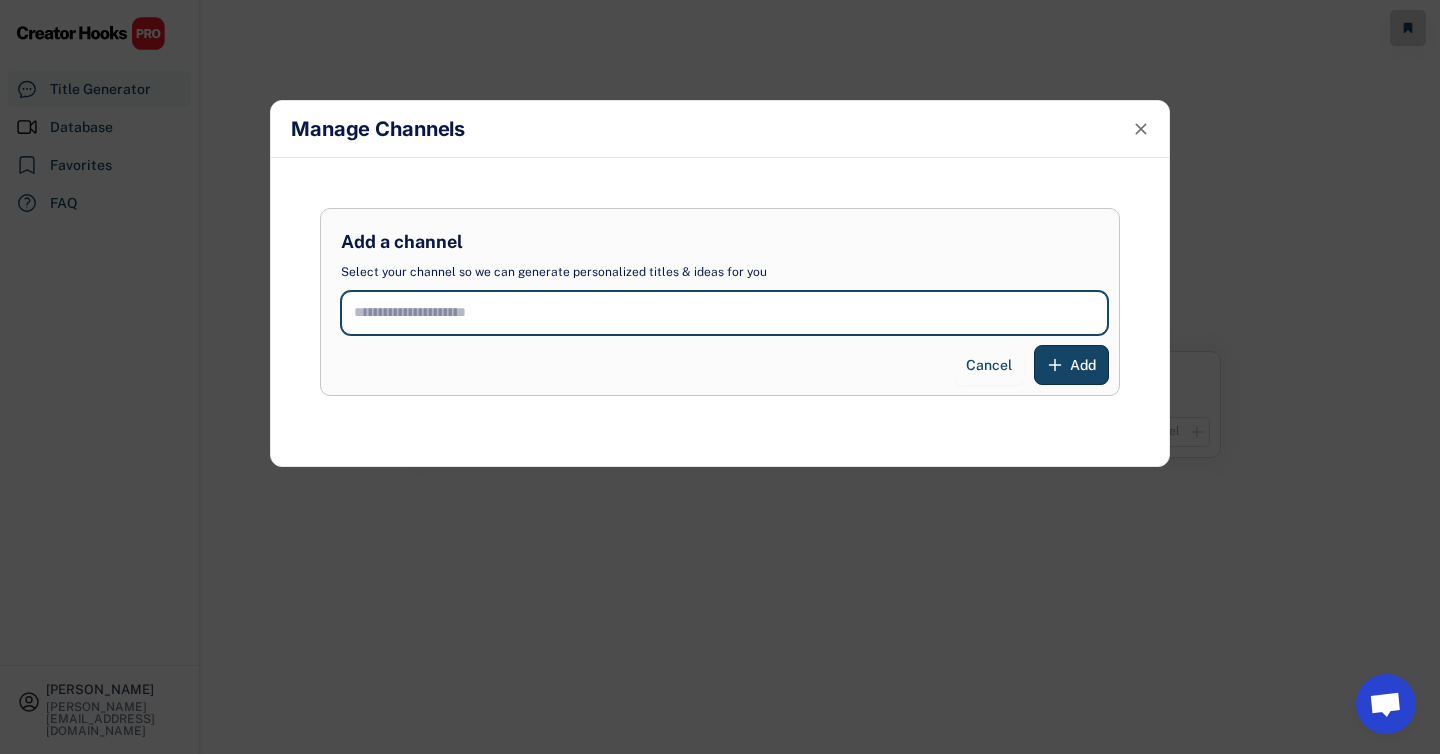 click at bounding box center [724, 313] 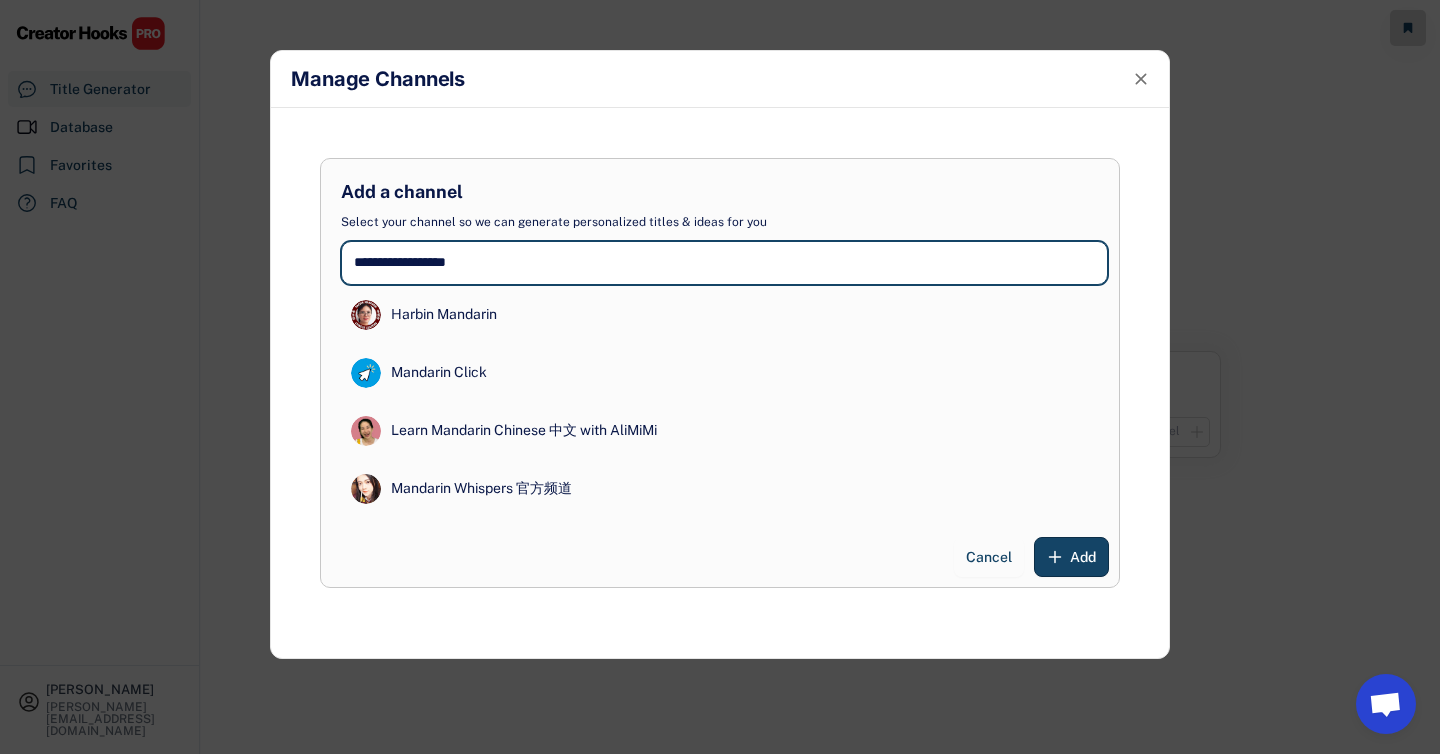 type on "**********" 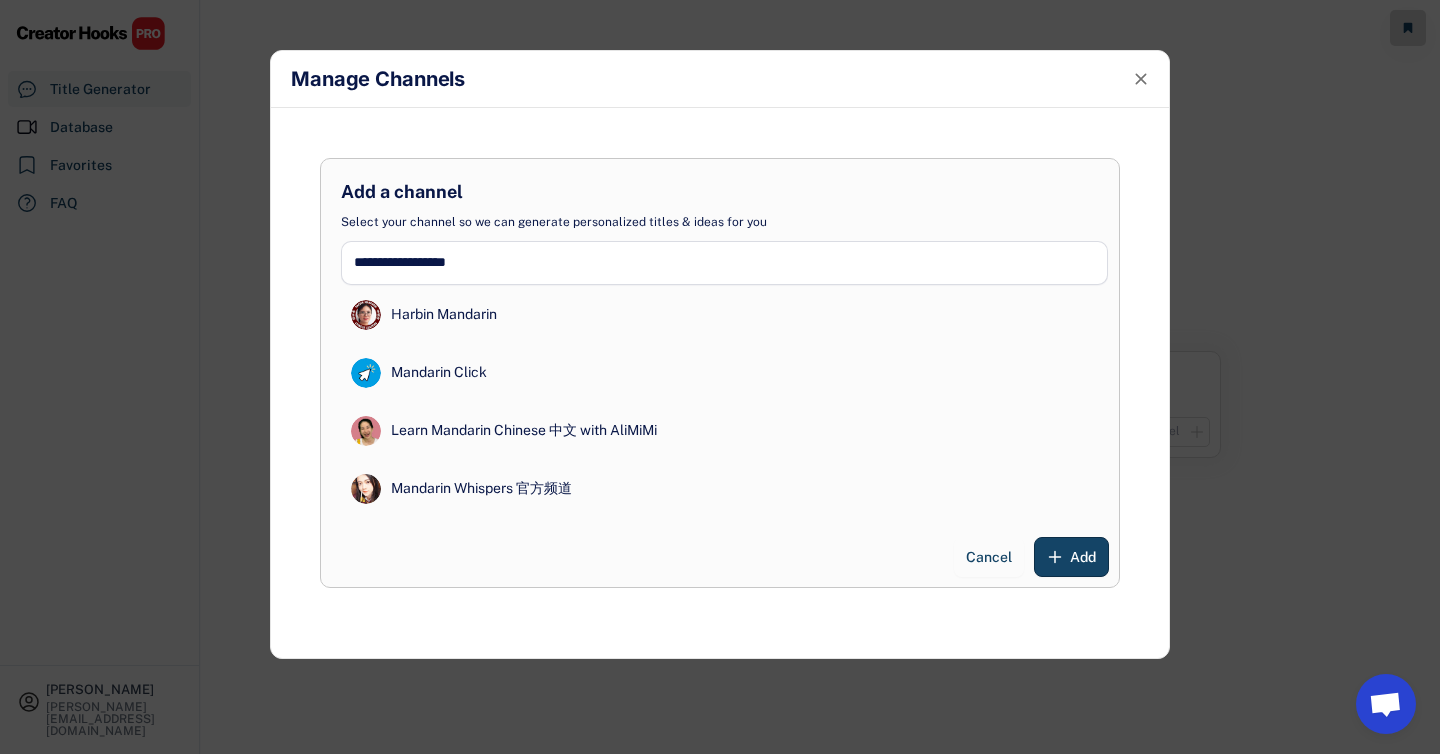 click at bounding box center (724, 263) 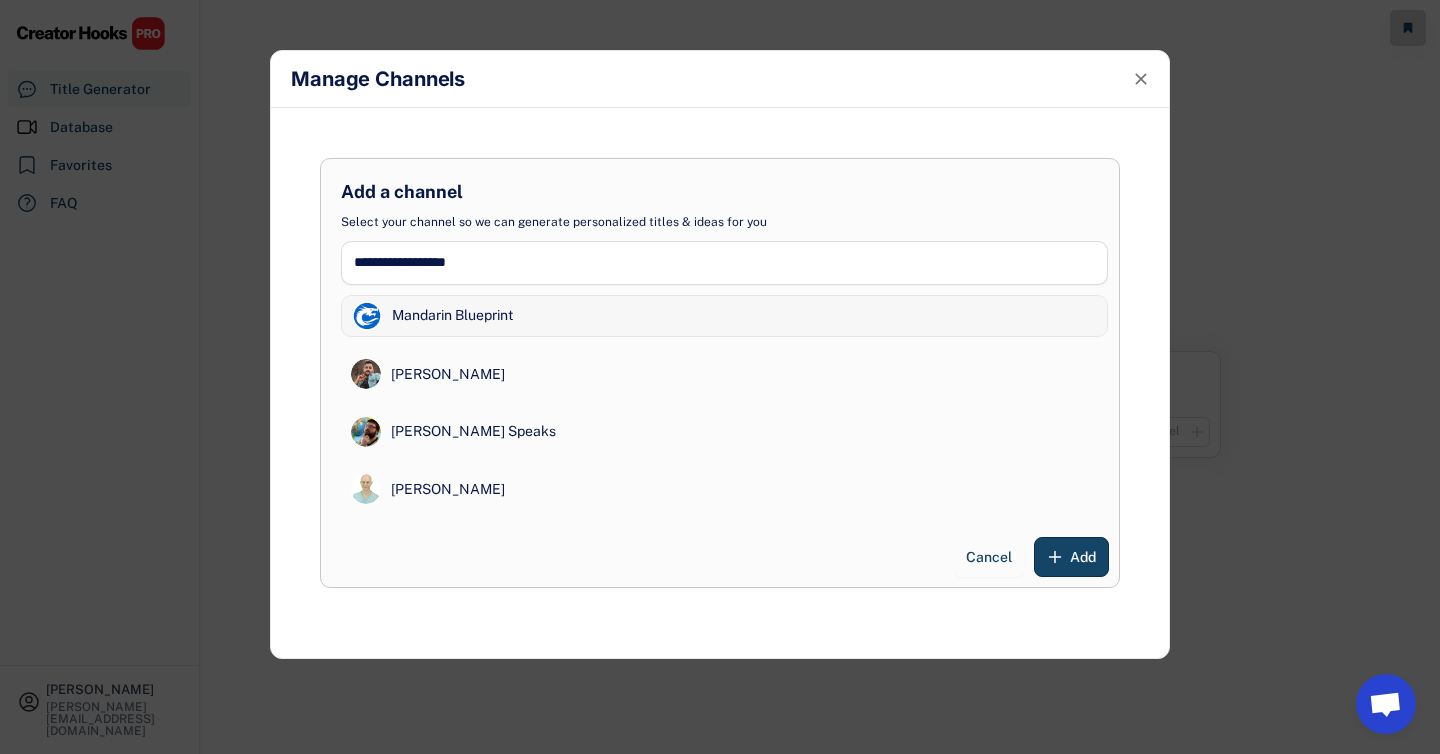 click on "Mandarin Blueprint" at bounding box center (724, 316) 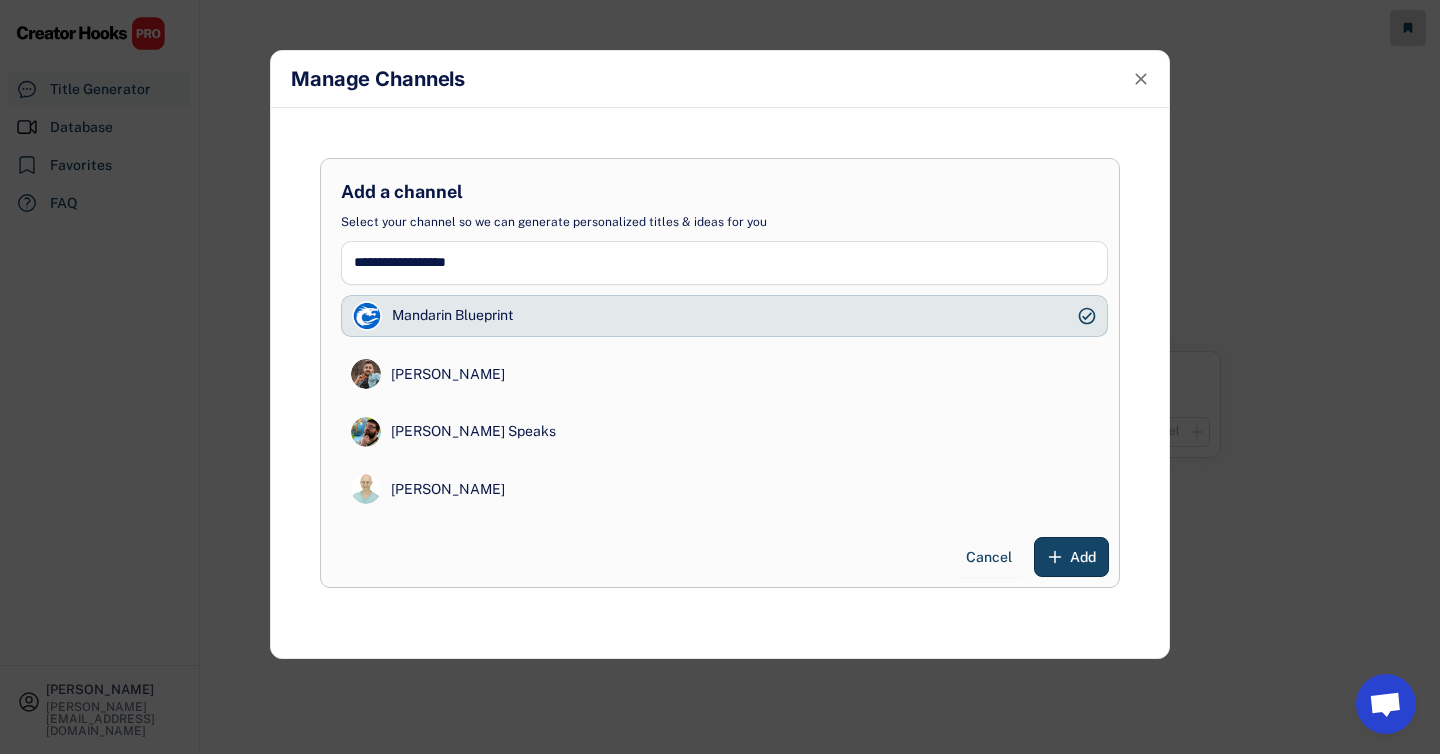click on "Mandarin Blueprint" at bounding box center (707, 316) 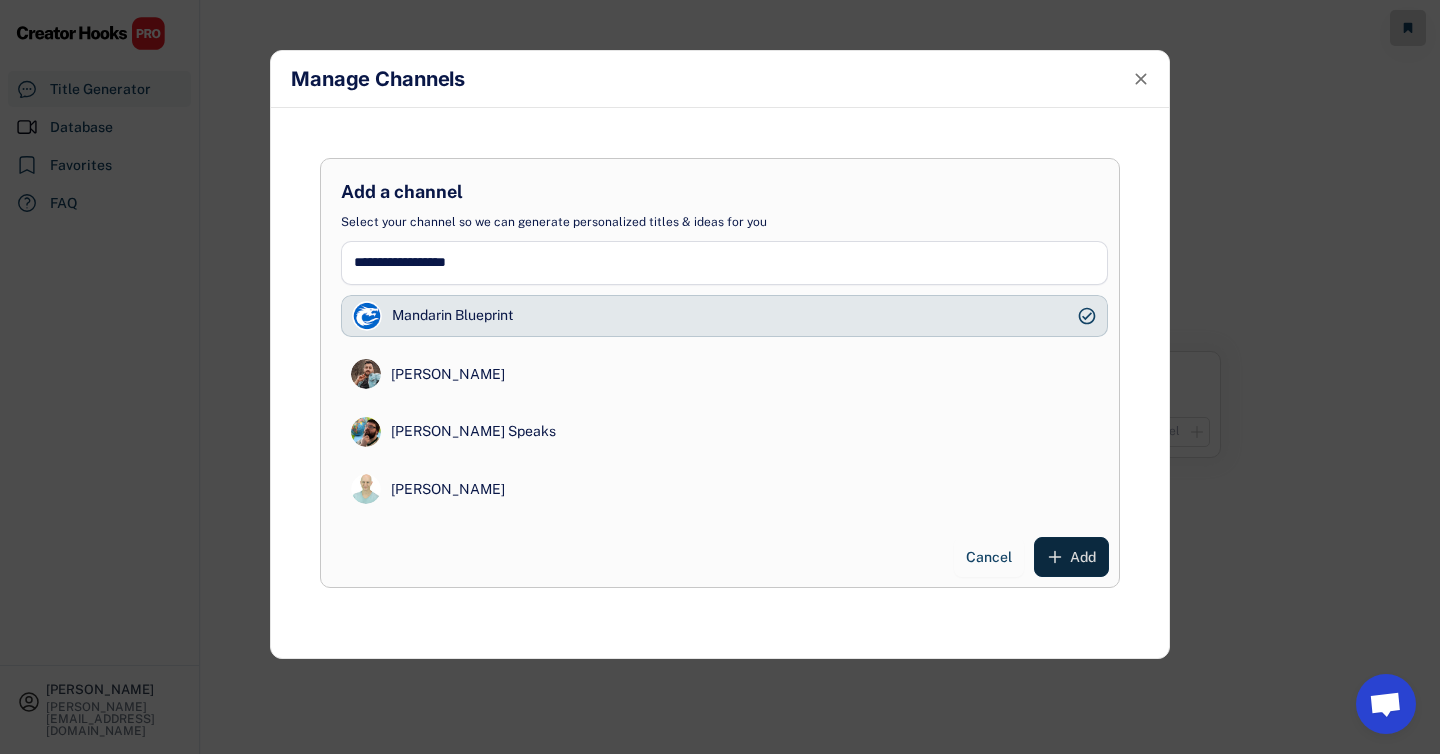 click 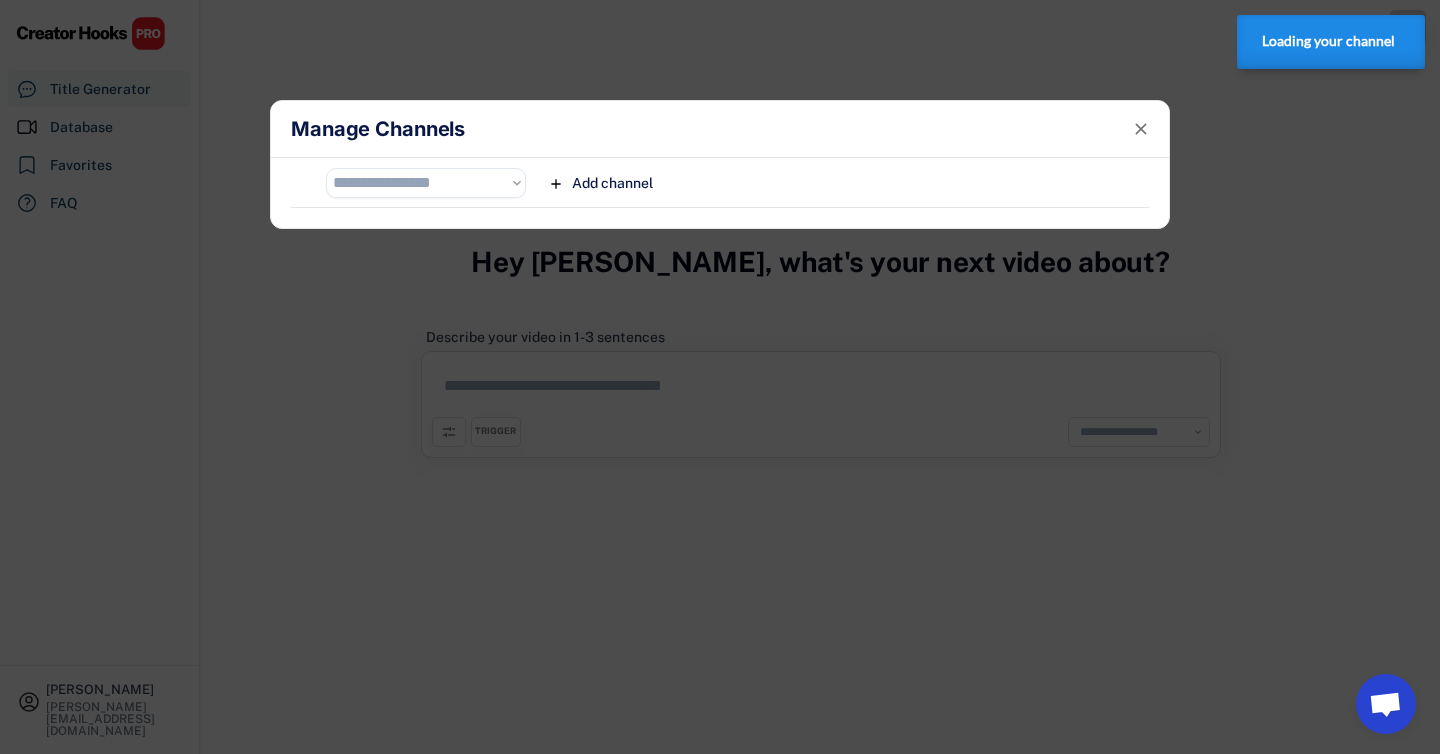 click on "**********" at bounding box center (426, 183) 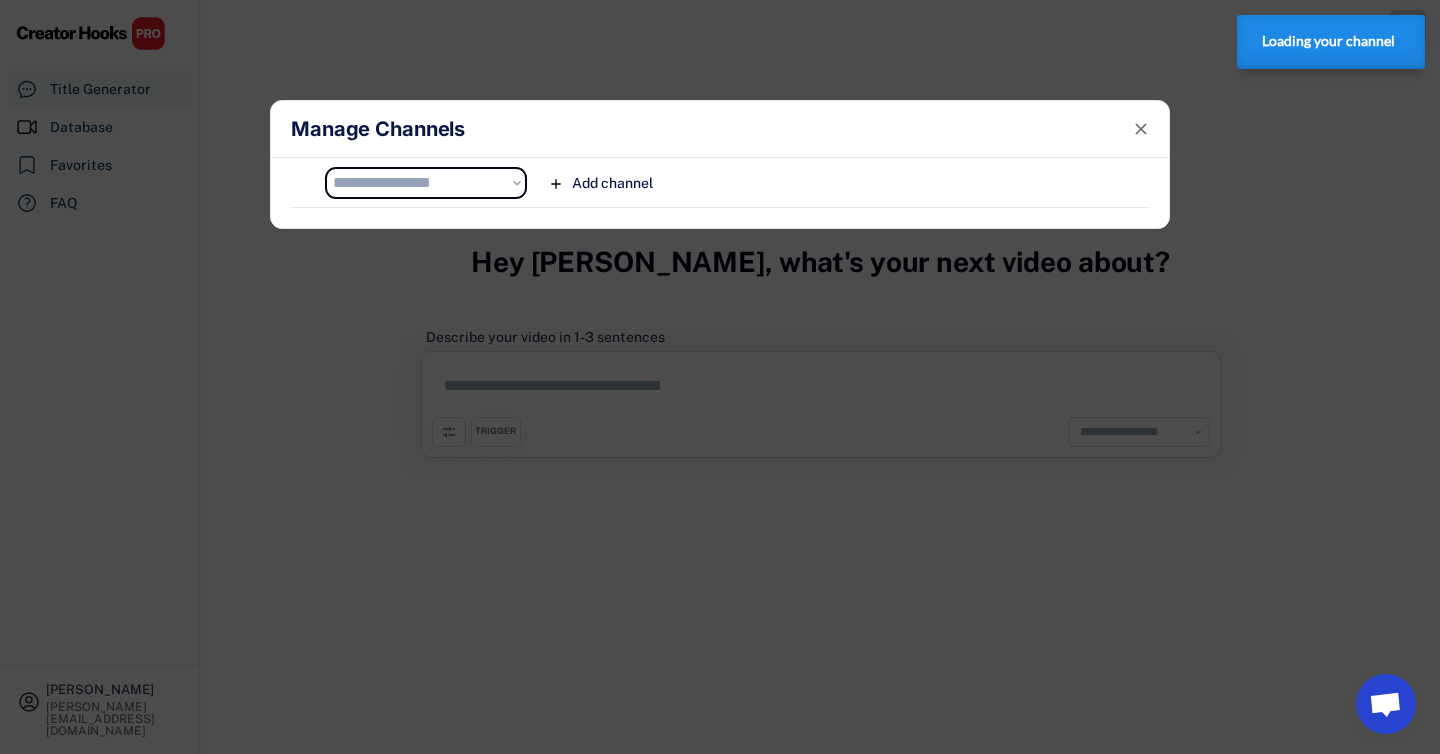 select on "**********" 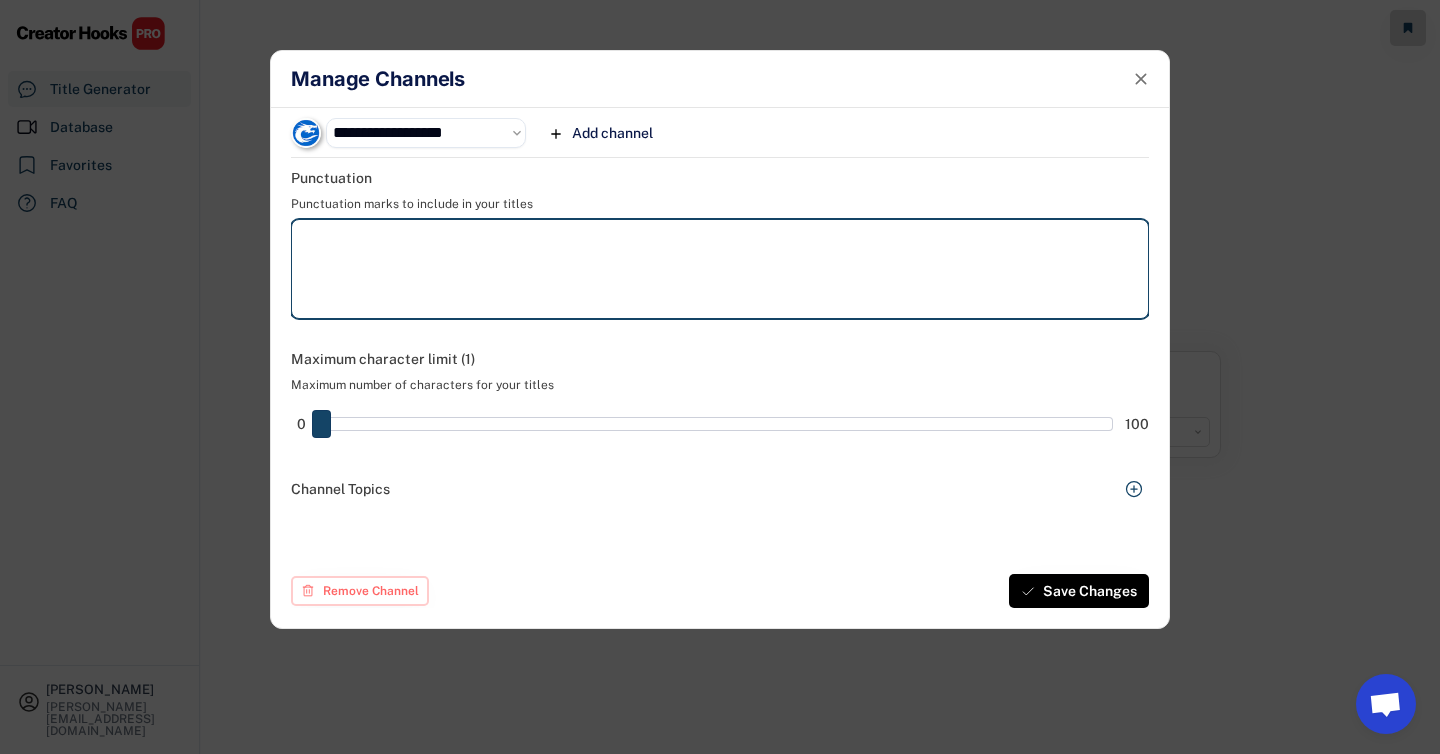click at bounding box center (720, 269) 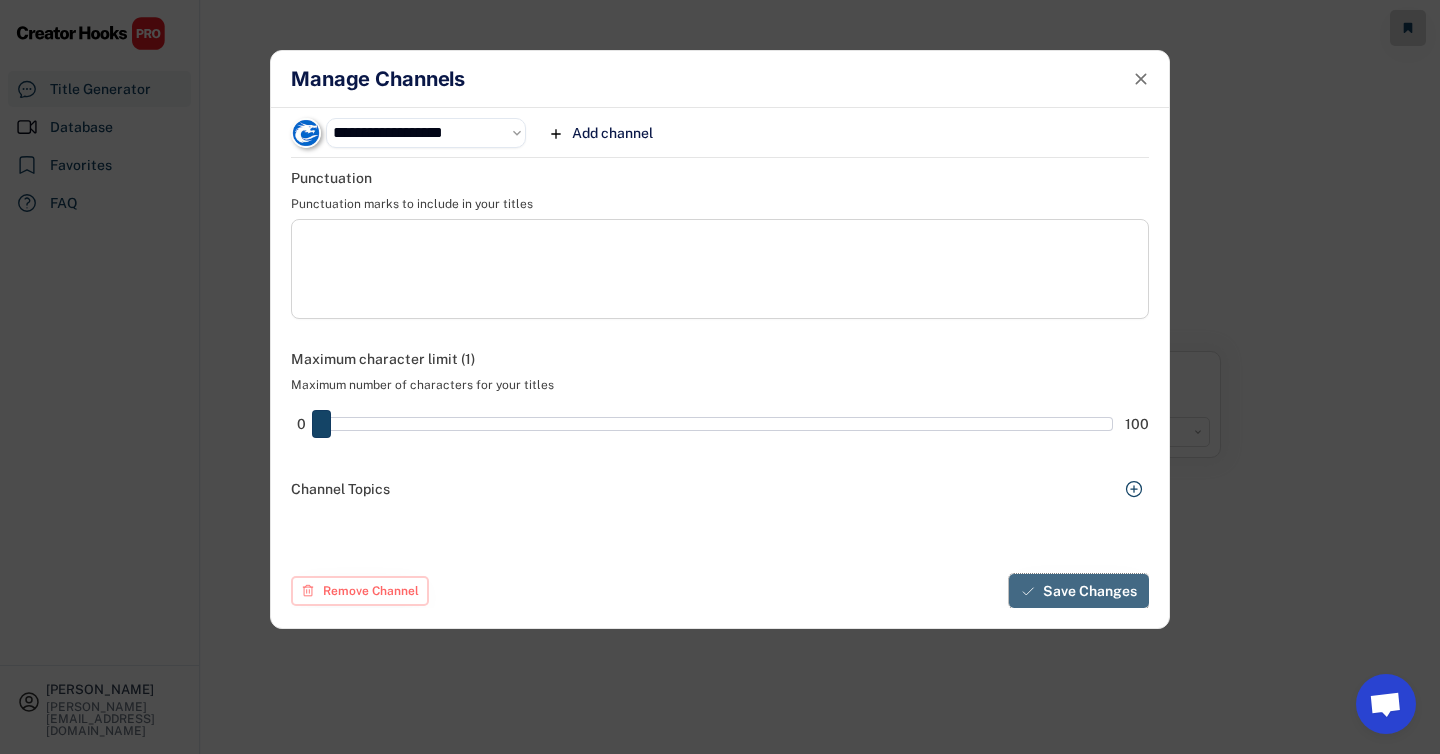 click on "Save Changes" at bounding box center [1090, 591] 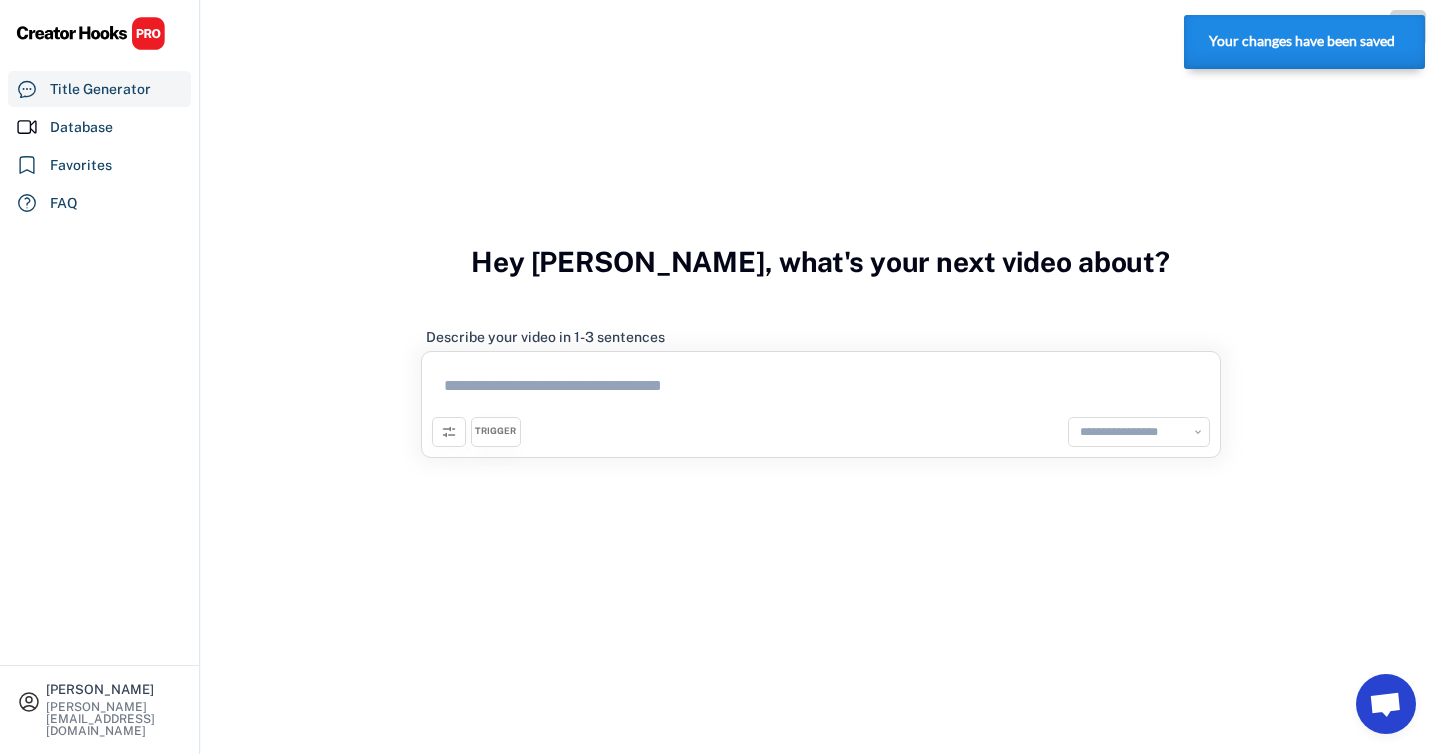 click on "**********" at bounding box center (1139, 432) 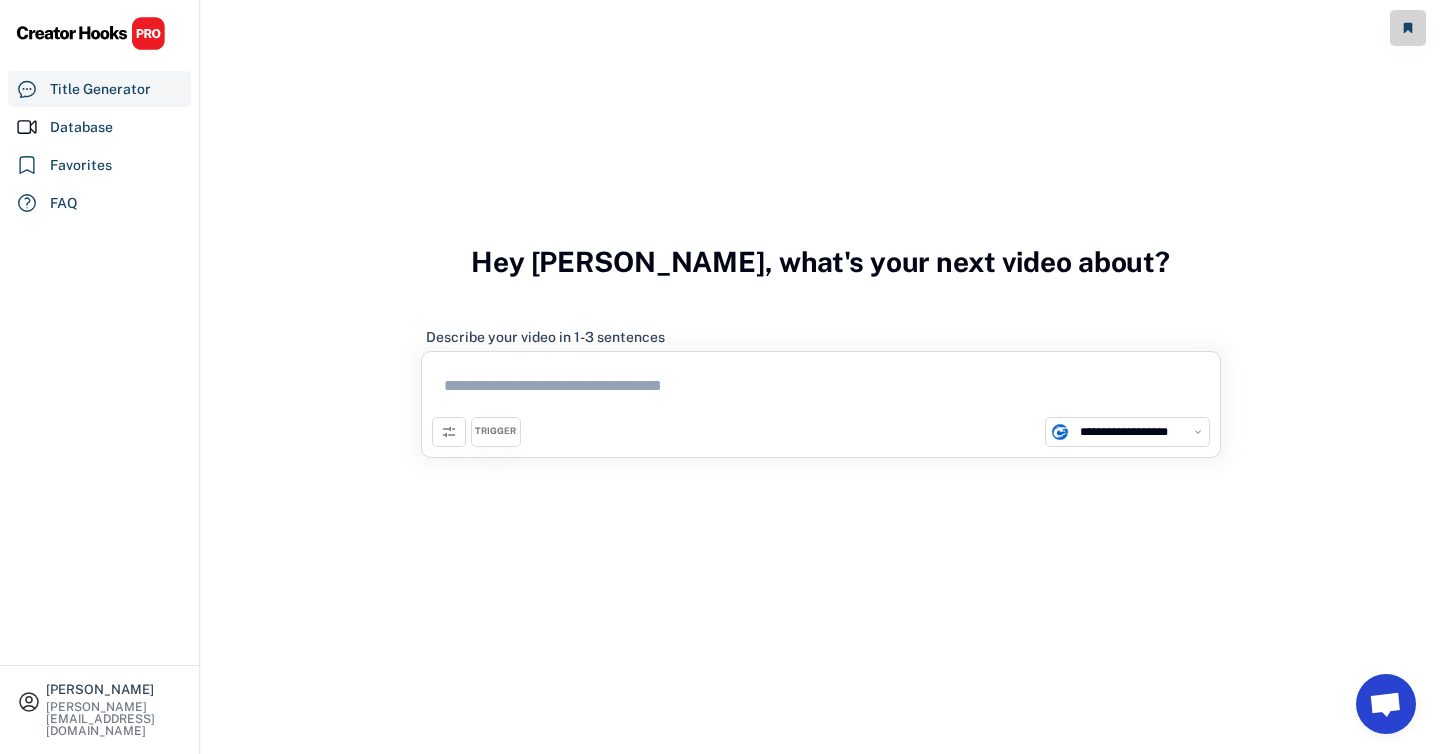 click at bounding box center (821, 389) 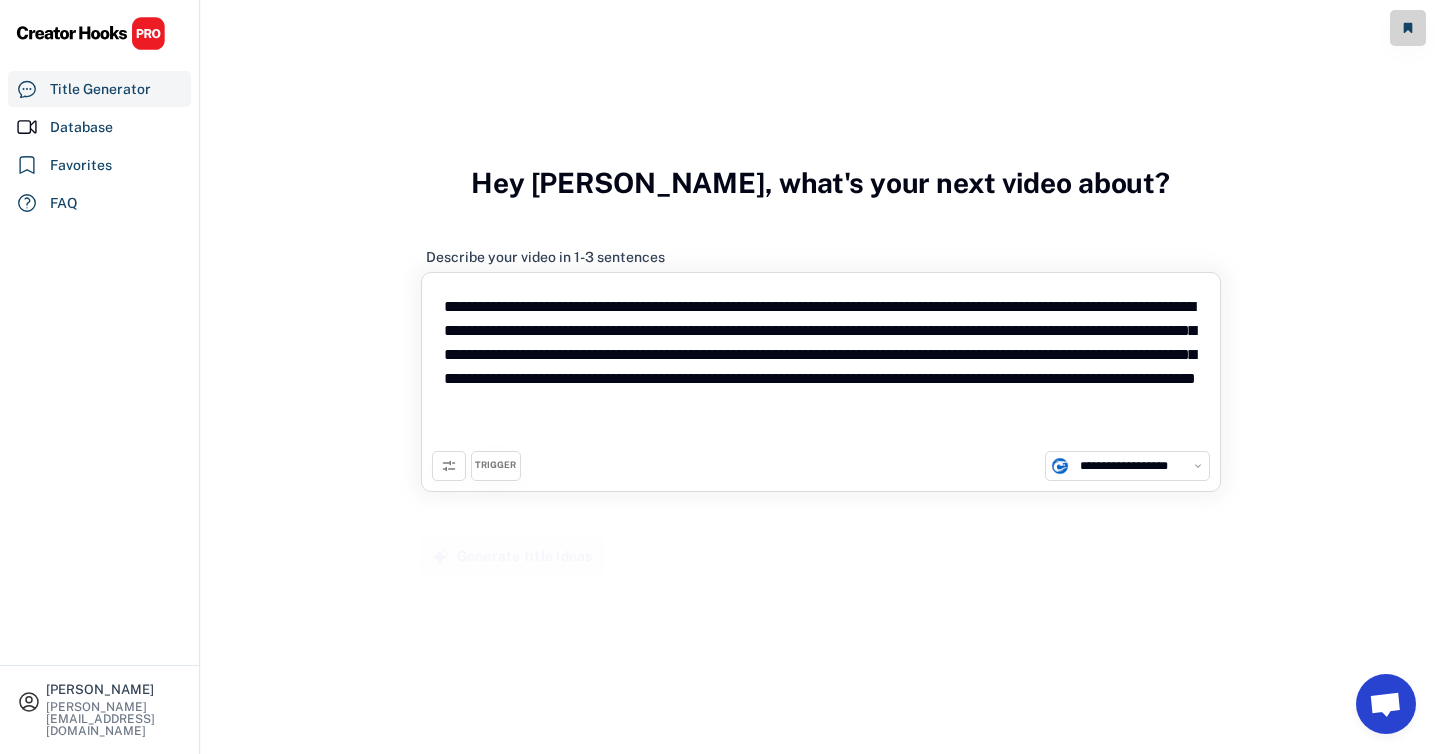 click on "**********" at bounding box center [821, 367] 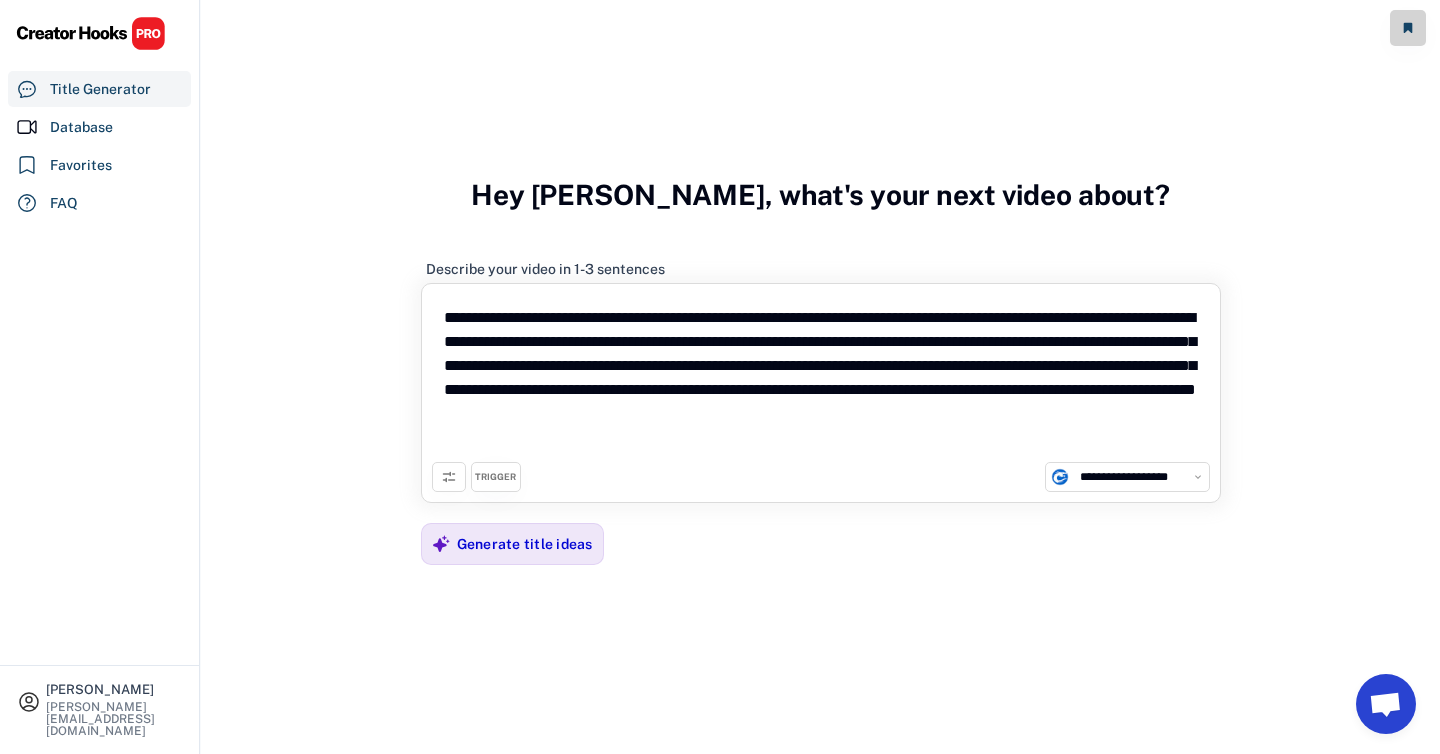 type on "**********" 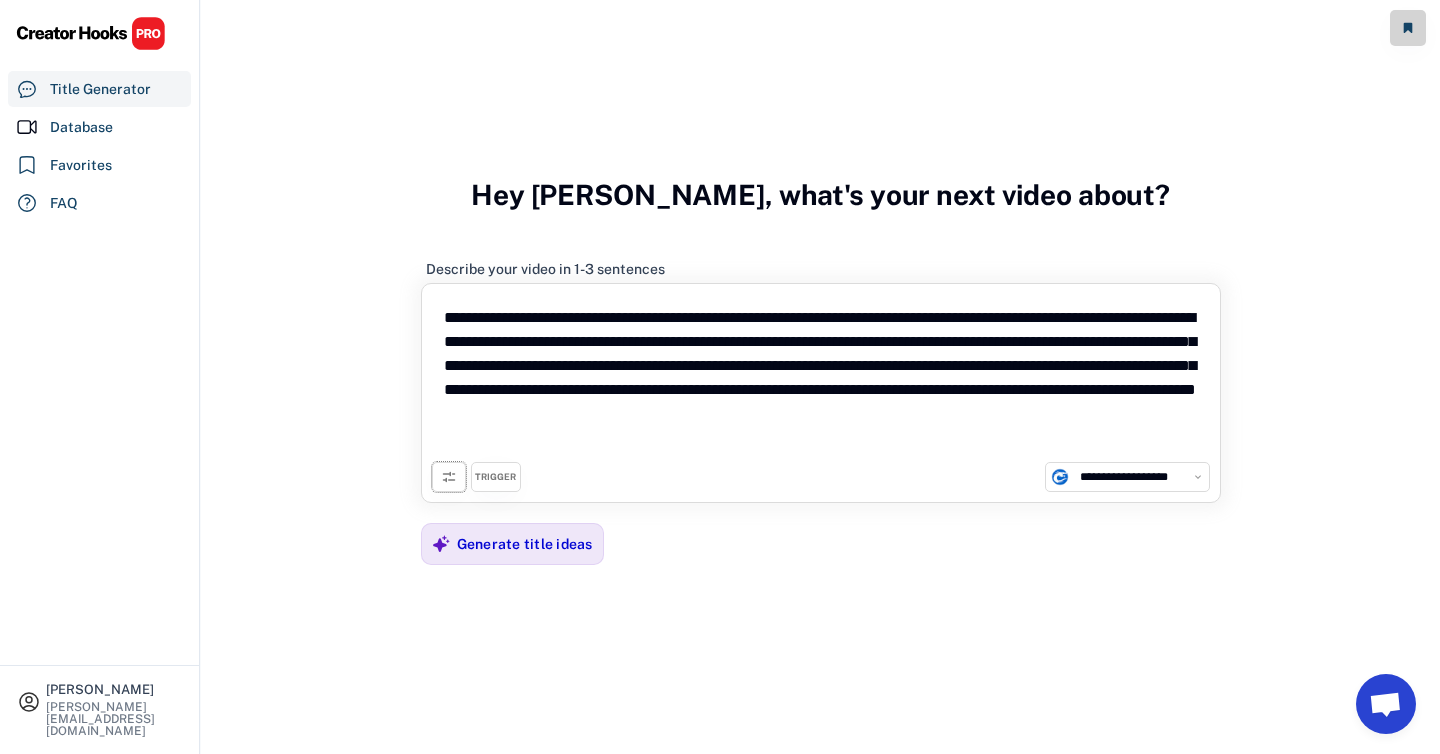 click 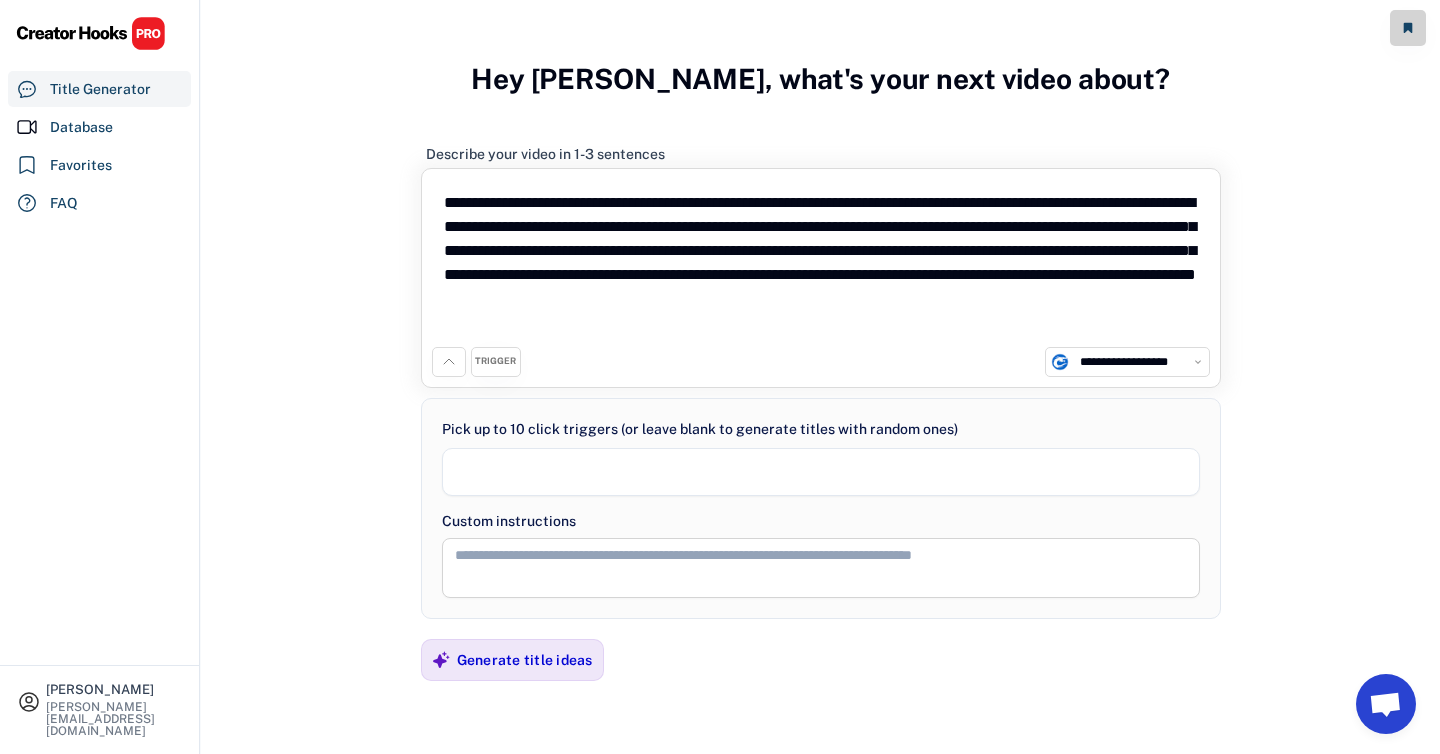 select 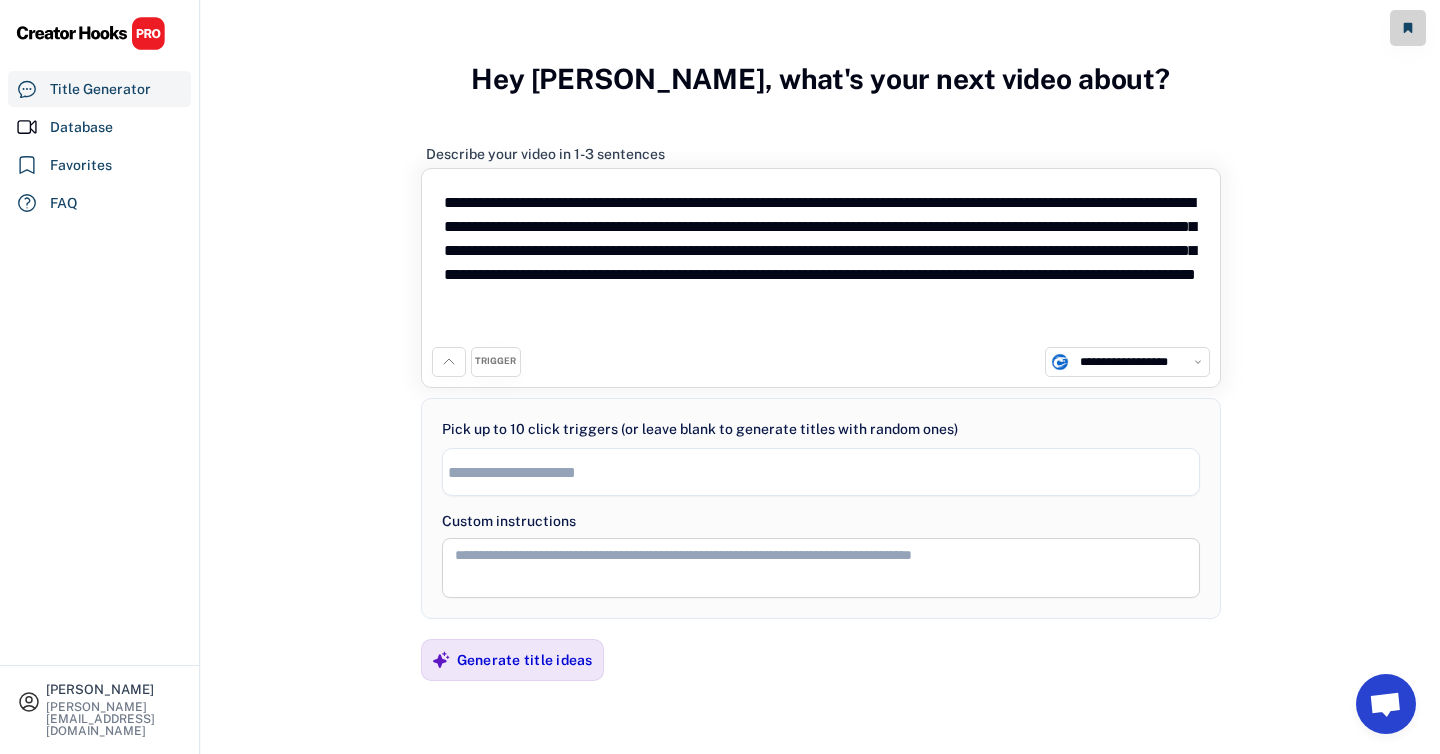 click at bounding box center [826, 472] 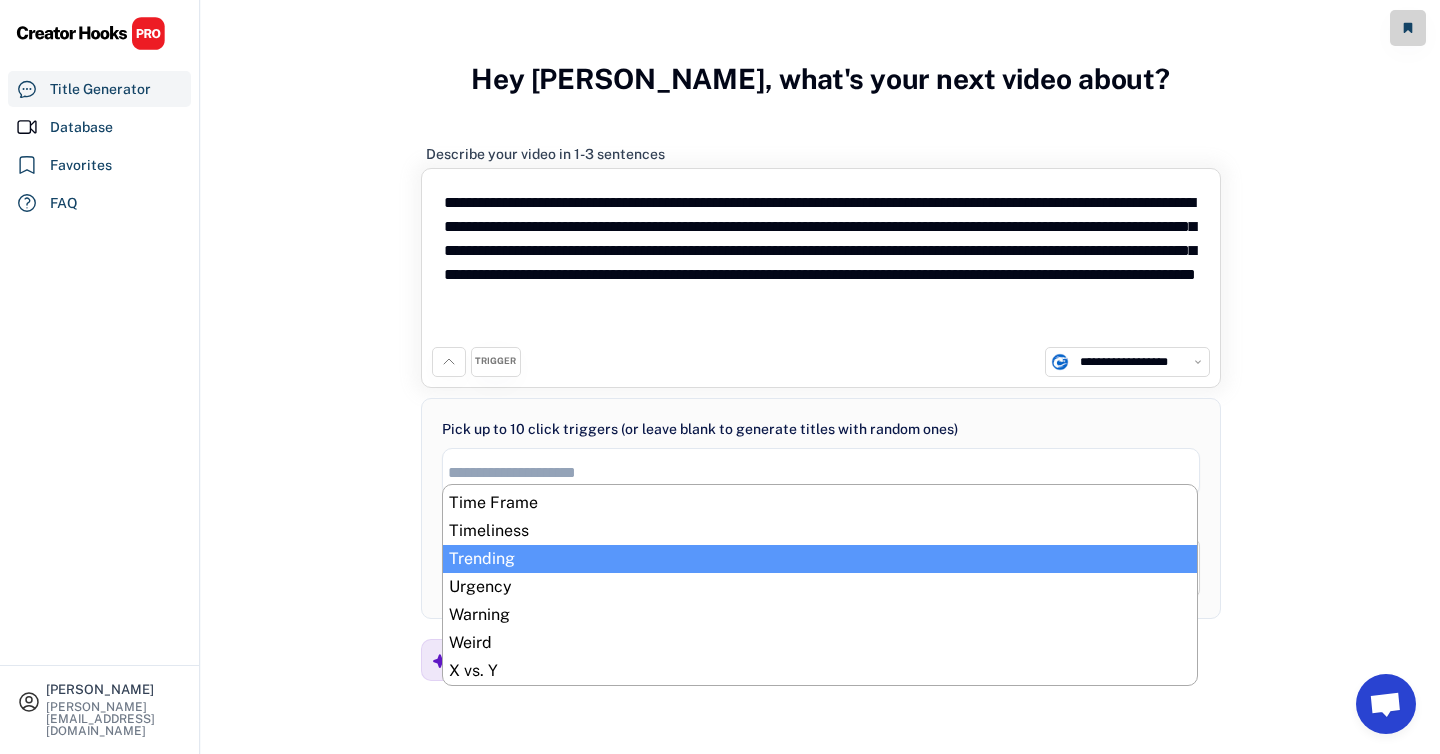 scroll, scrollTop: 0, scrollLeft: 0, axis: both 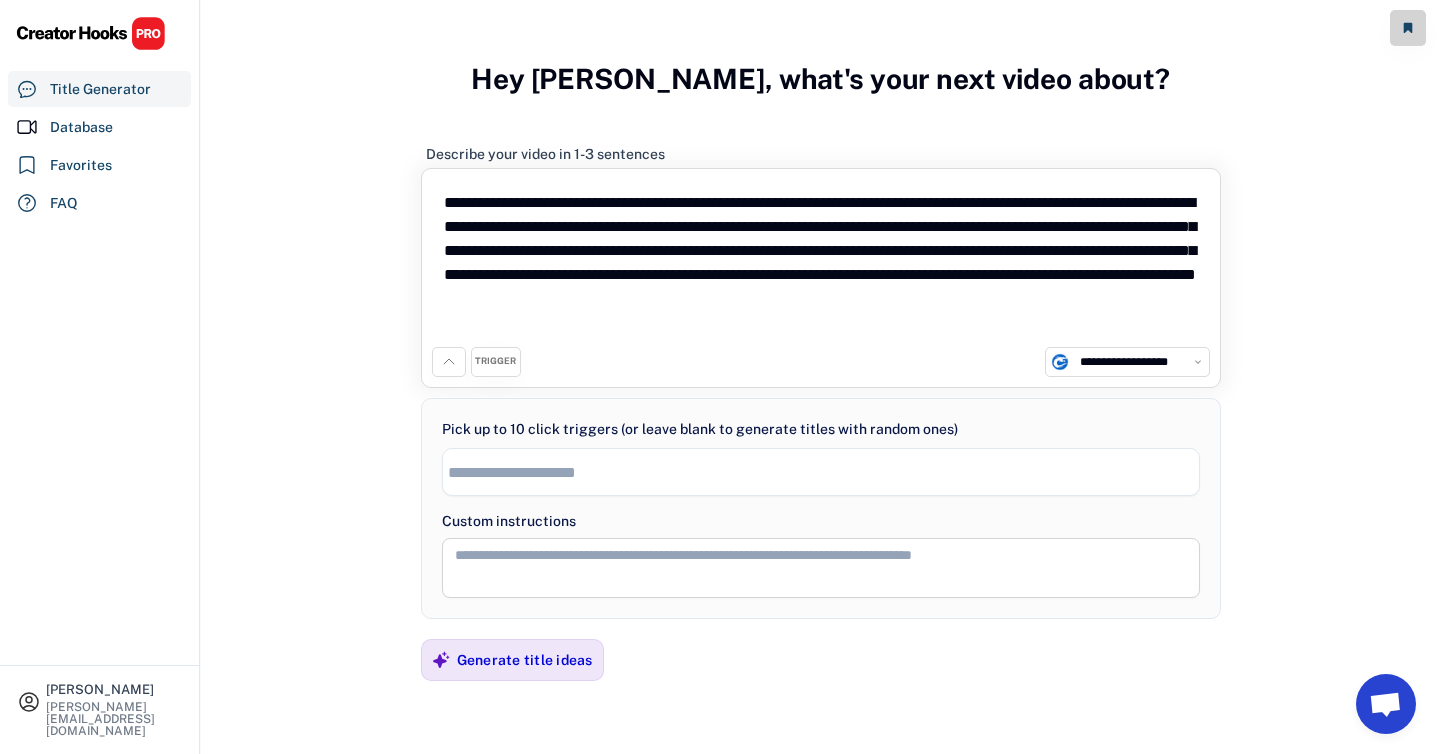 click on "**********" at bounding box center [821, 278] 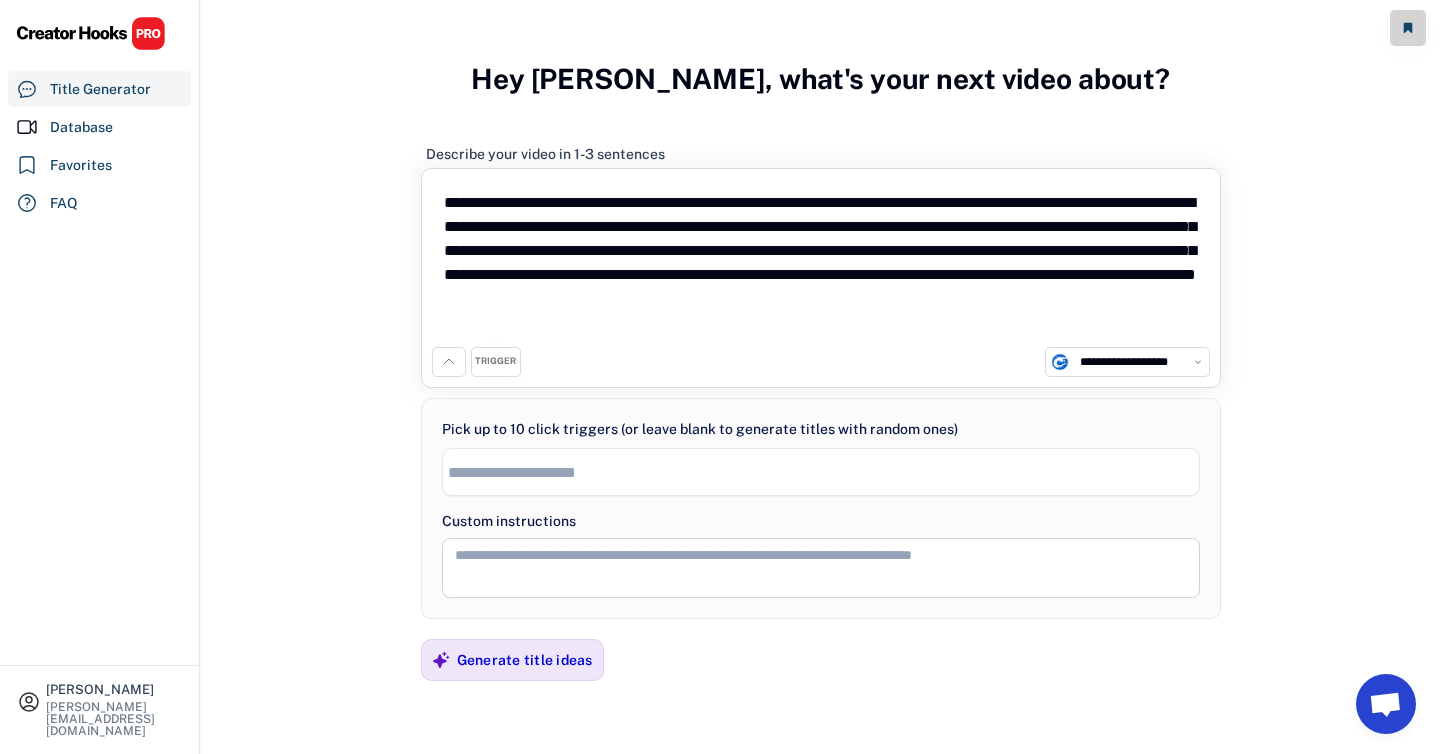 click on "TRIGGER" at bounding box center (495, 361) 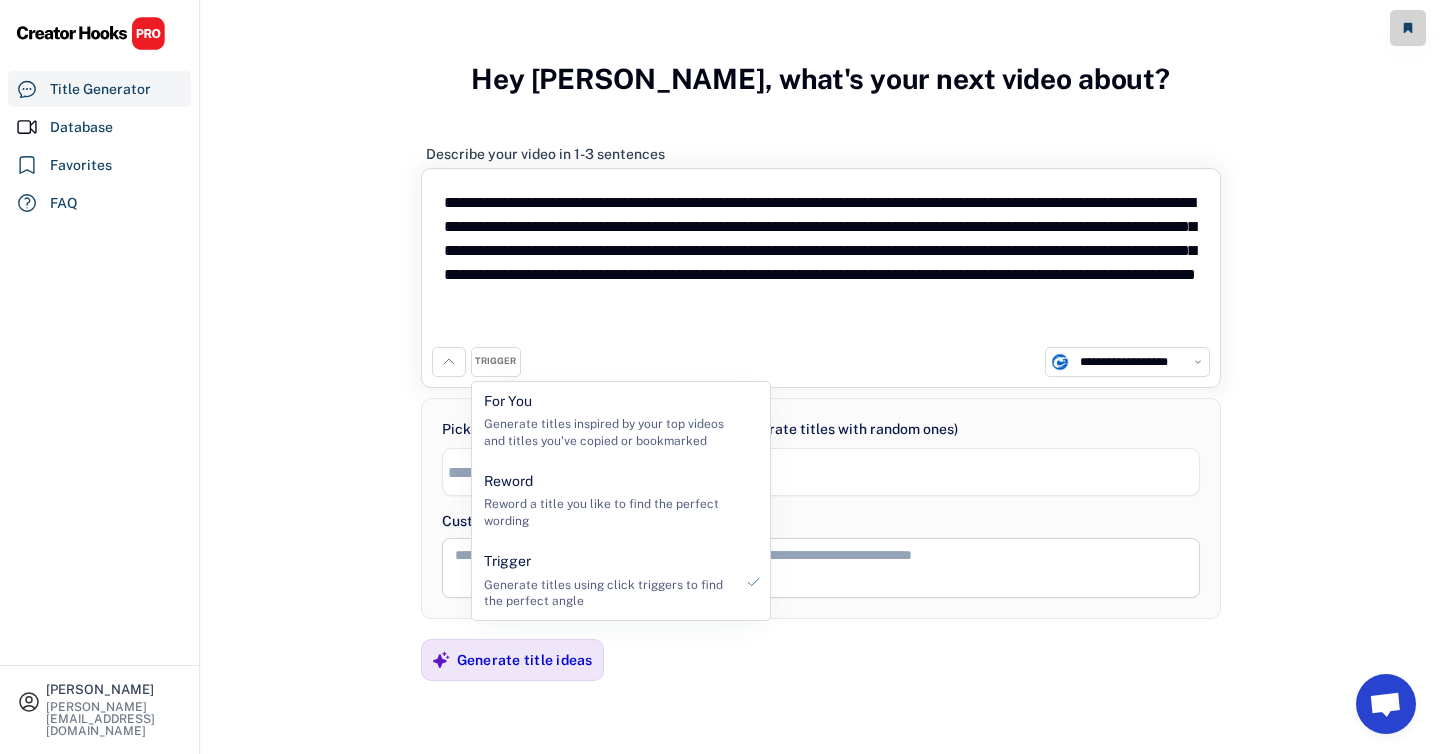 click on "TRIGGER" at bounding box center (495, 361) 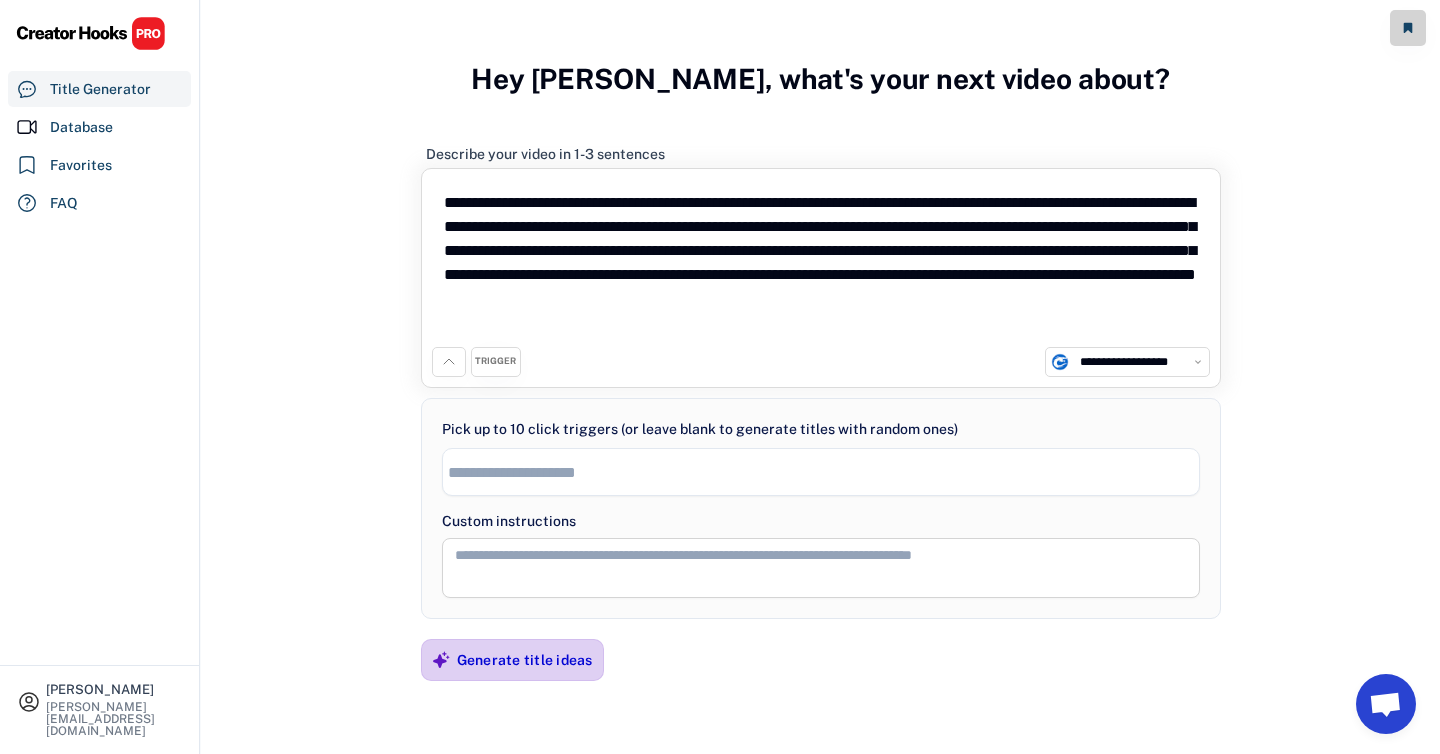 click on "Generate title ideas" at bounding box center (525, 660) 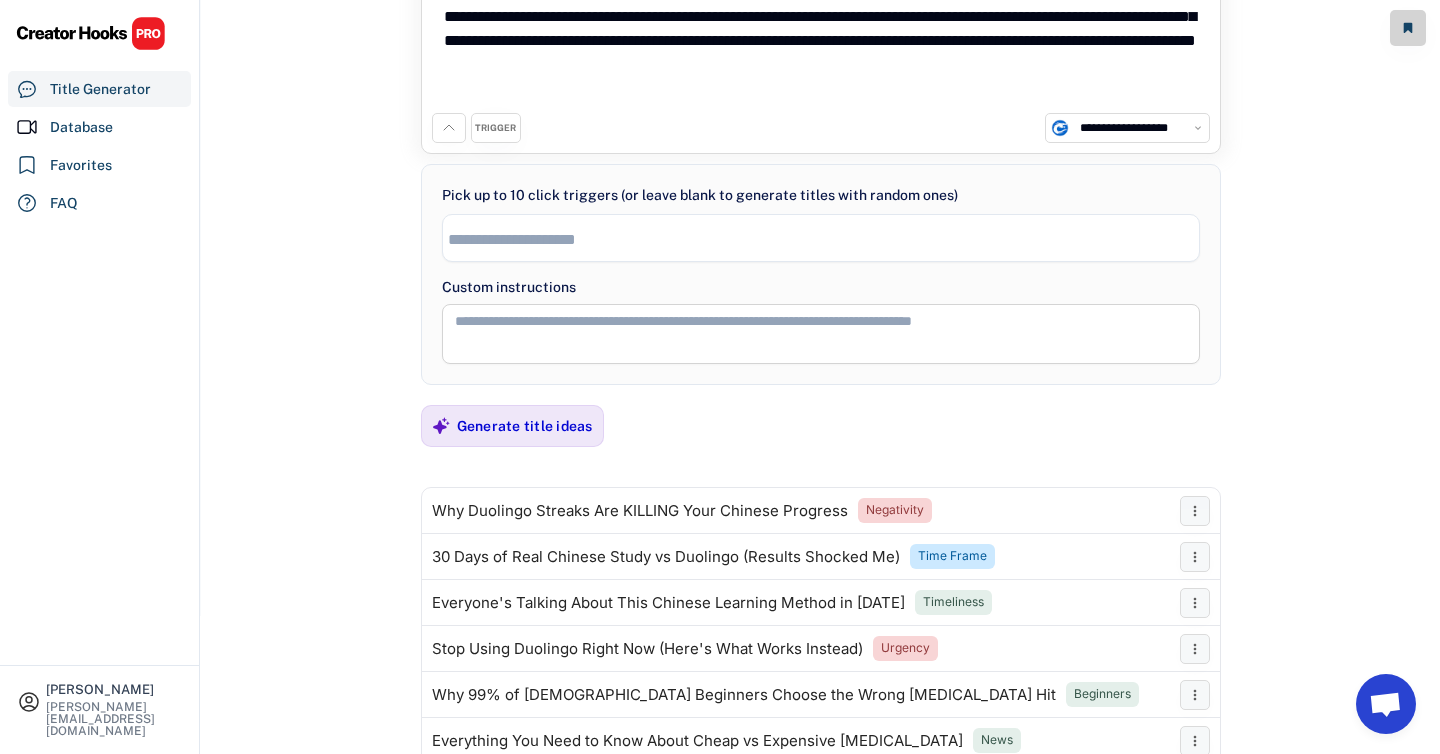 scroll, scrollTop: 209, scrollLeft: 0, axis: vertical 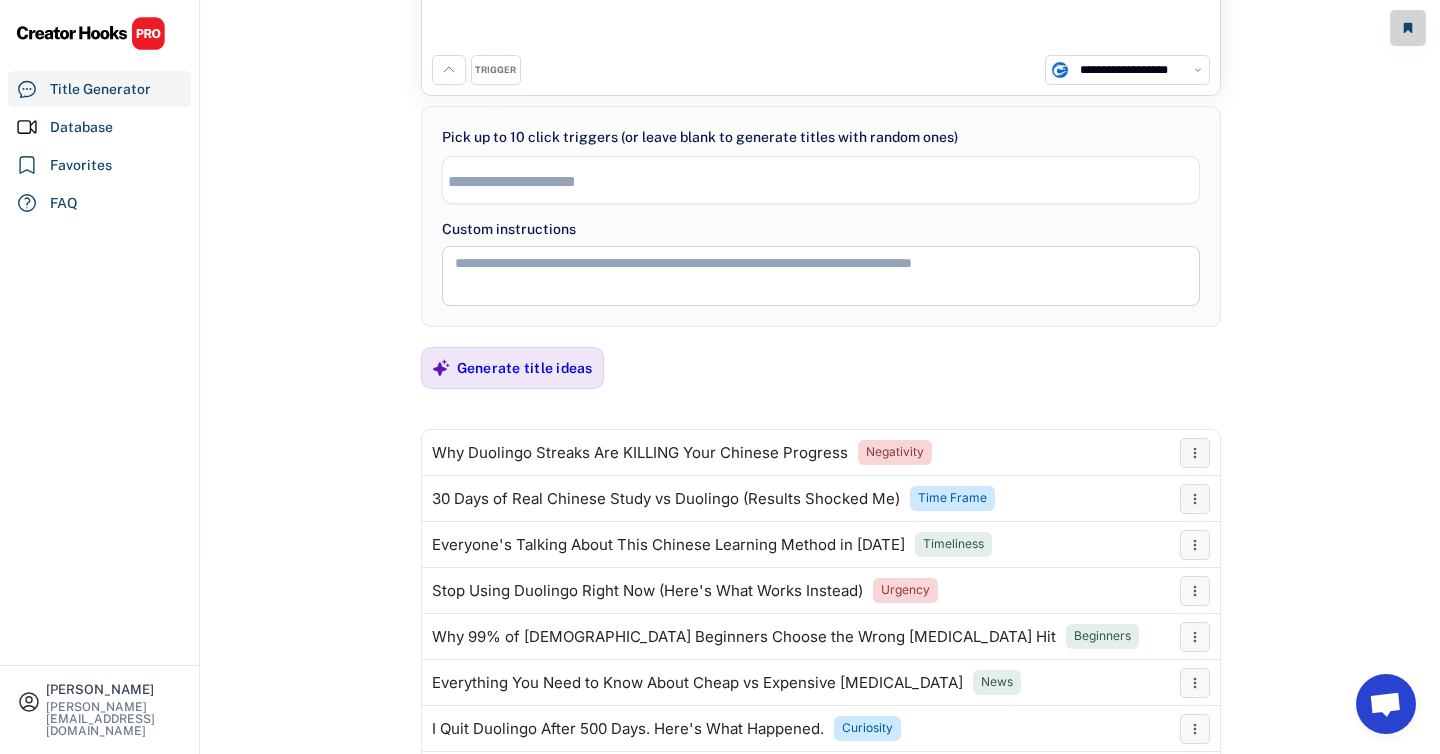click on "**********" at bounding box center (820, 174) 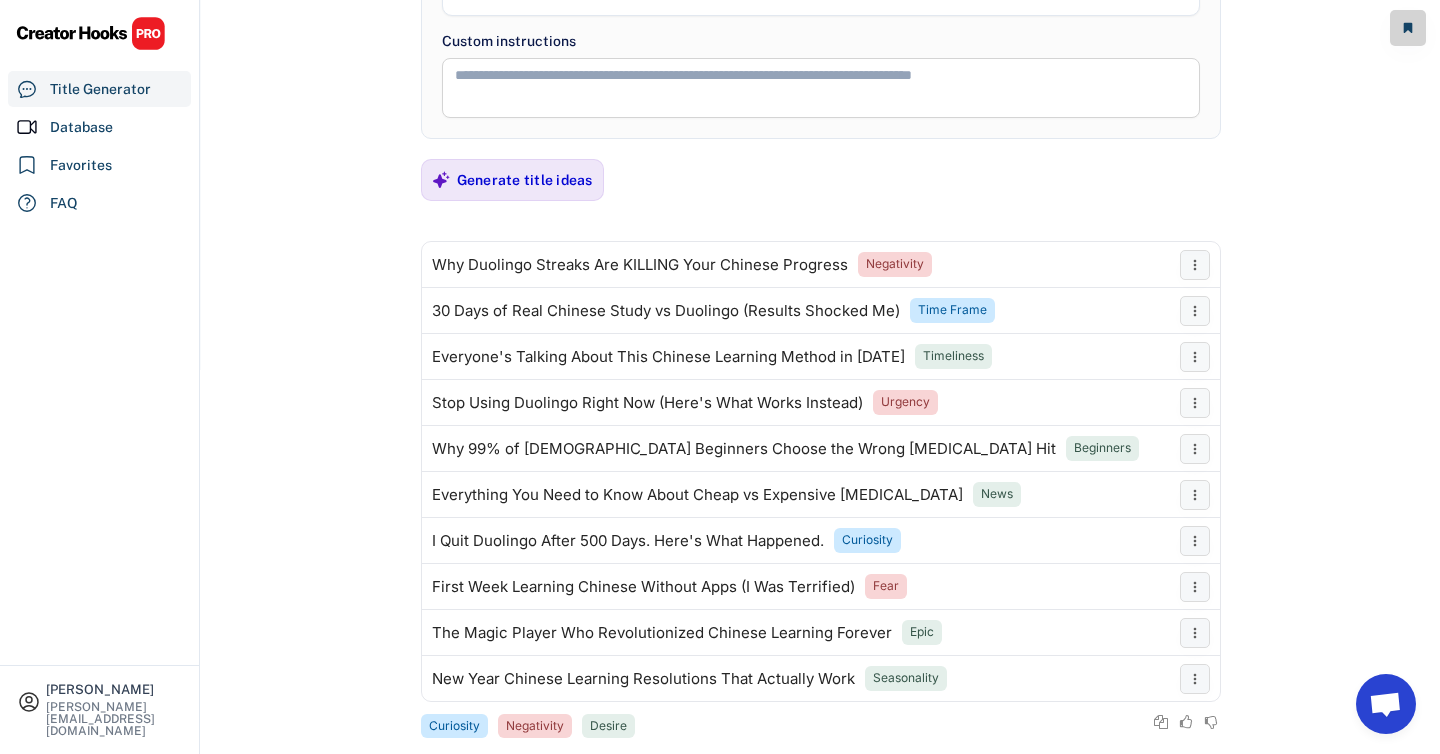scroll, scrollTop: 433, scrollLeft: 0, axis: vertical 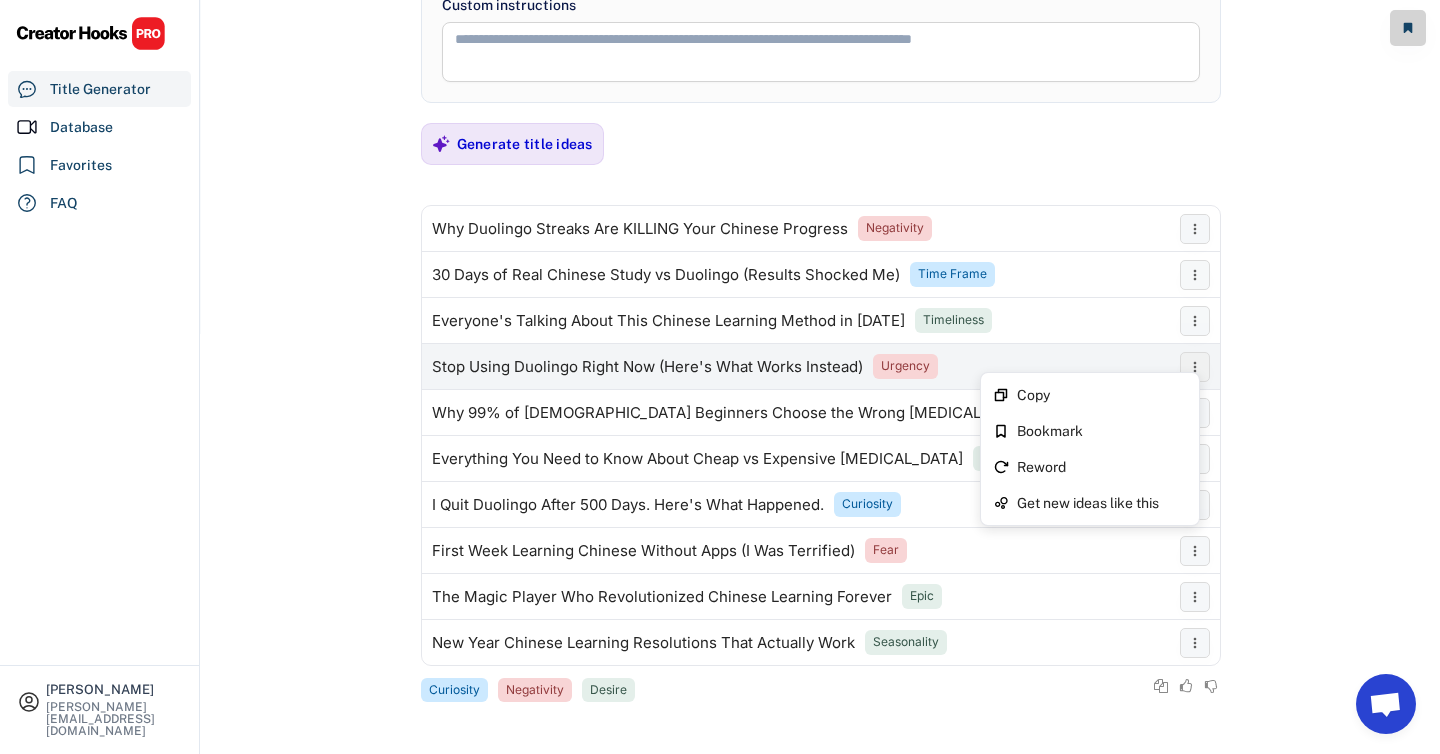 click at bounding box center (1195, 367) 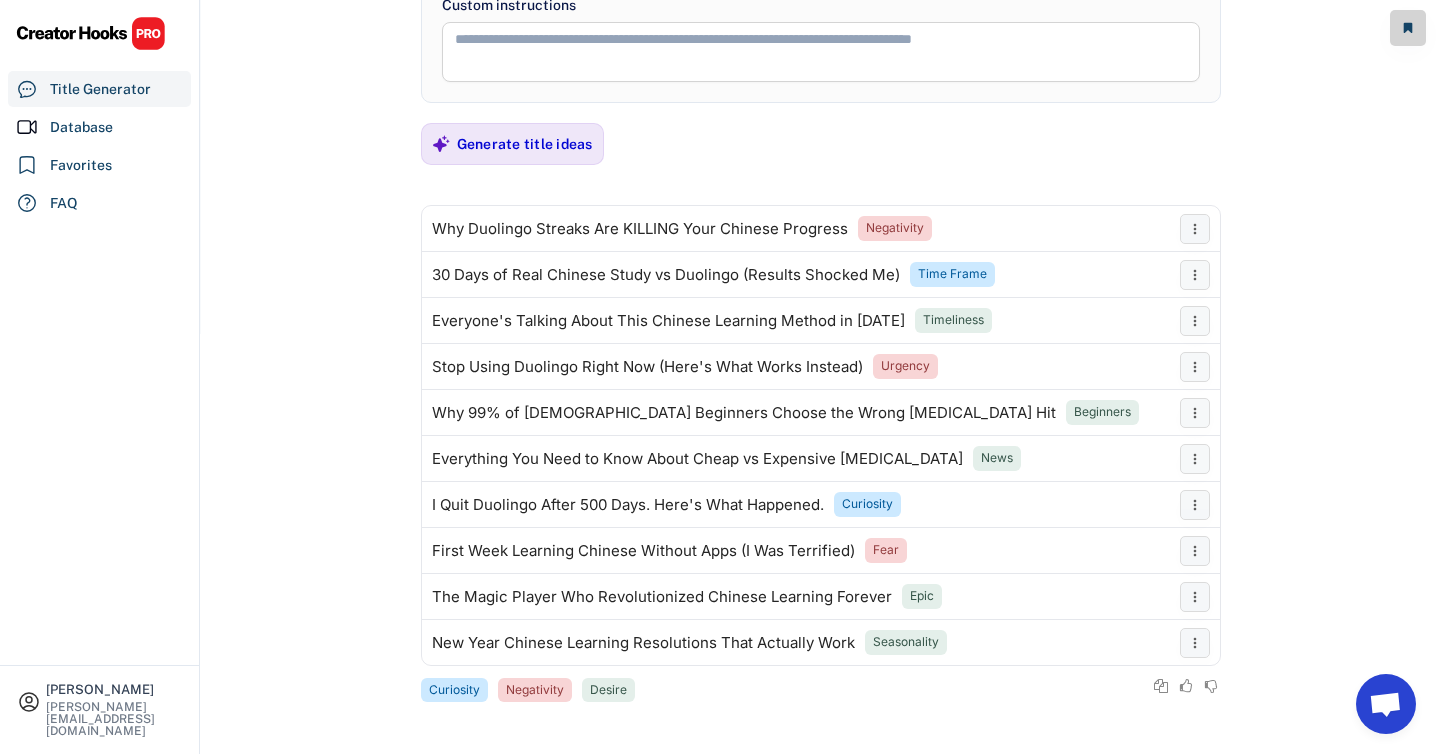 click on "**********" at bounding box center [720, -56] 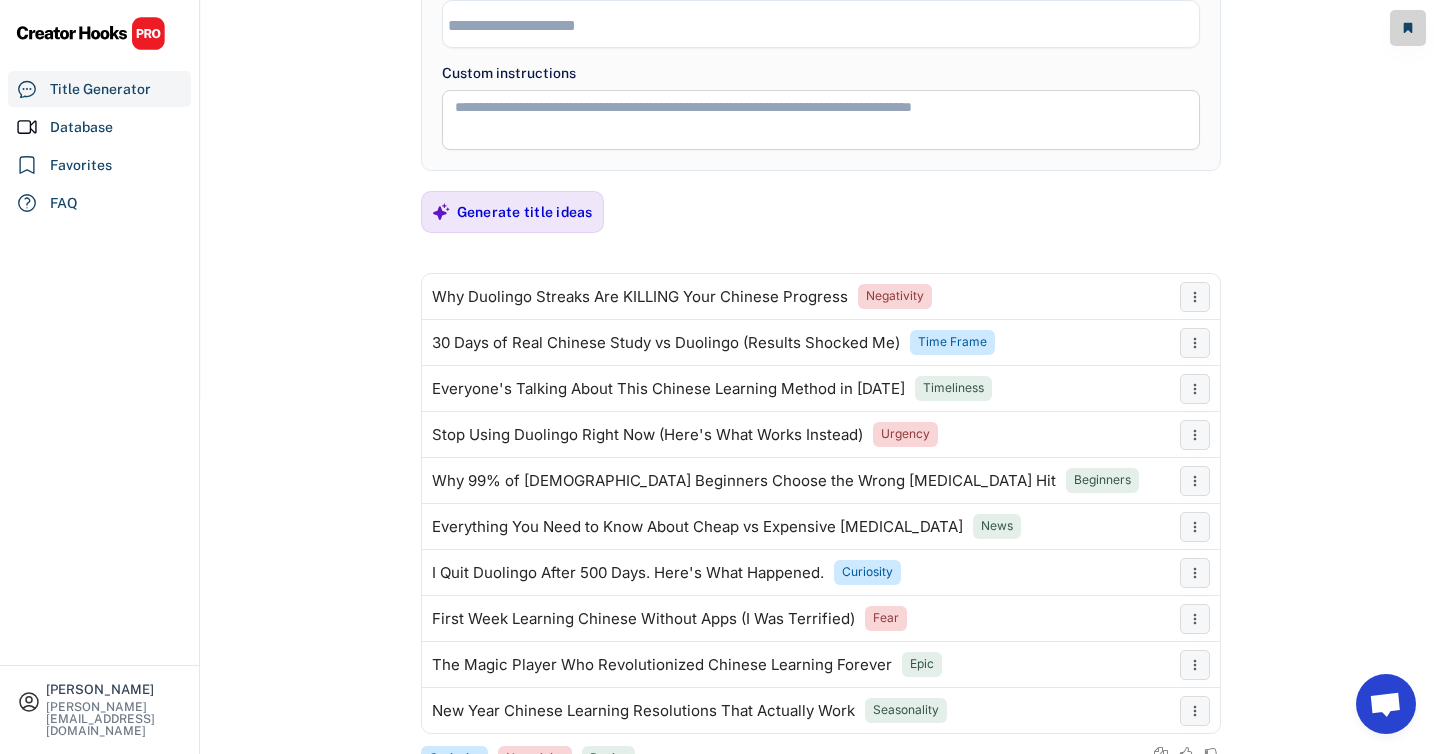 scroll, scrollTop: 433, scrollLeft: 0, axis: vertical 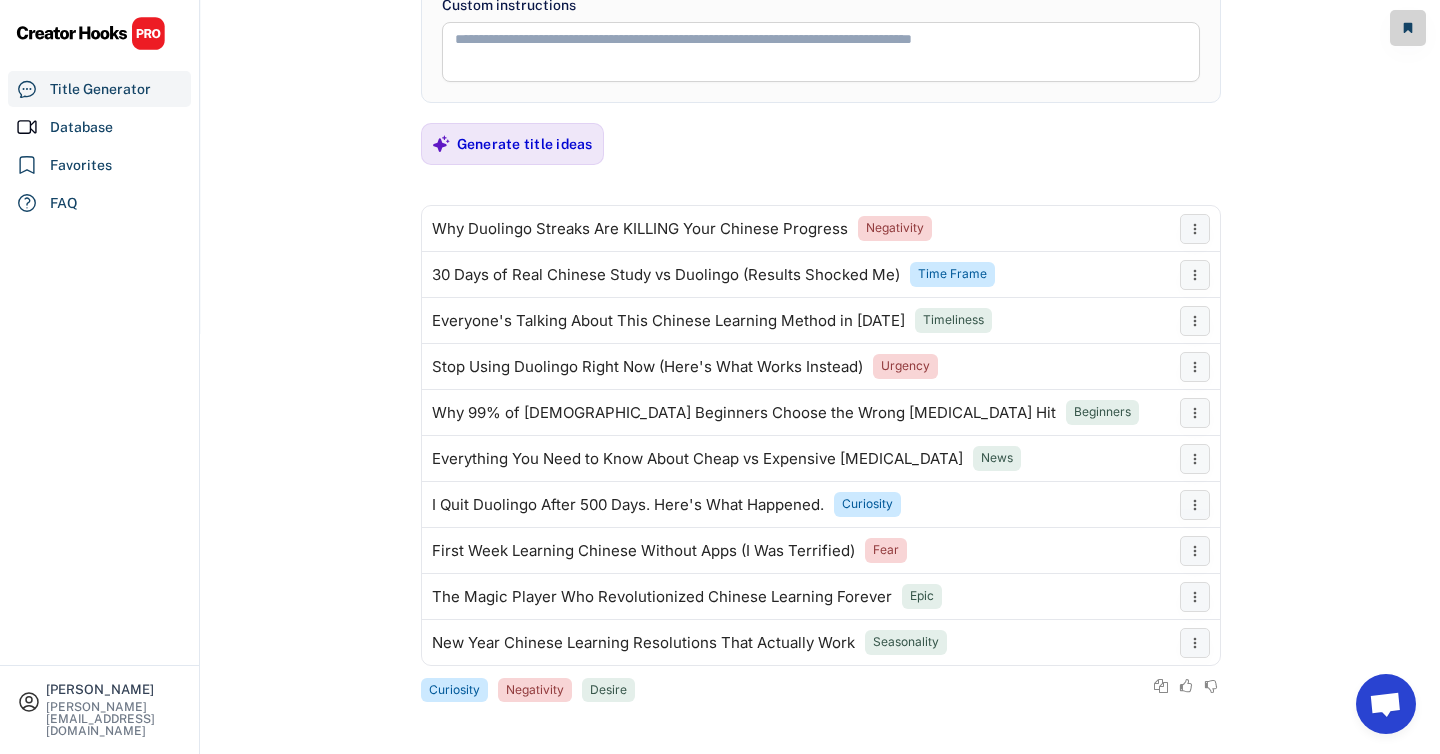 click on "**********" at bounding box center [820, -50] 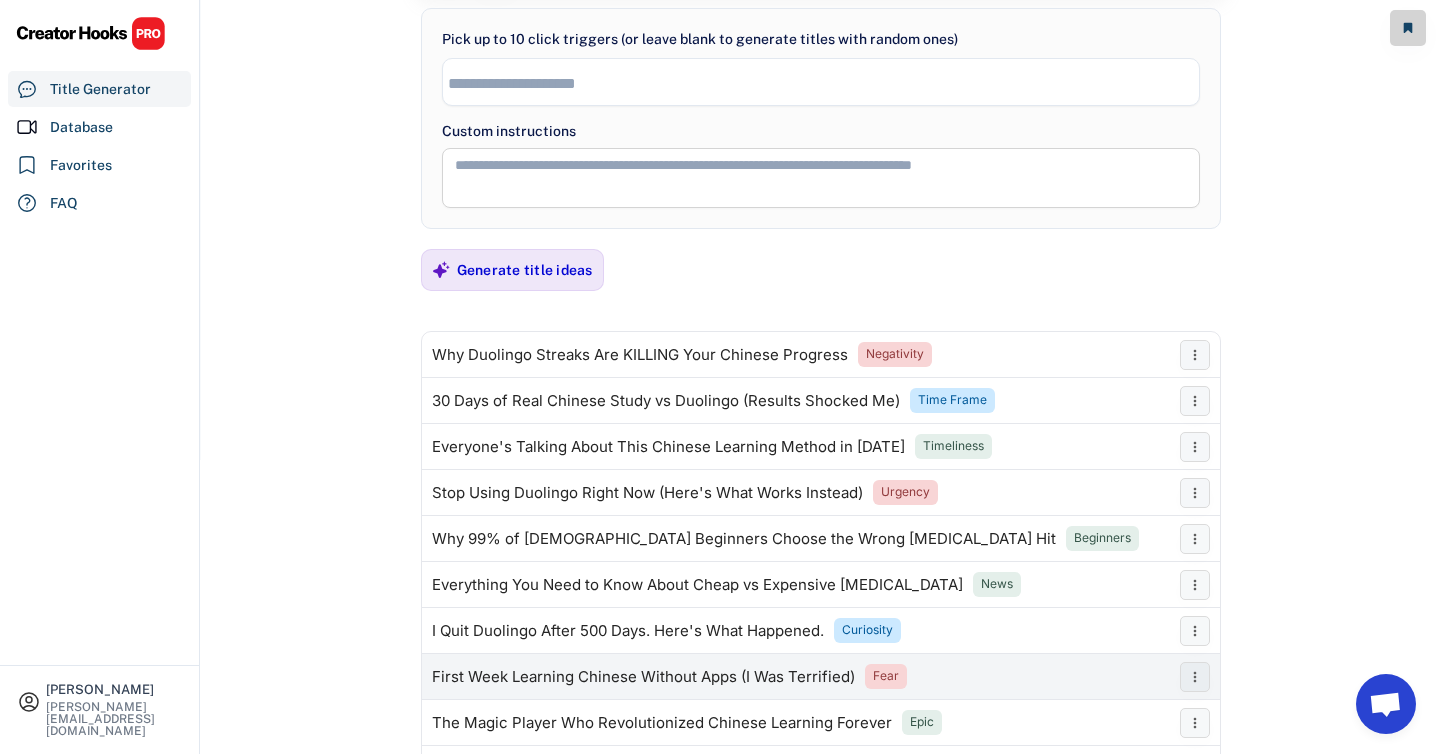 scroll, scrollTop: 0, scrollLeft: 0, axis: both 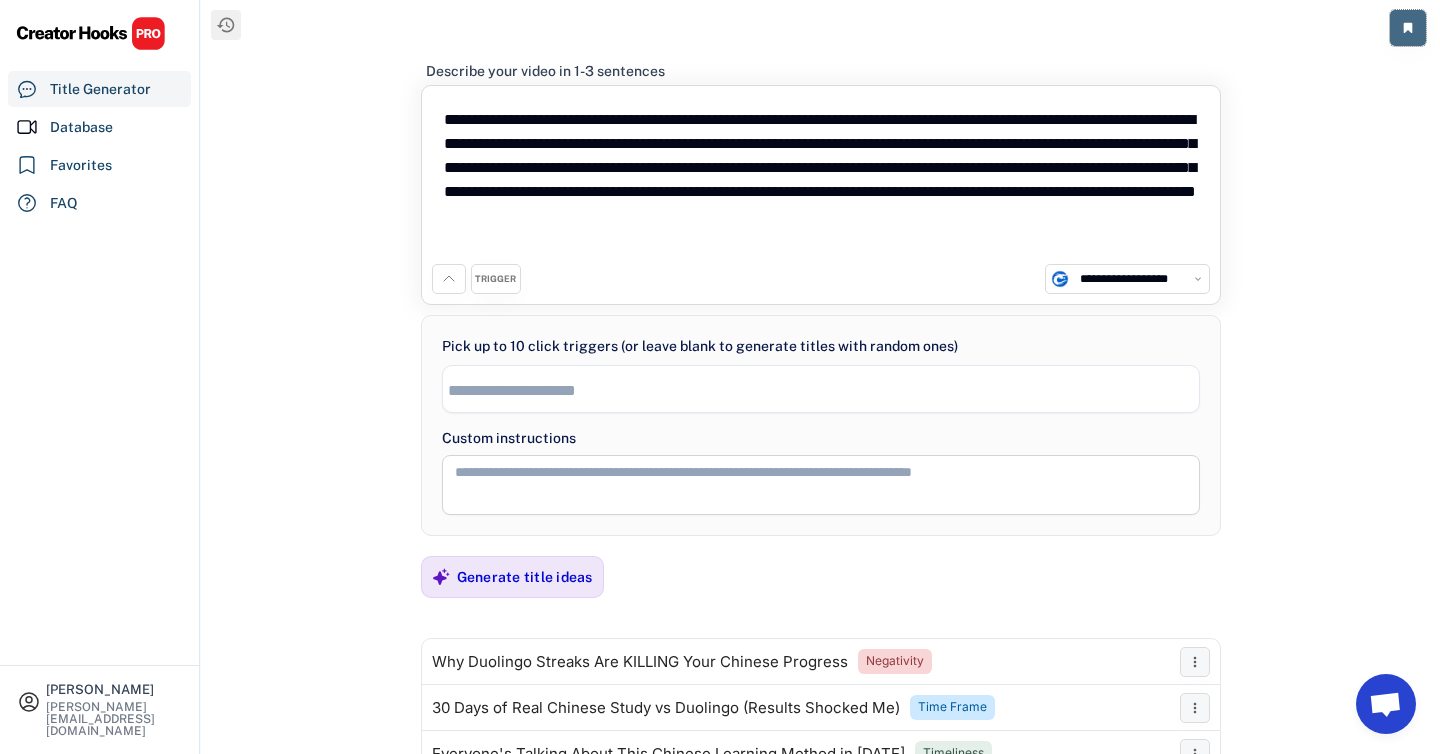 click 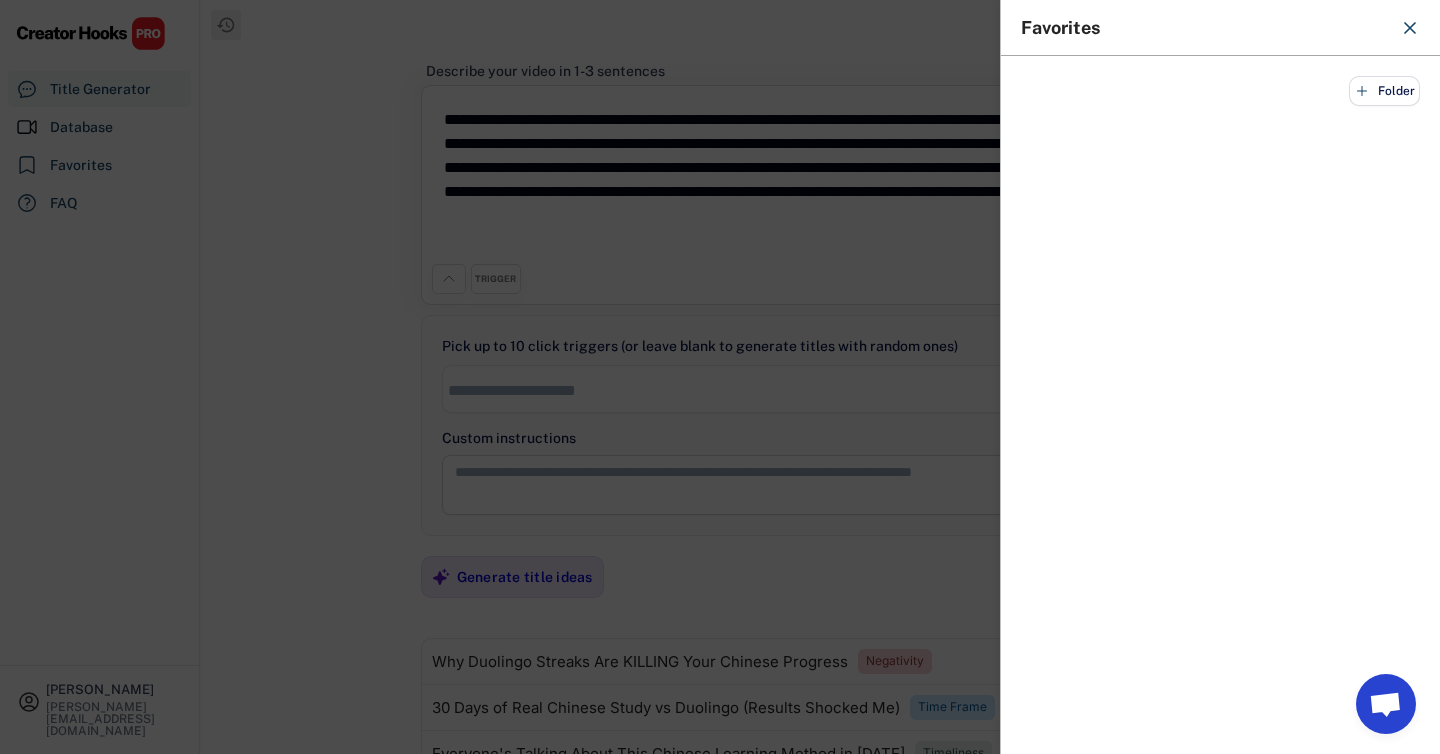 click at bounding box center [720, 377] 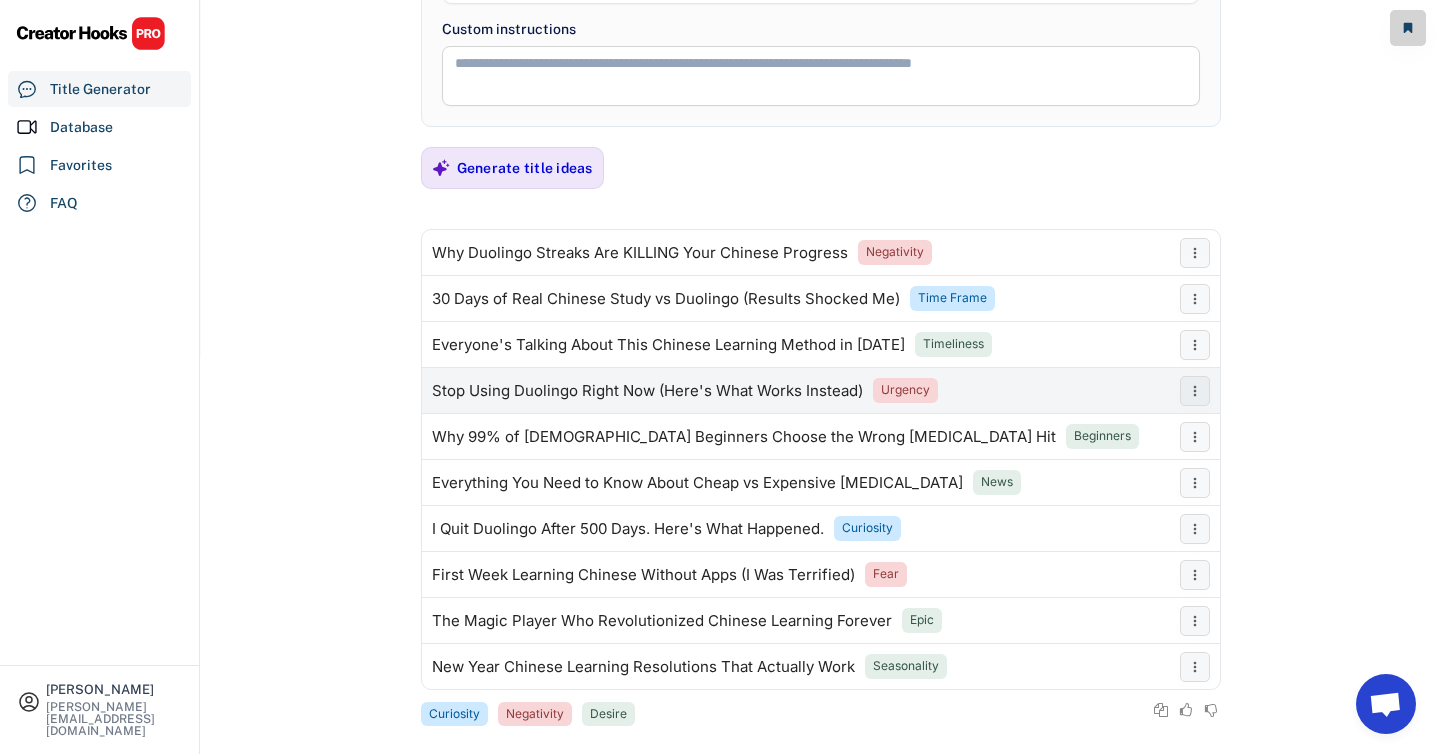 scroll, scrollTop: 433, scrollLeft: 0, axis: vertical 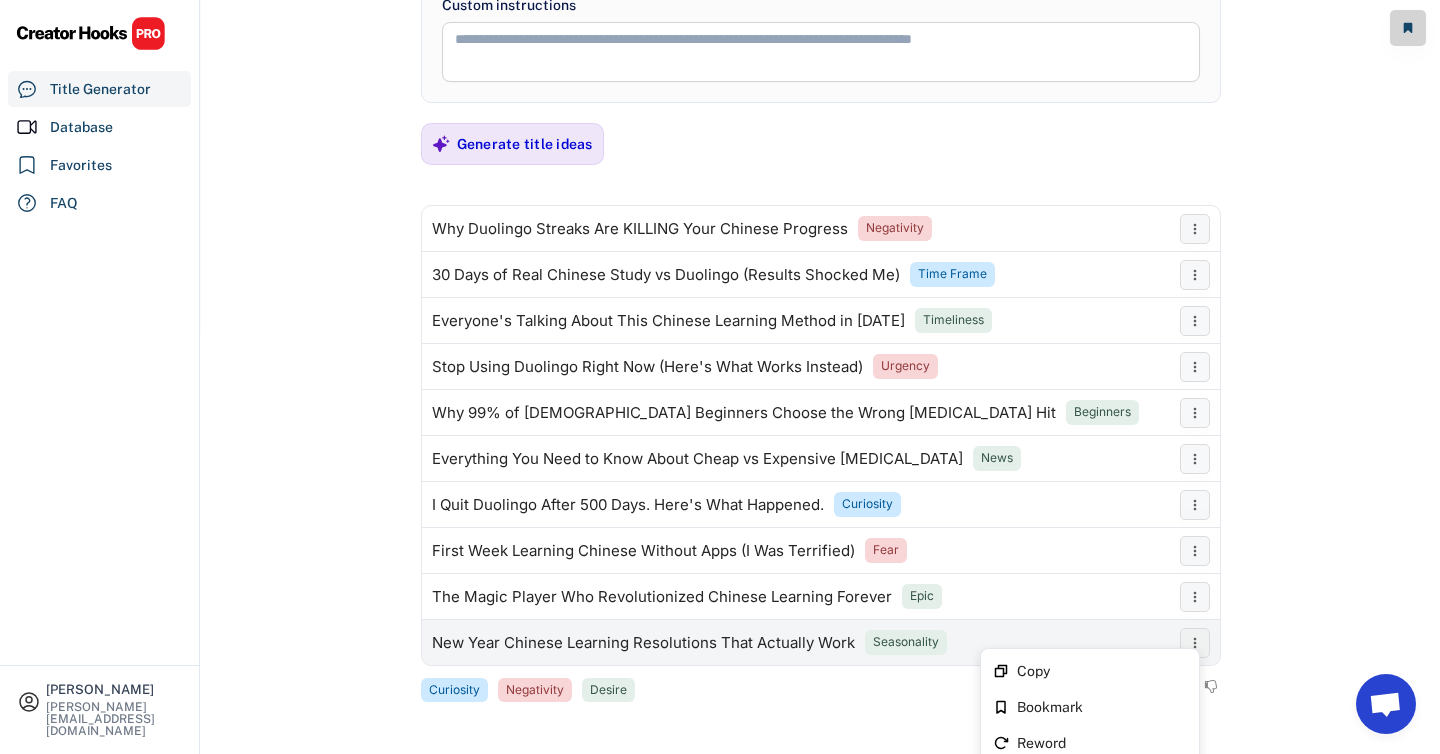 click 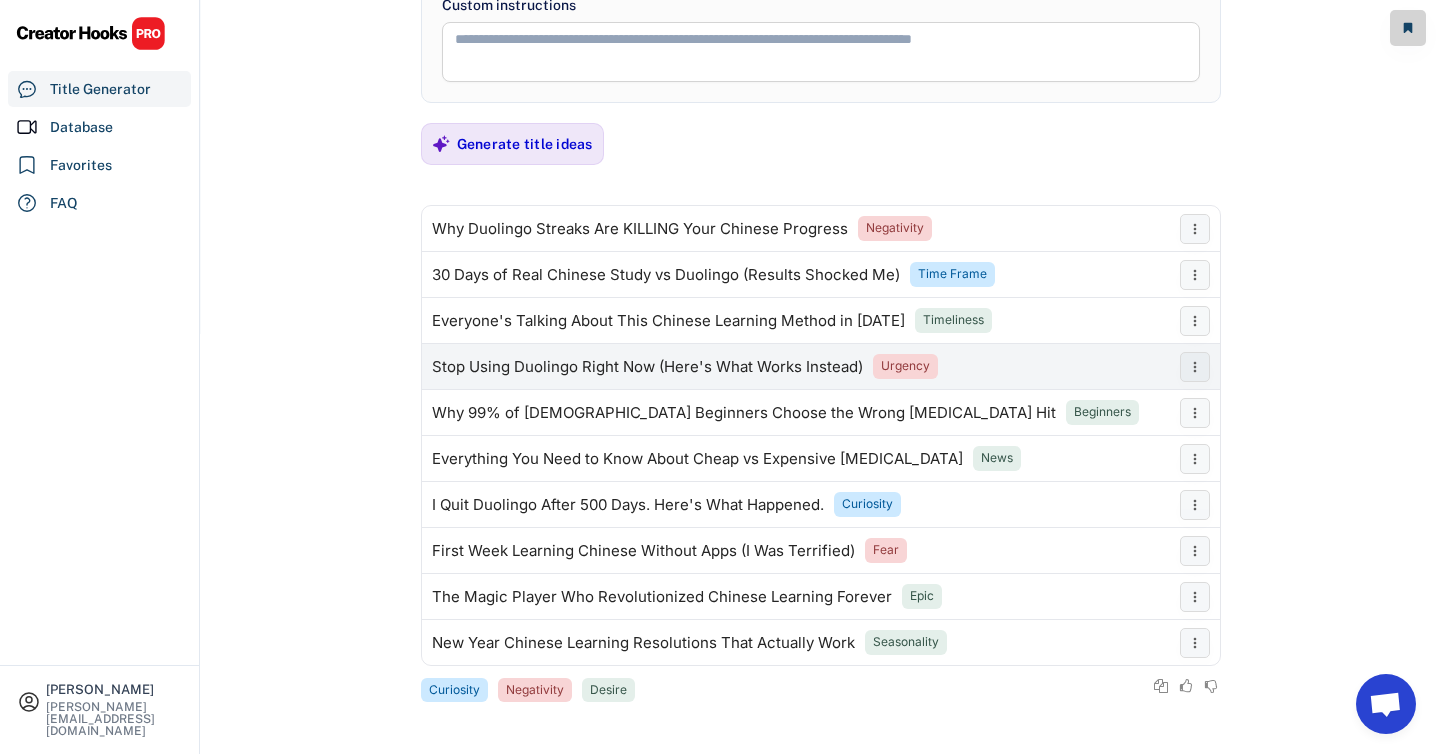 click on "Stop Using Duolingo Right Now (Here's What Works Instead)" at bounding box center [647, 367] 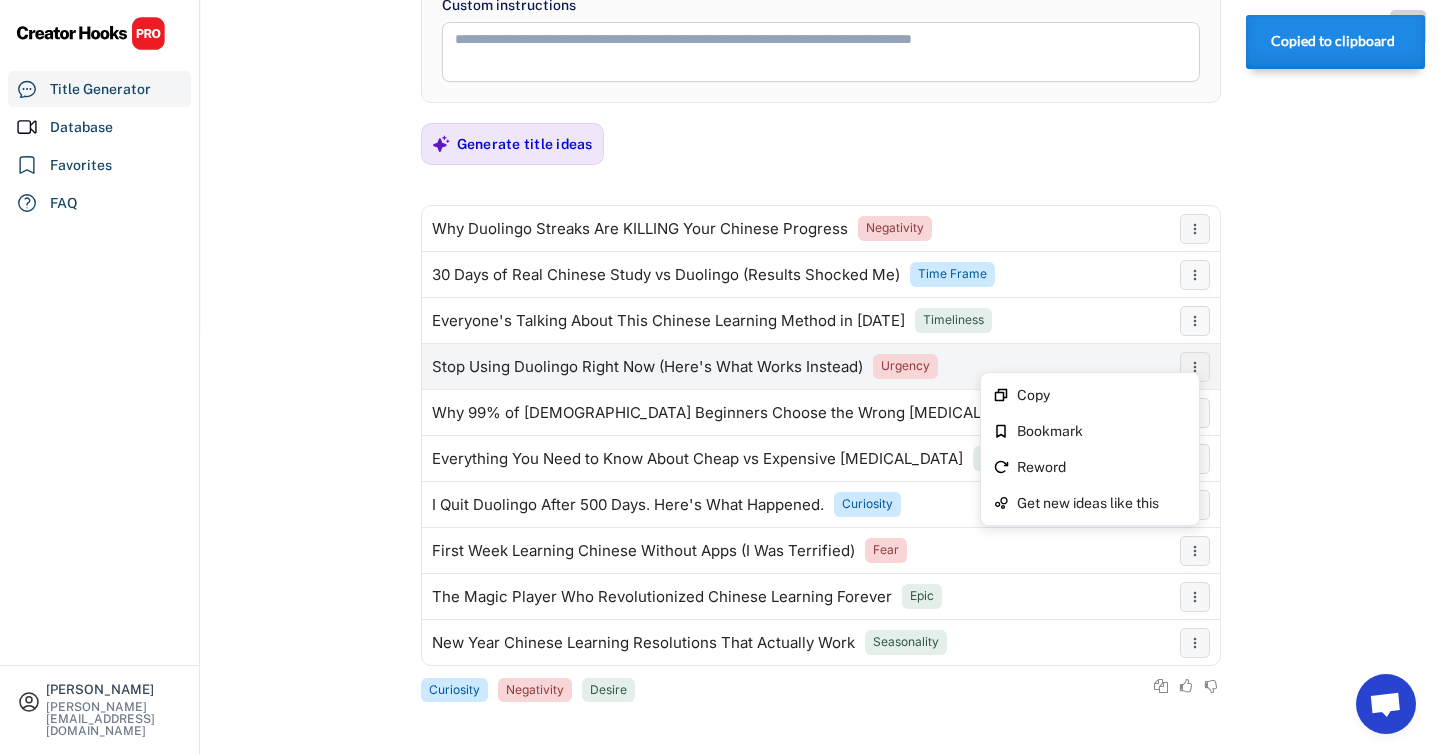 click 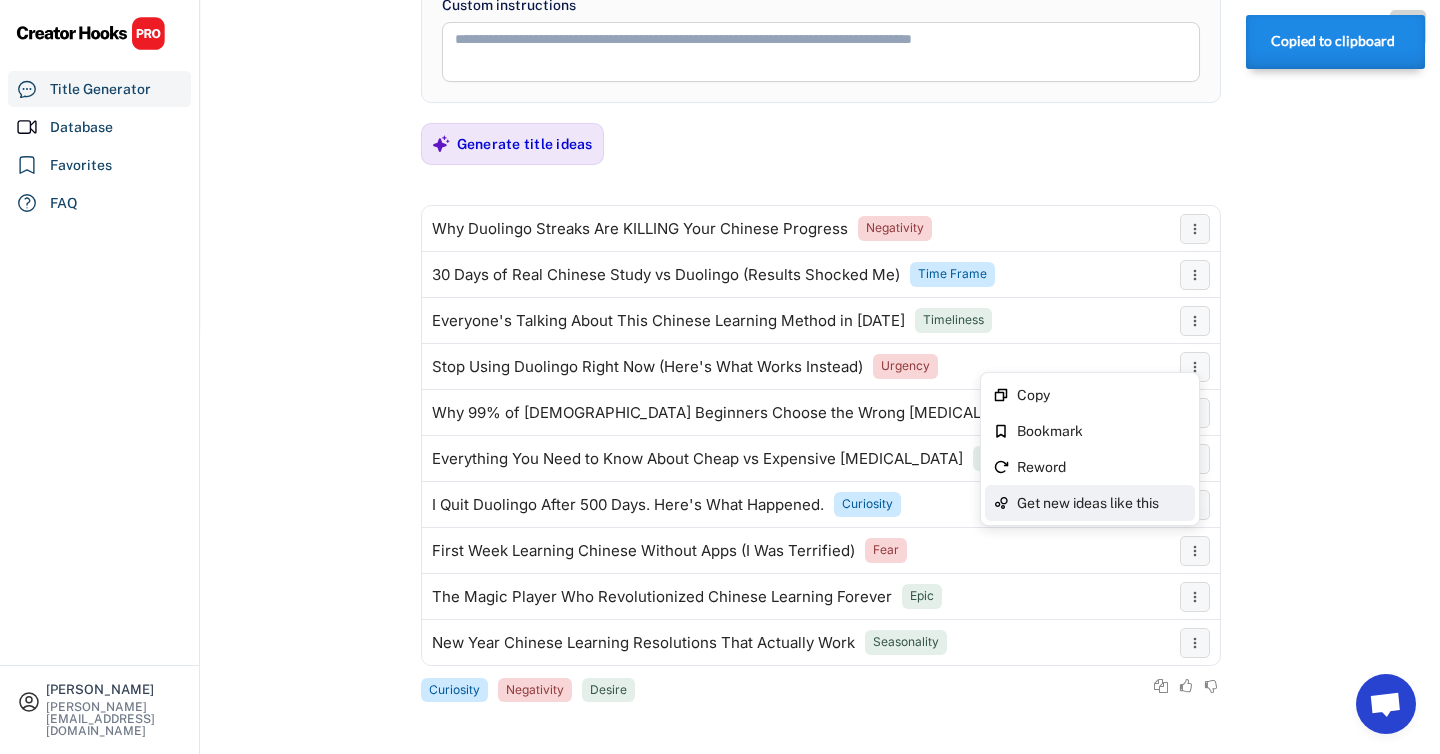 click on "Get new ideas like this" at bounding box center [1102, 503] 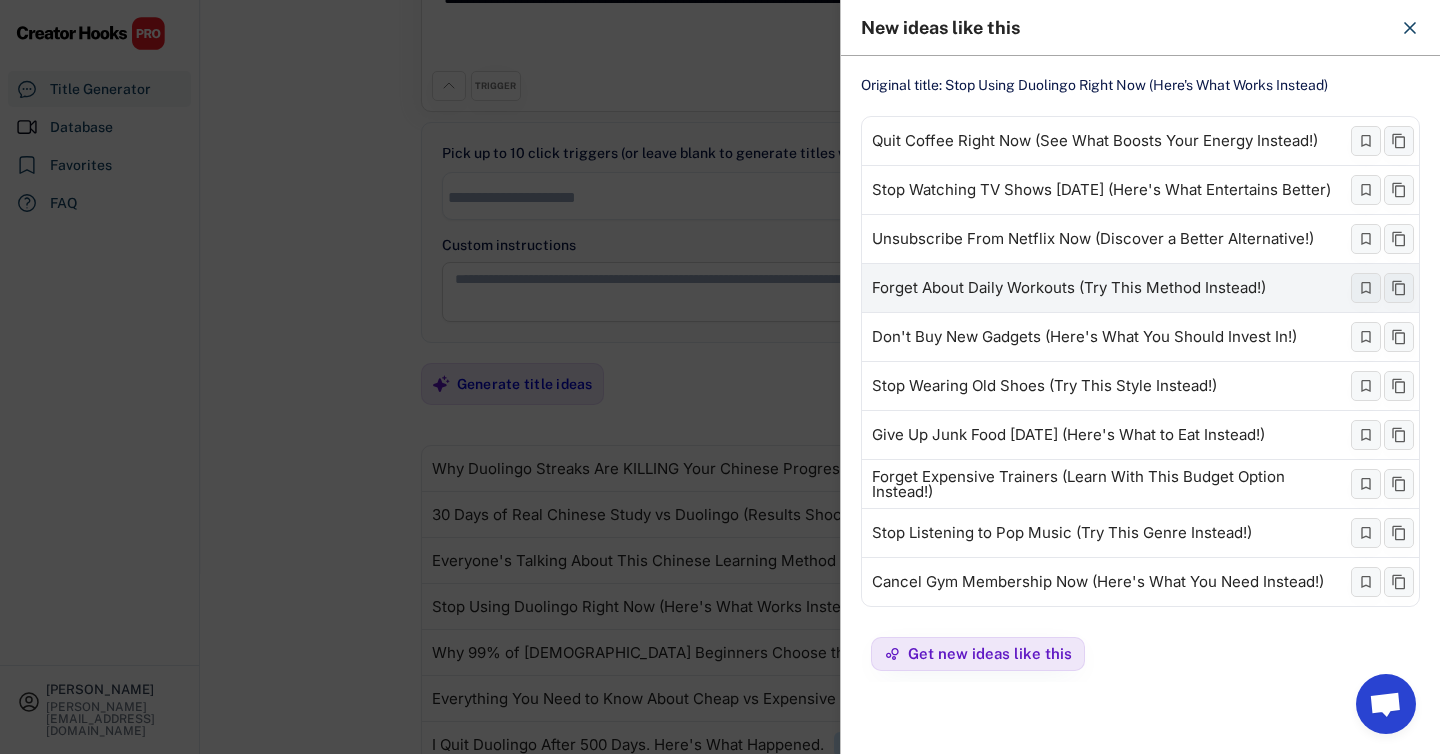 scroll, scrollTop: 61, scrollLeft: 0, axis: vertical 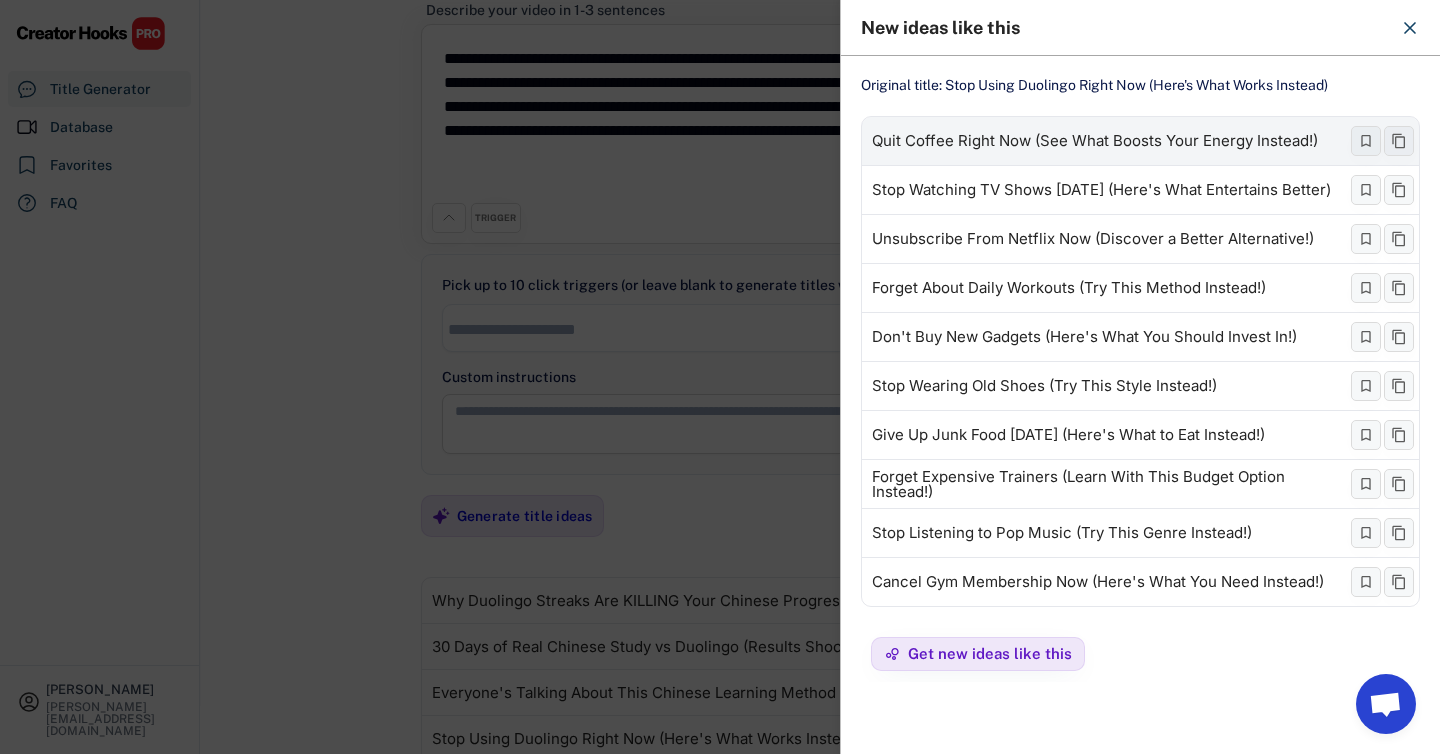 click on "Quit Coffee Right Now (See What Boosts Your Energy Instead!)" at bounding box center [1095, 141] 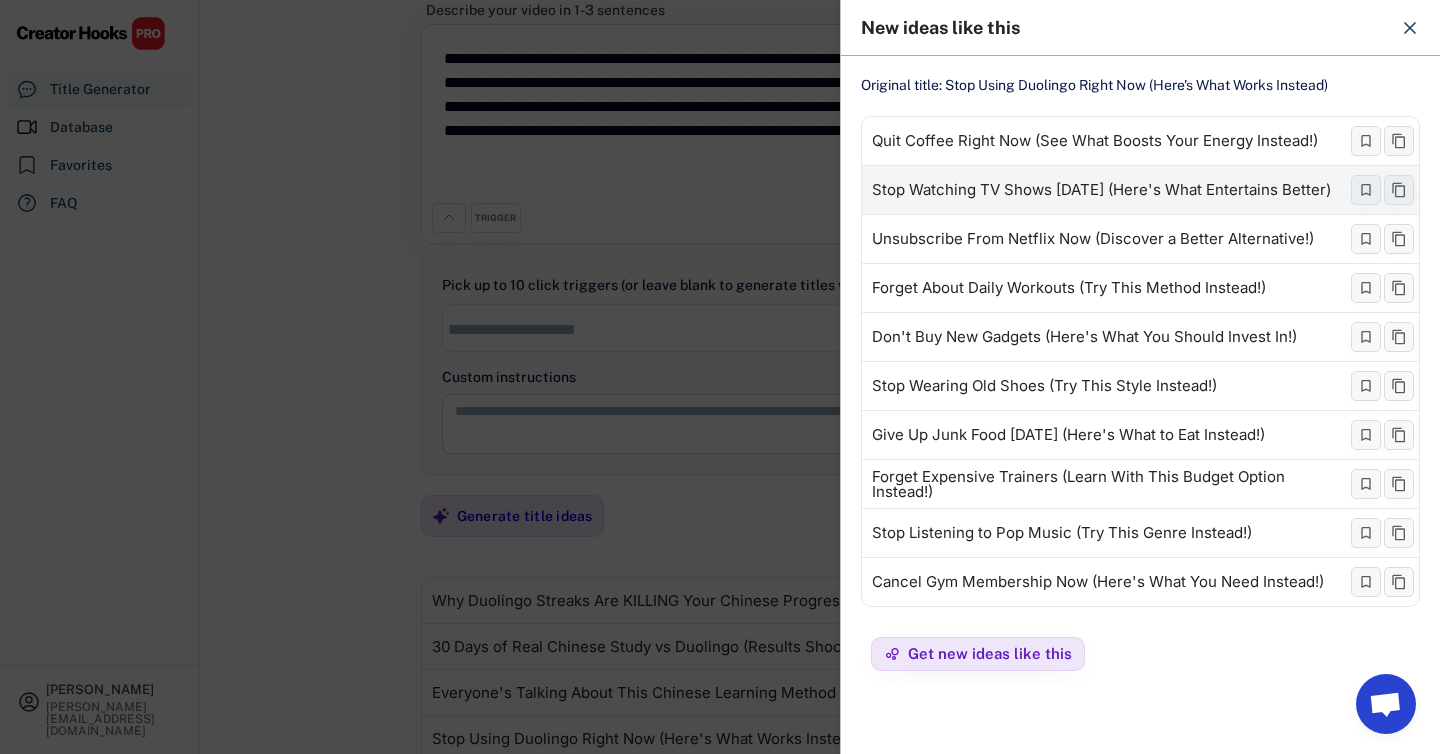 click on "Stop Watching TV Shows Today (Here's What Entertains Better)" at bounding box center [1102, 190] 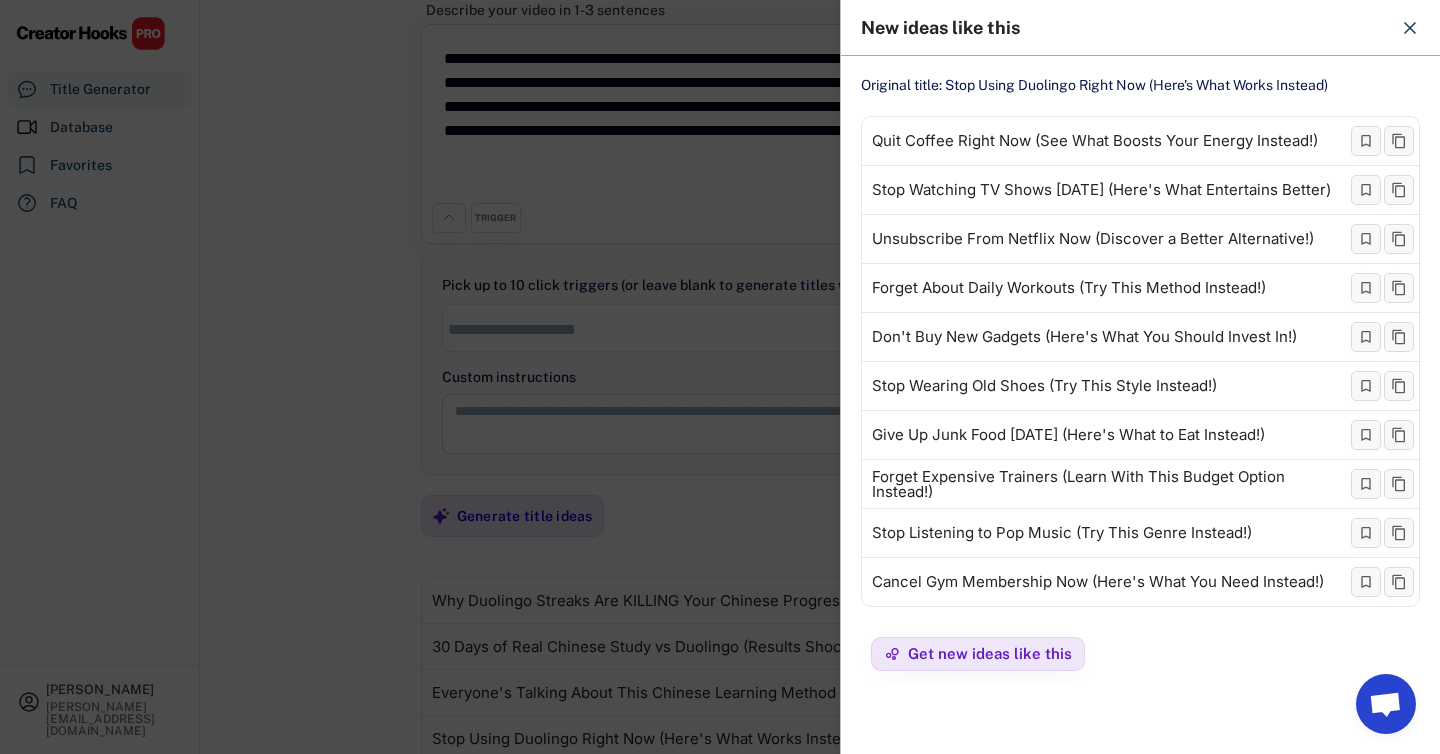 click at bounding box center (720, 377) 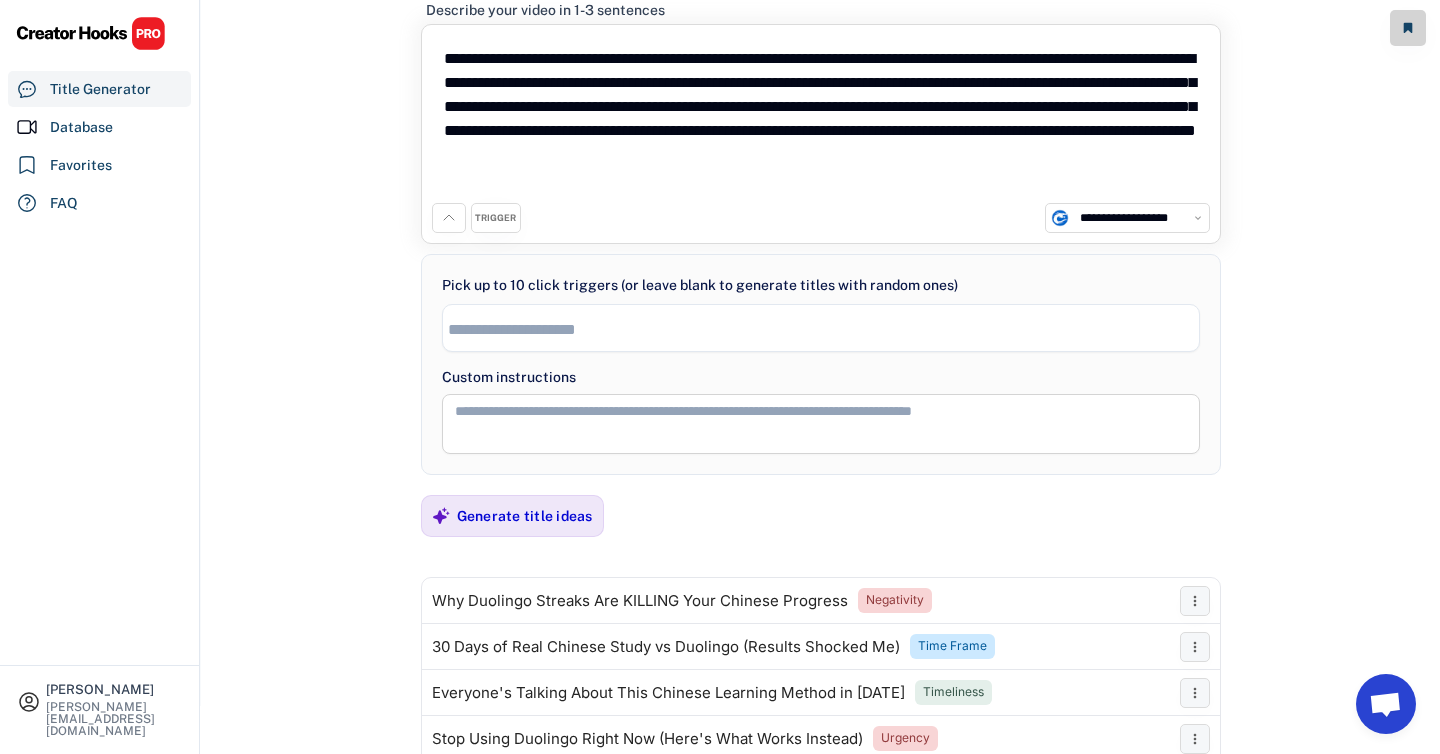click on "**********" at bounding box center [821, 119] 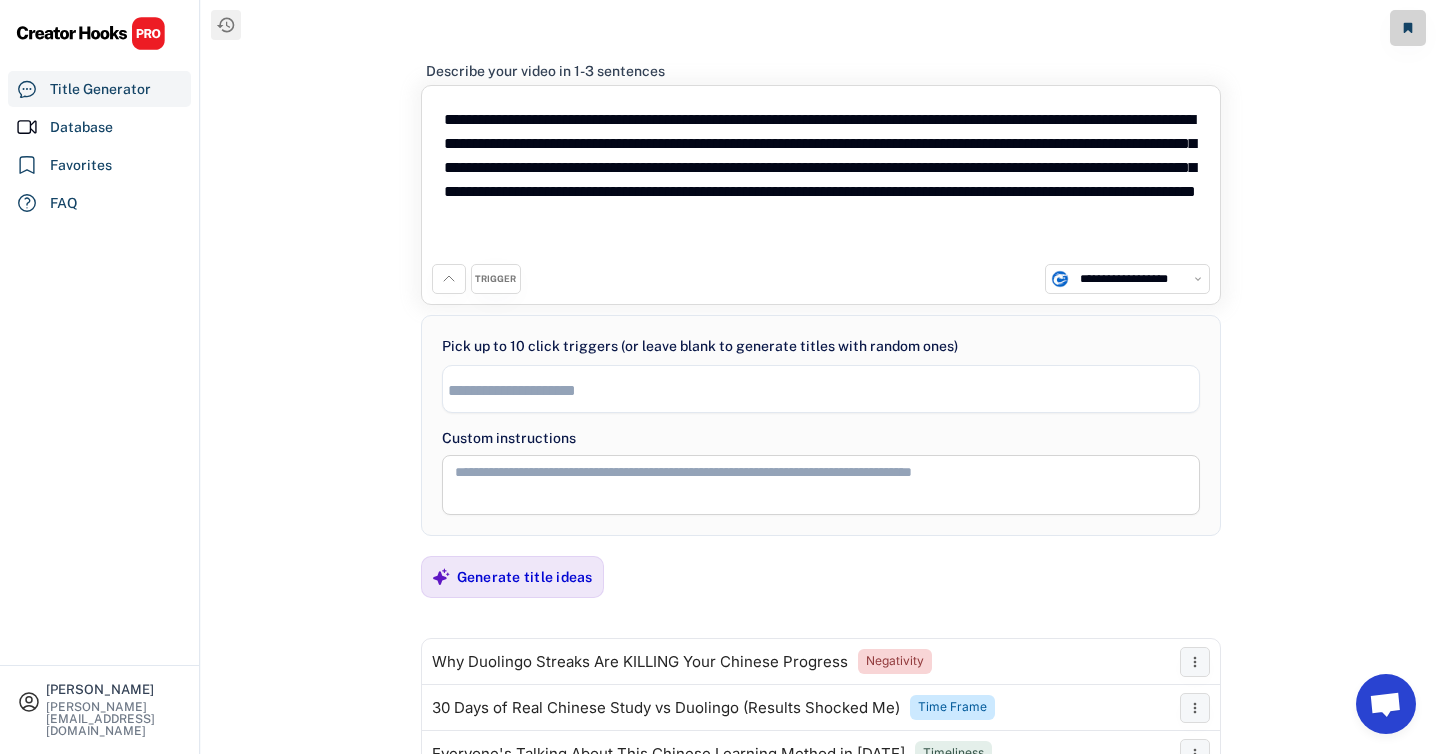 click on "**********" at bounding box center (821, 180) 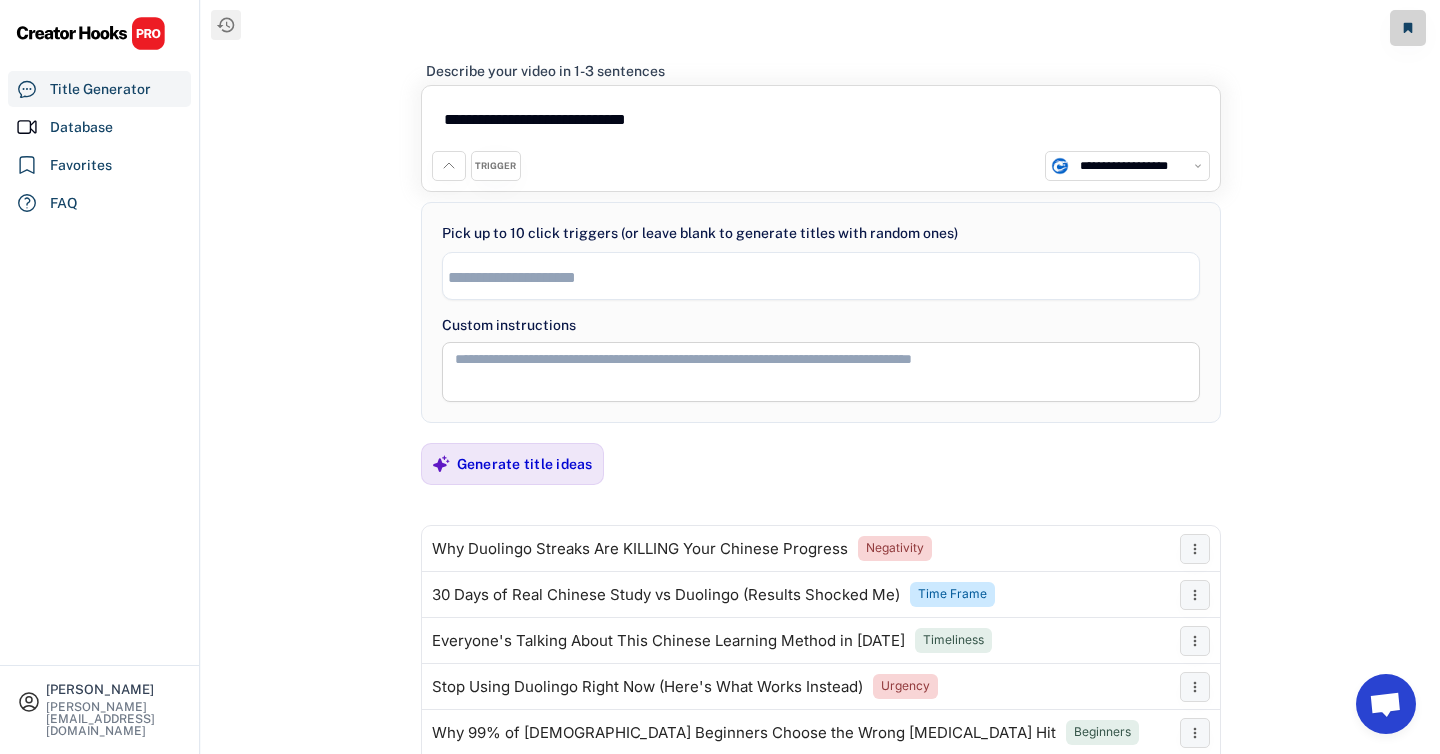 paste on "**********" 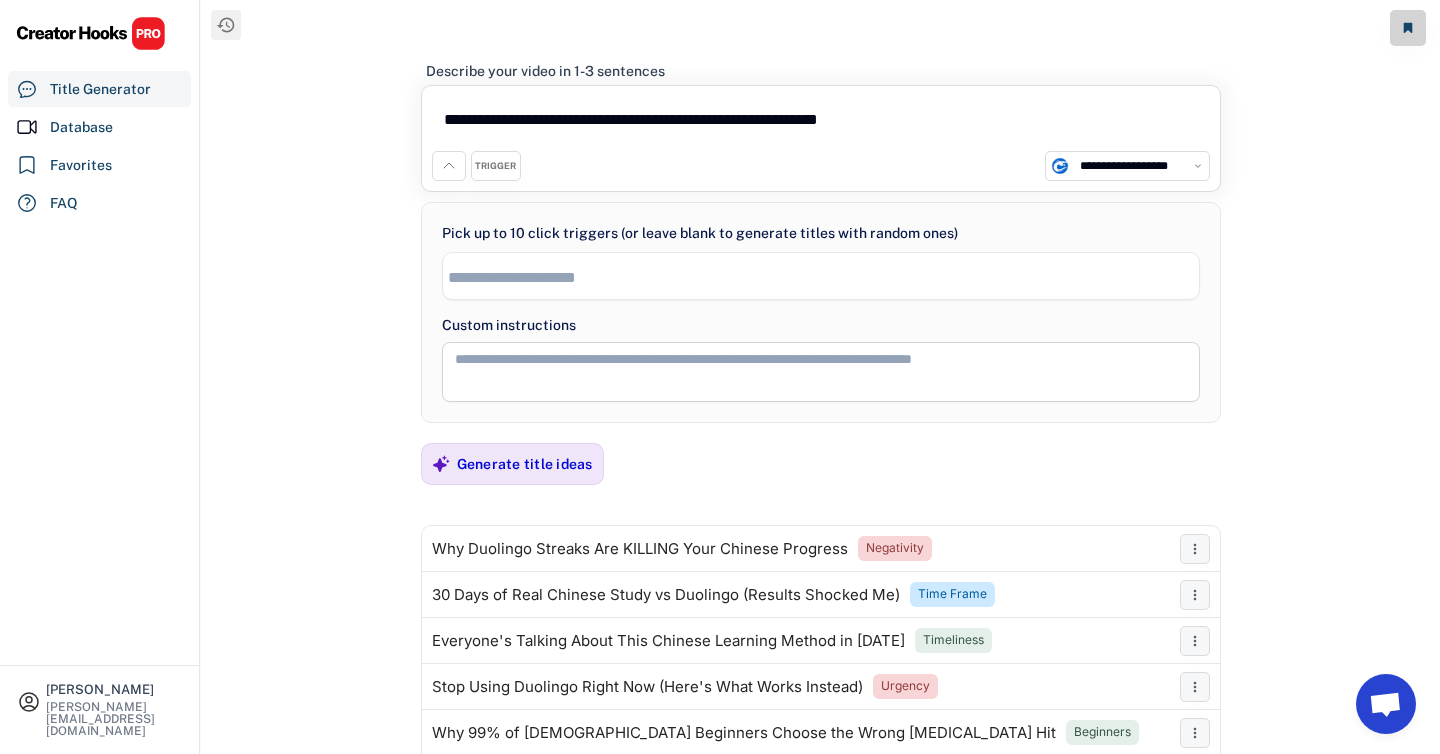 drag, startPoint x: 665, startPoint y: 121, endPoint x: 721, endPoint y: 122, distance: 56.008926 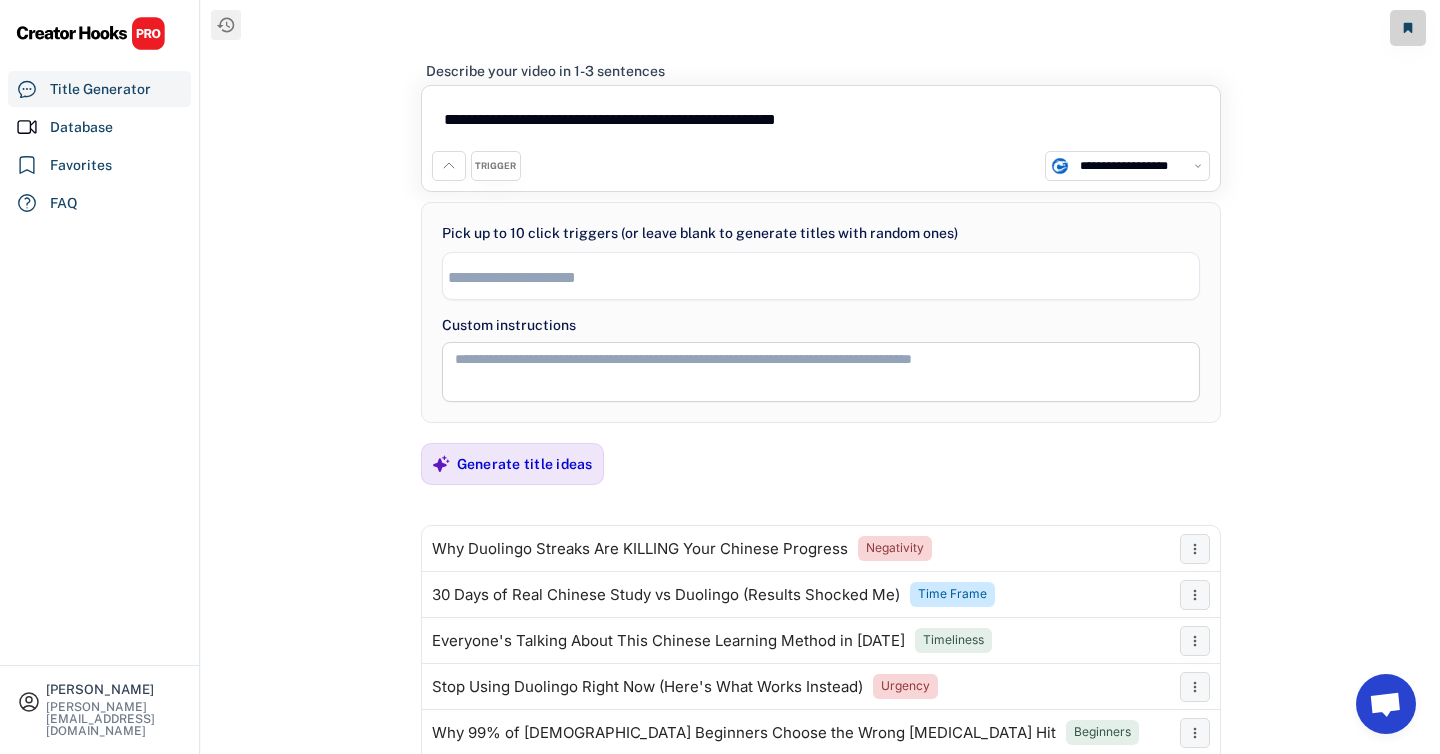 click on "**********" at bounding box center [821, 123] 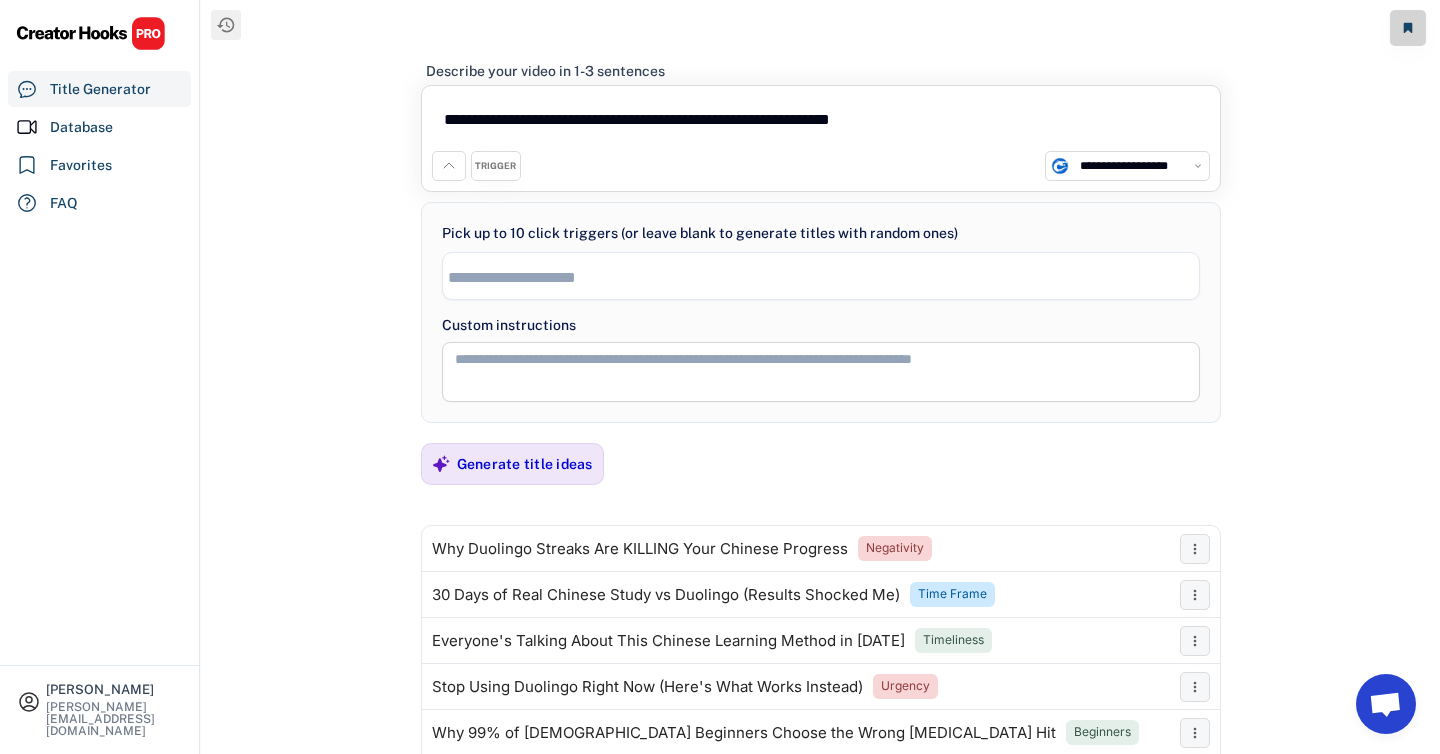 click on "**********" at bounding box center (821, 123) 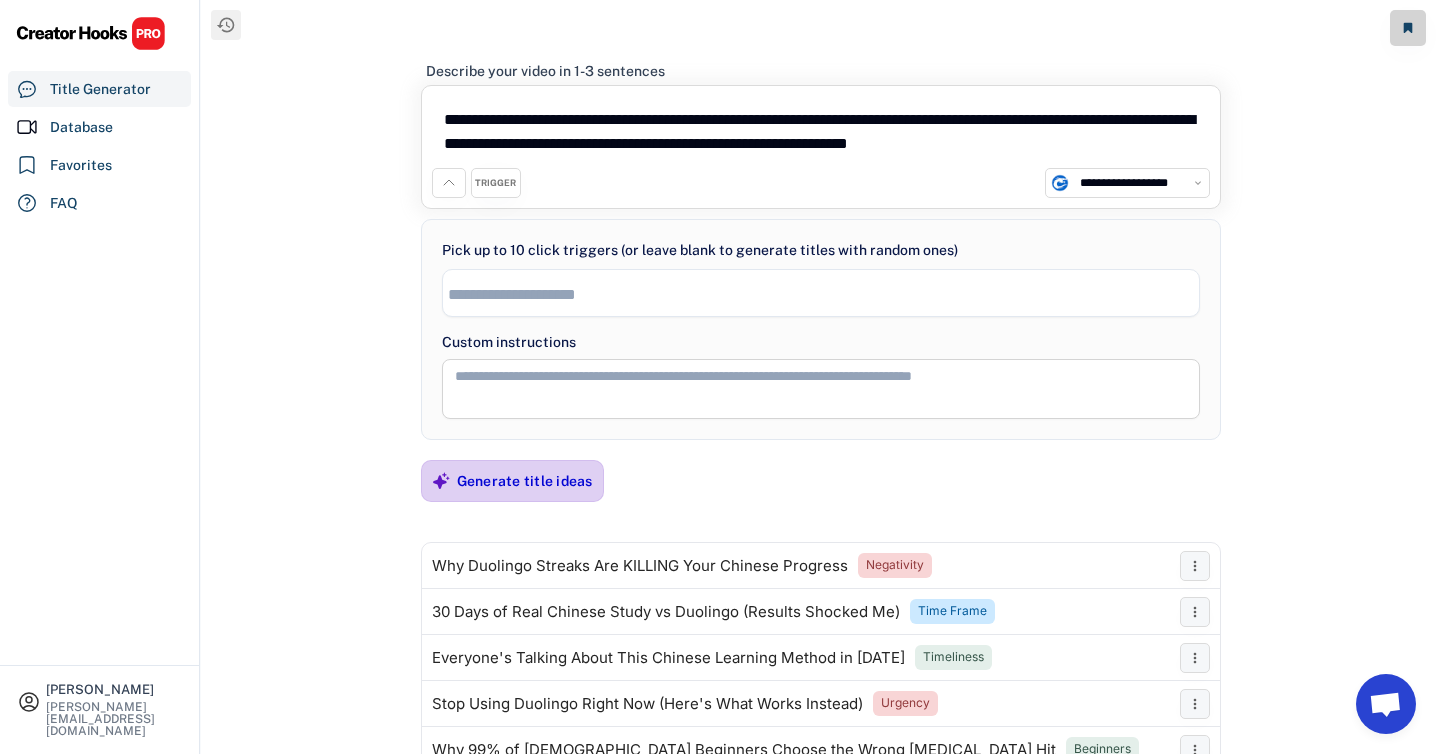 type on "**********" 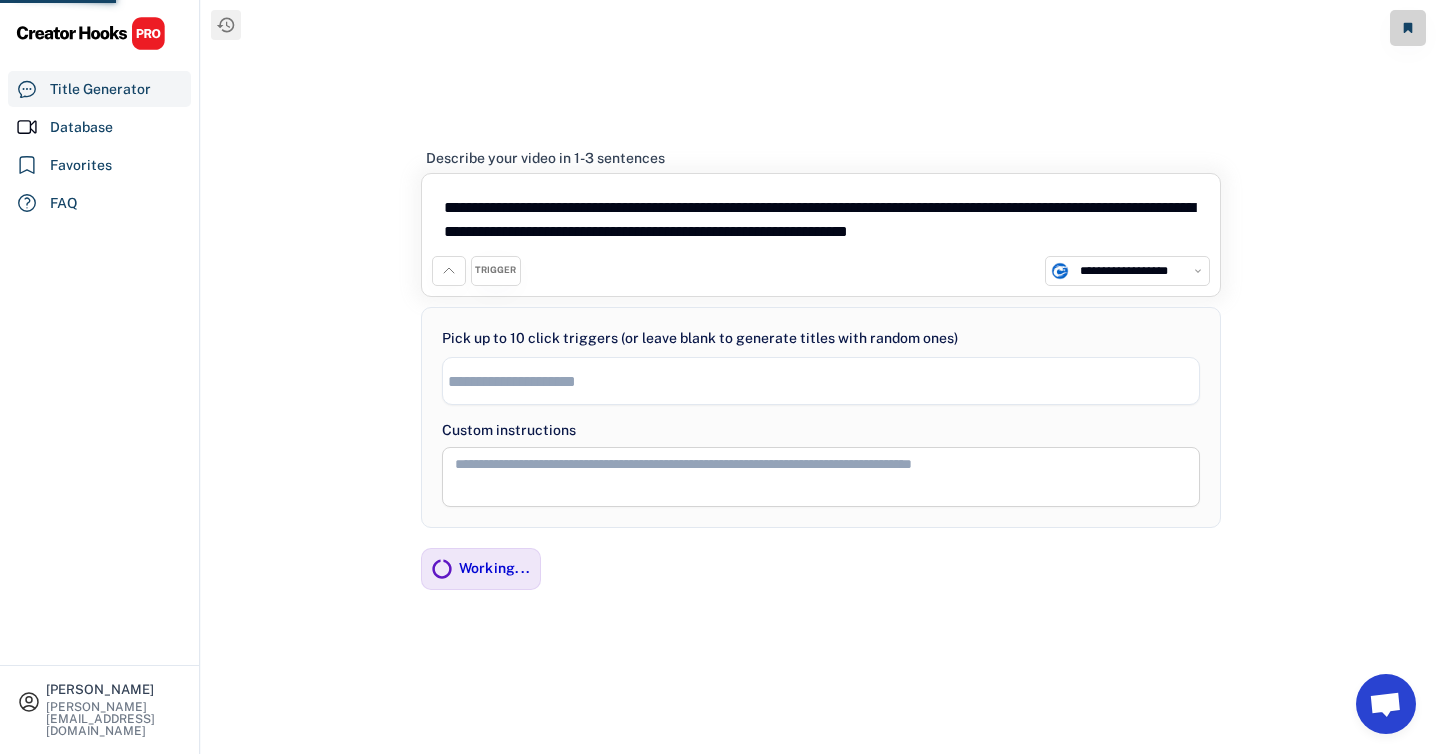 scroll, scrollTop: 13, scrollLeft: 0, axis: vertical 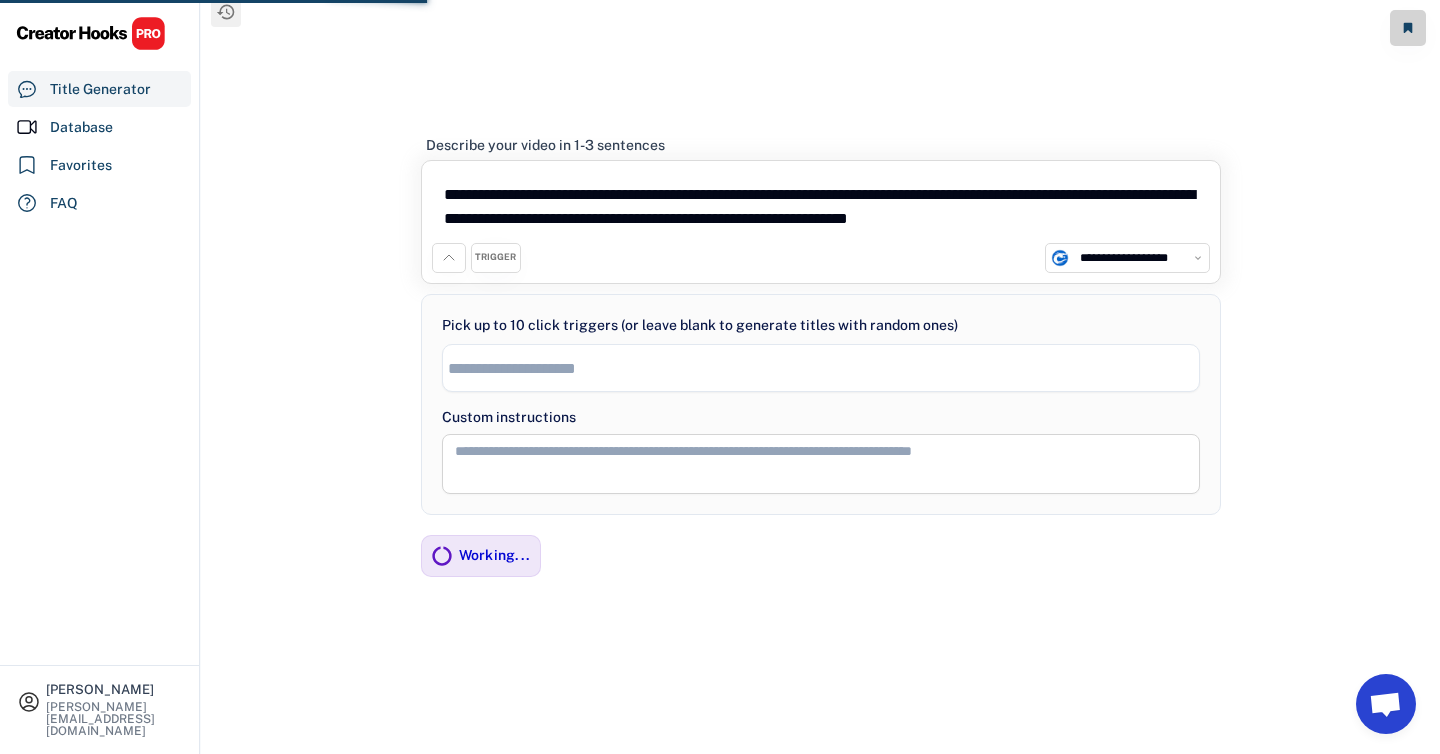 click on "**********" at bounding box center [820, 370] 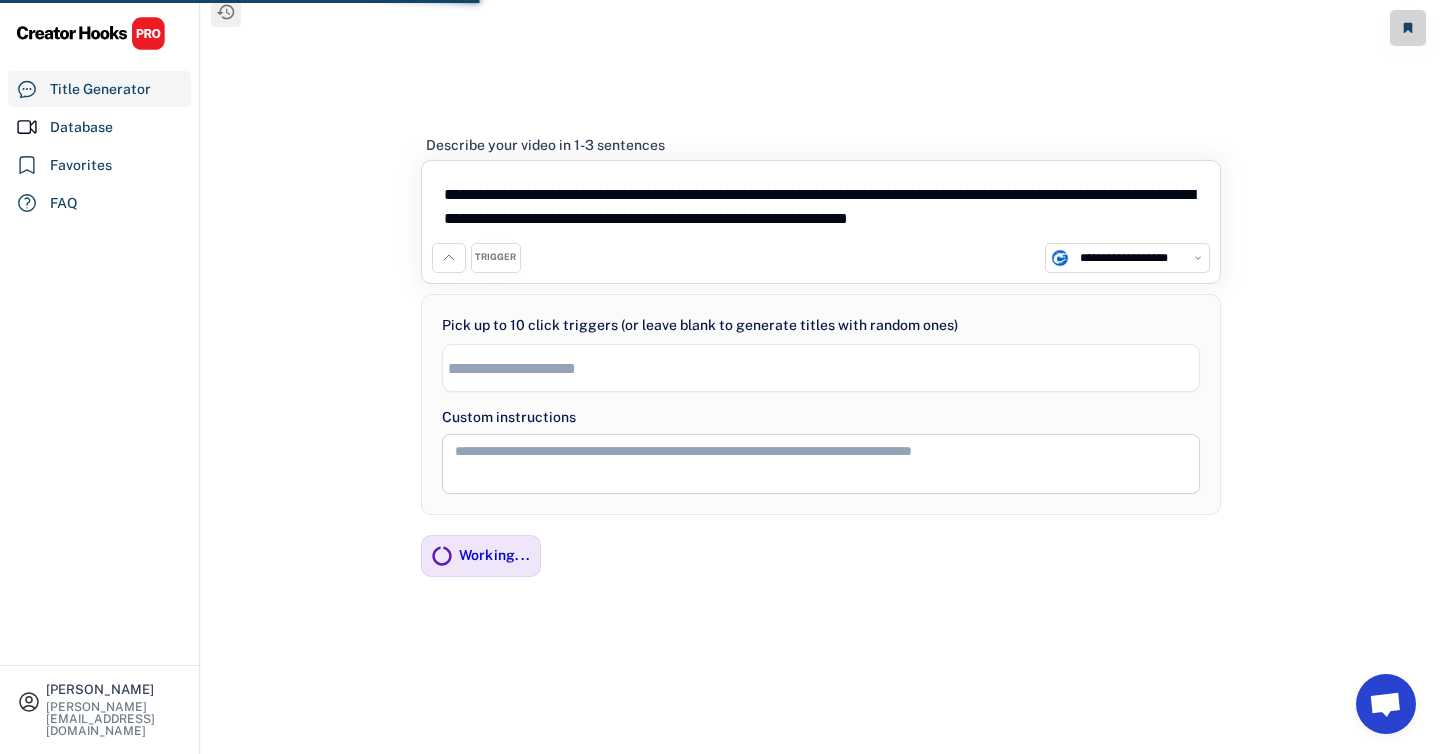 click on "**********" at bounding box center (821, 366) 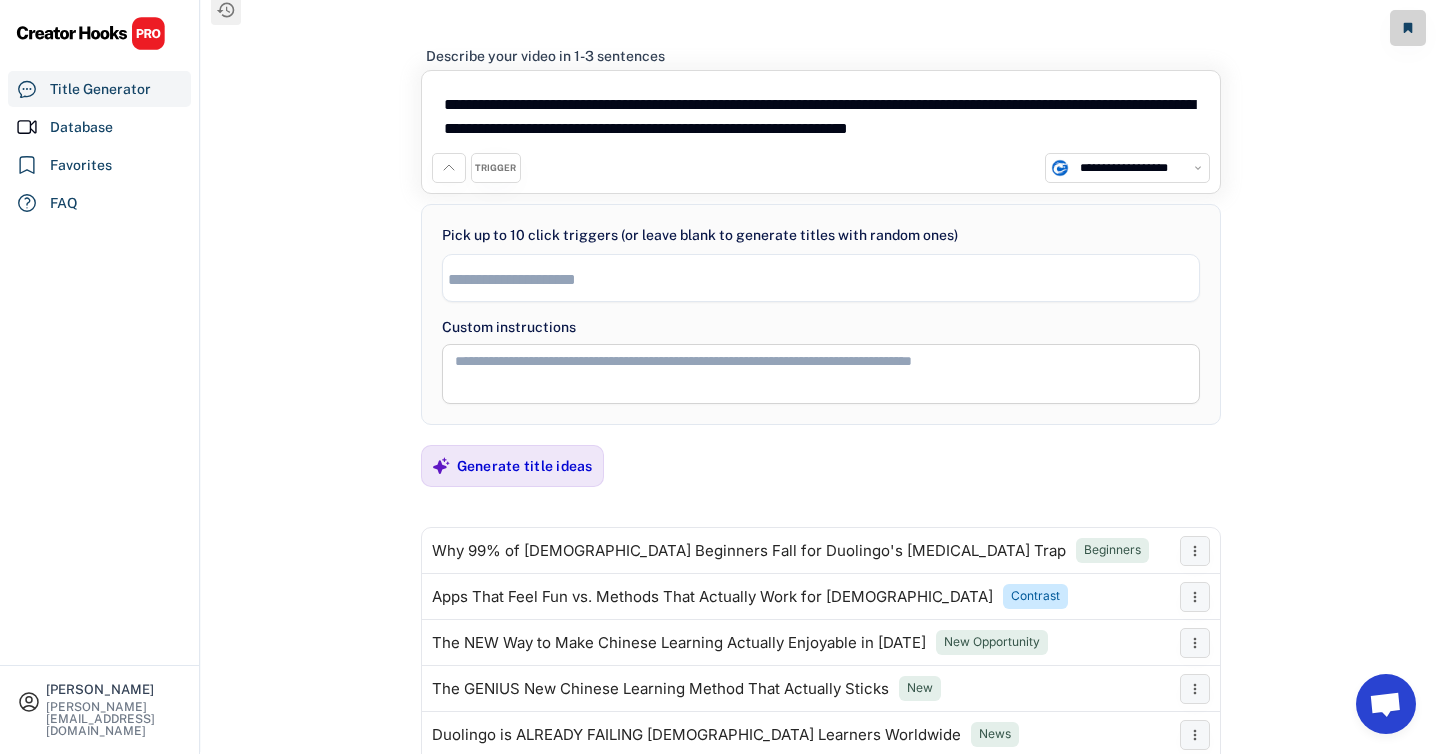 scroll, scrollTop: 0, scrollLeft: 0, axis: both 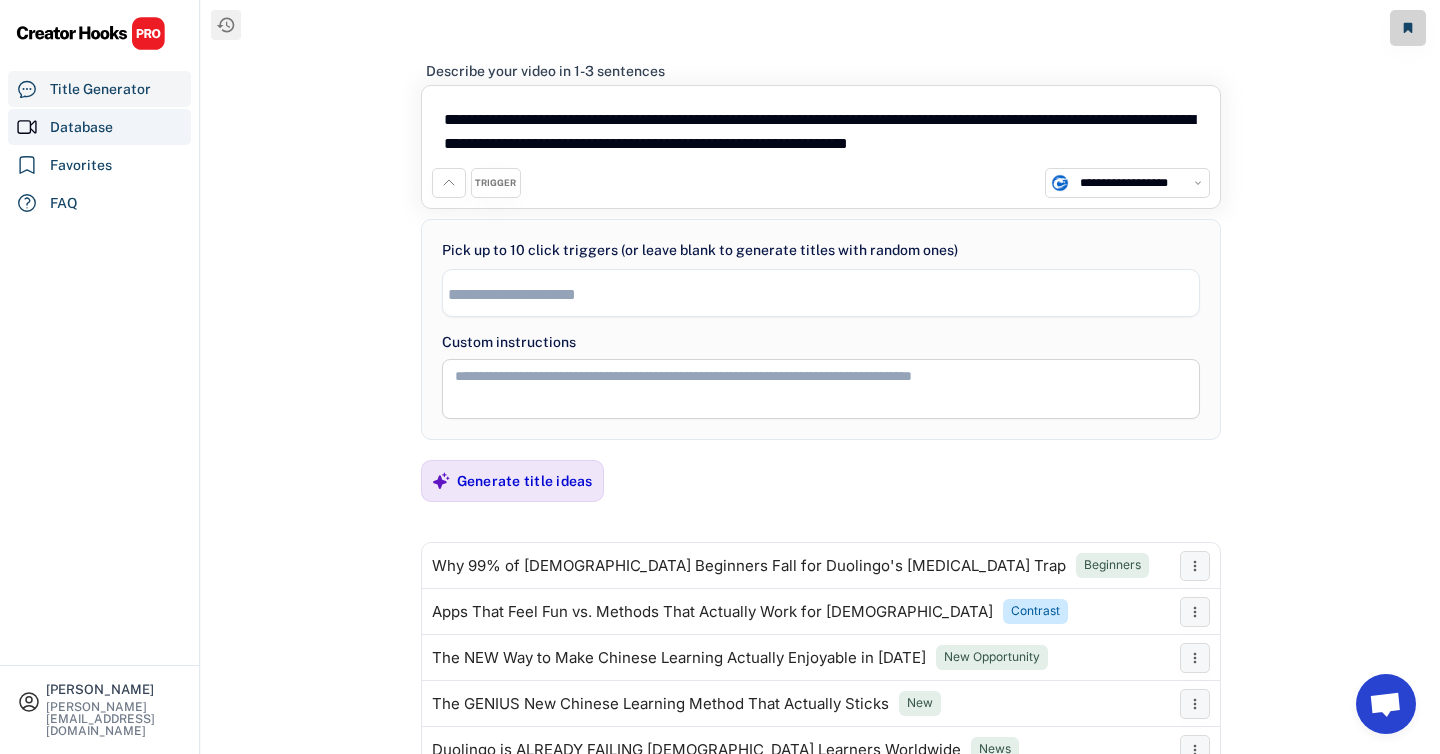 click on "Database" at bounding box center [99, 127] 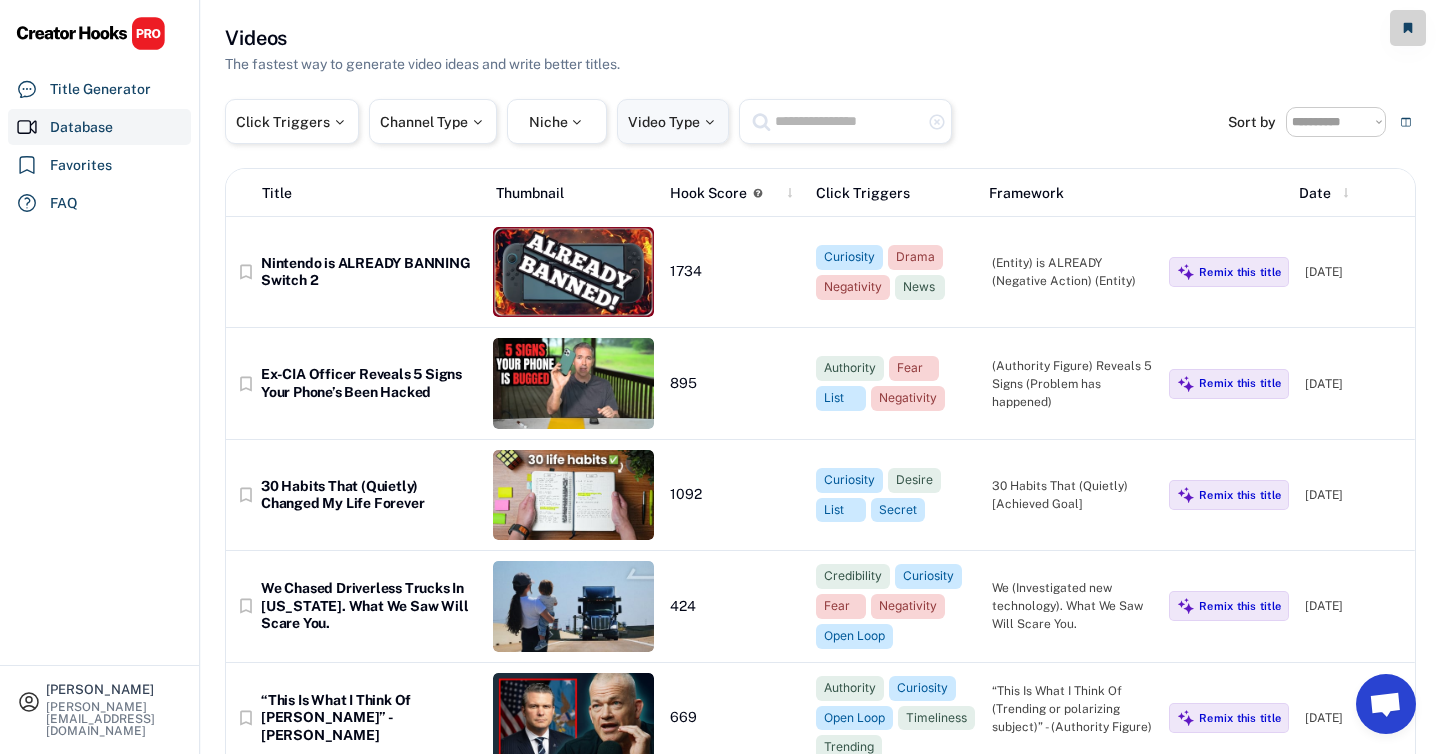 click on "Video Type" at bounding box center [673, 122] 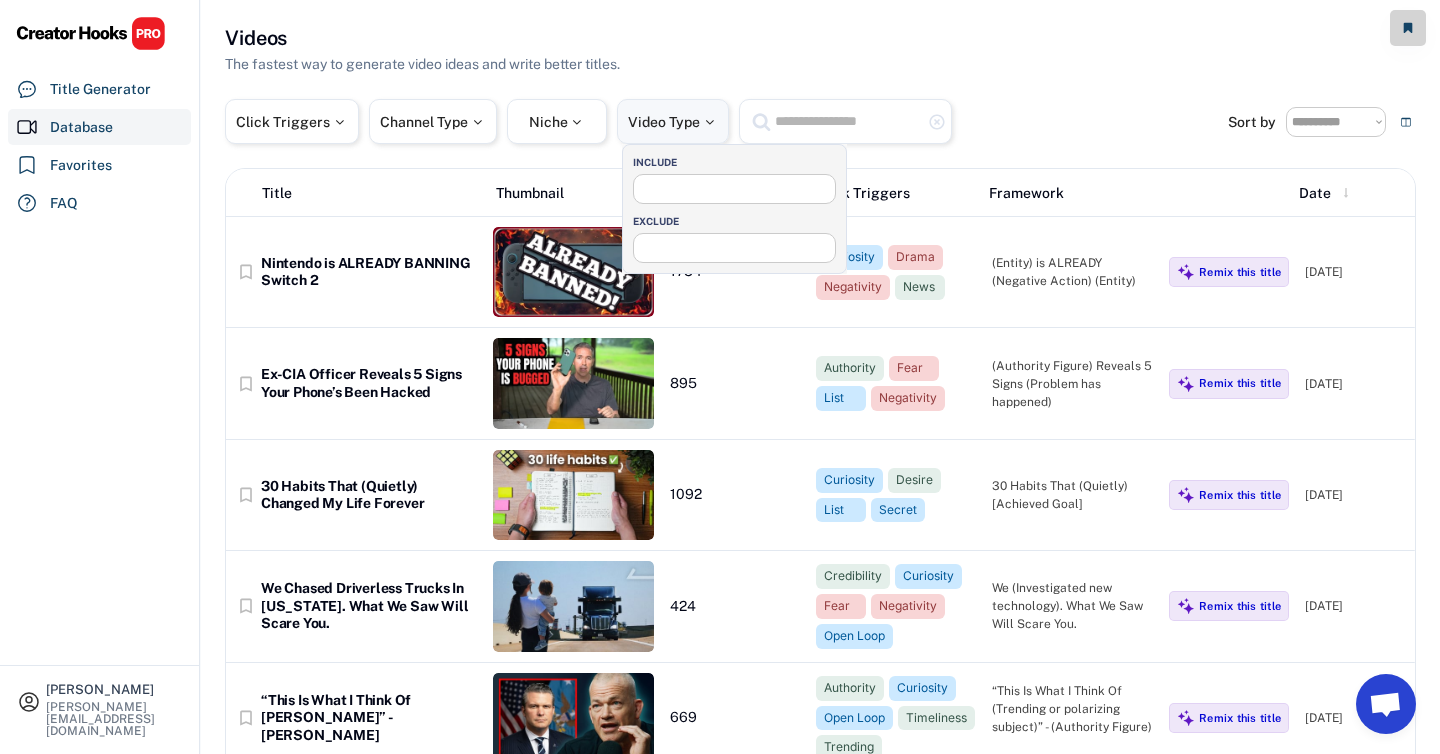 select 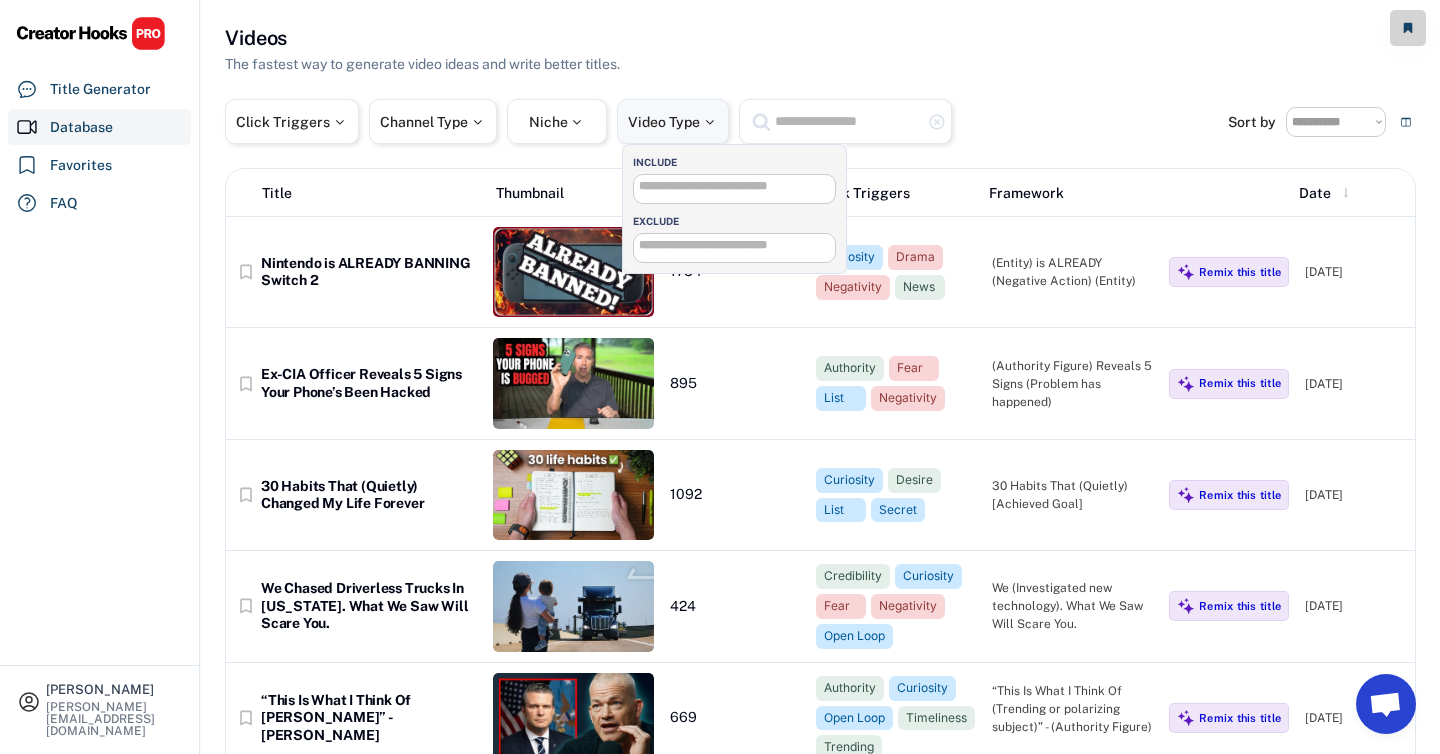 click on "Video Type" at bounding box center (673, 122) 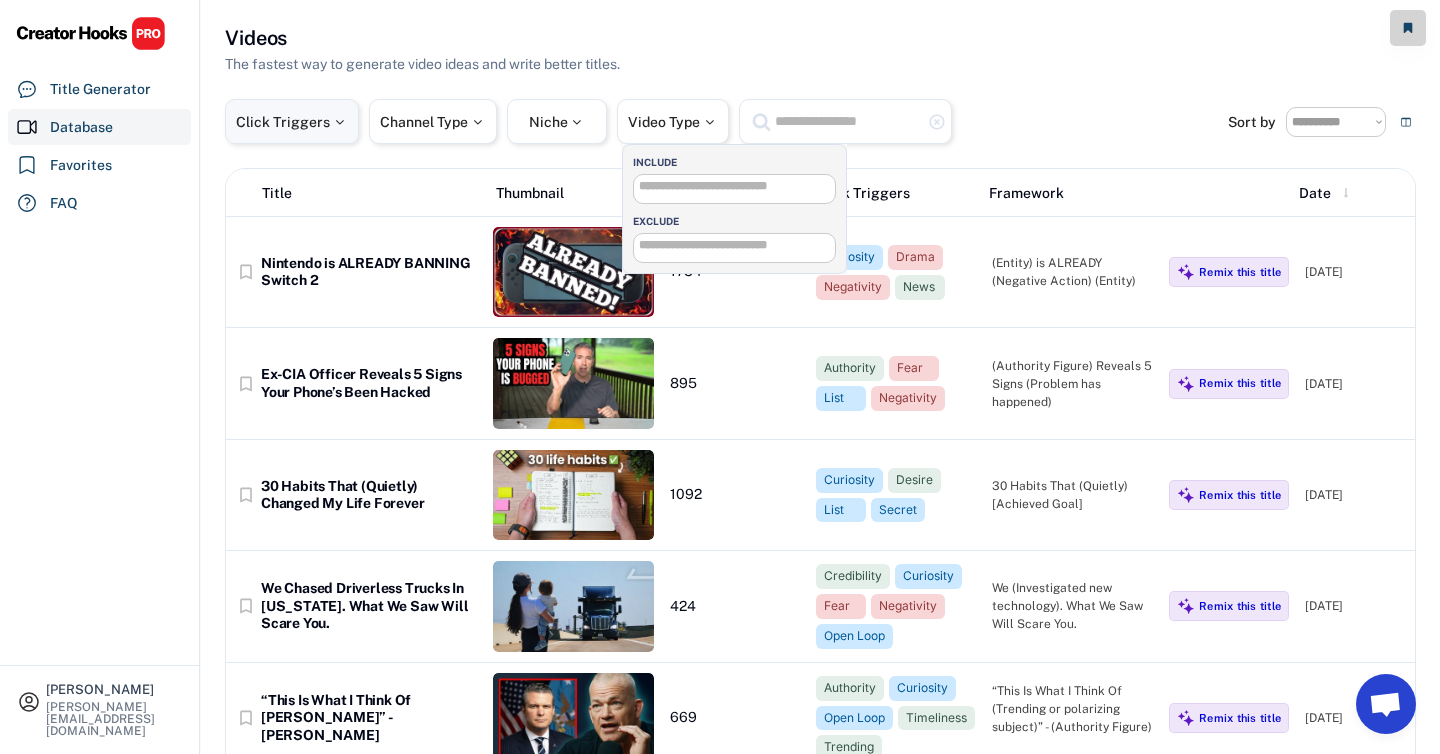 click on "Click Triggers" at bounding box center (292, 122) 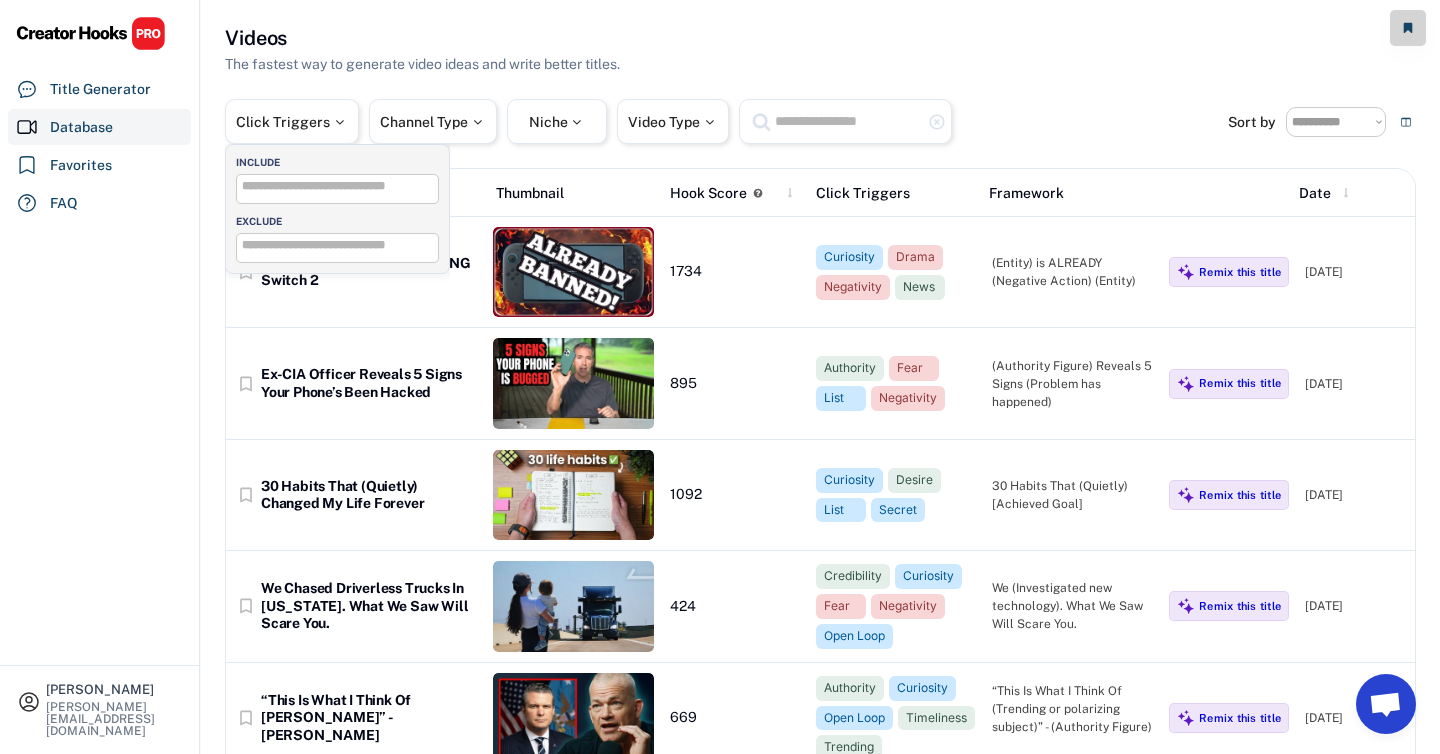 click at bounding box center (342, 186) 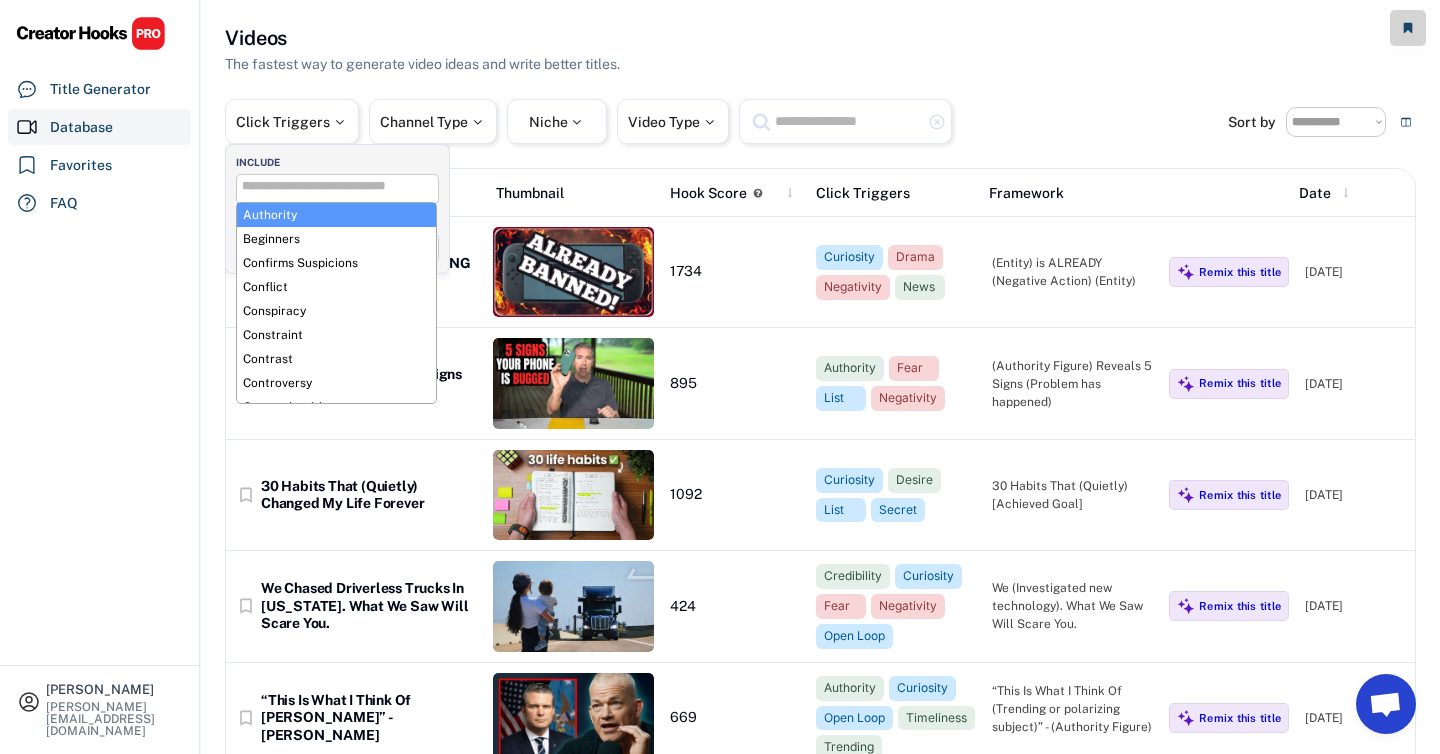 click at bounding box center (342, 186) 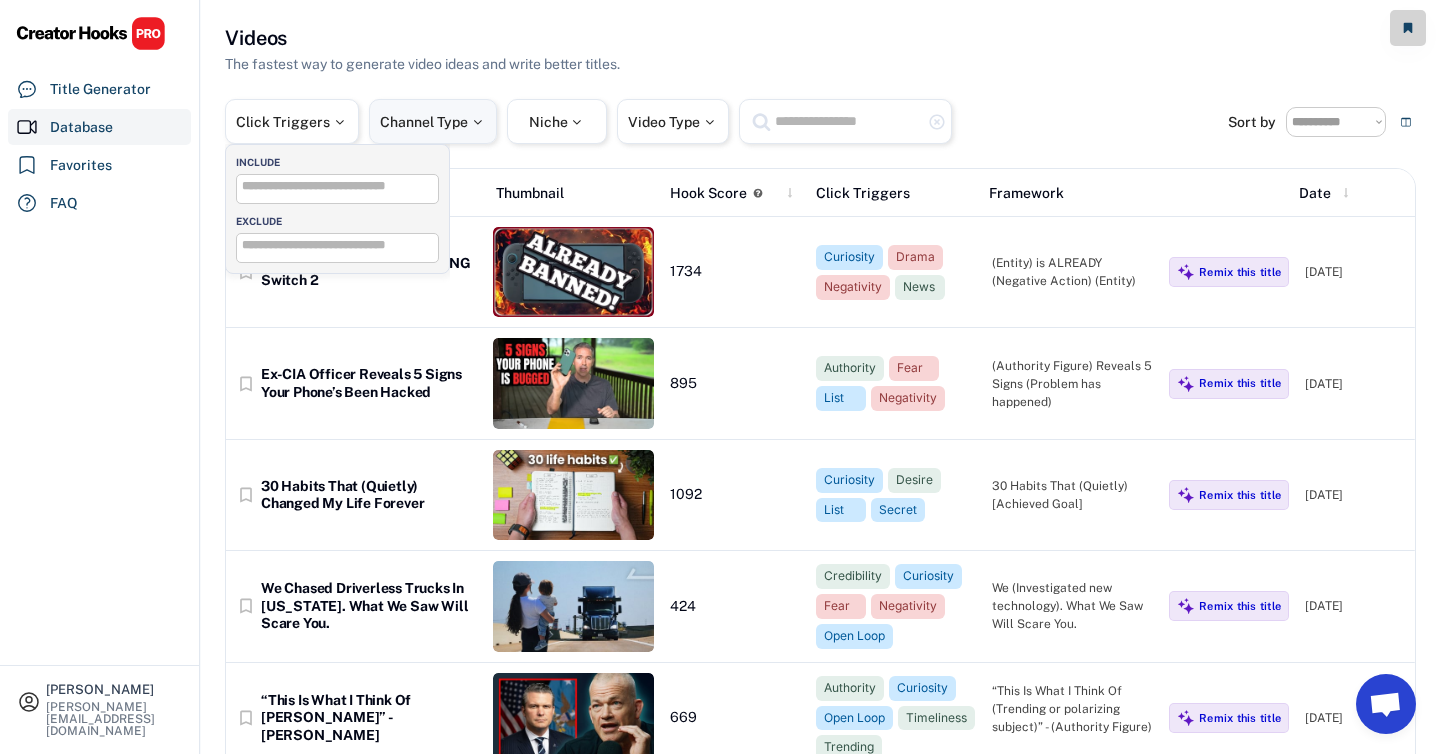 click on "Channel Type" at bounding box center [433, 122] 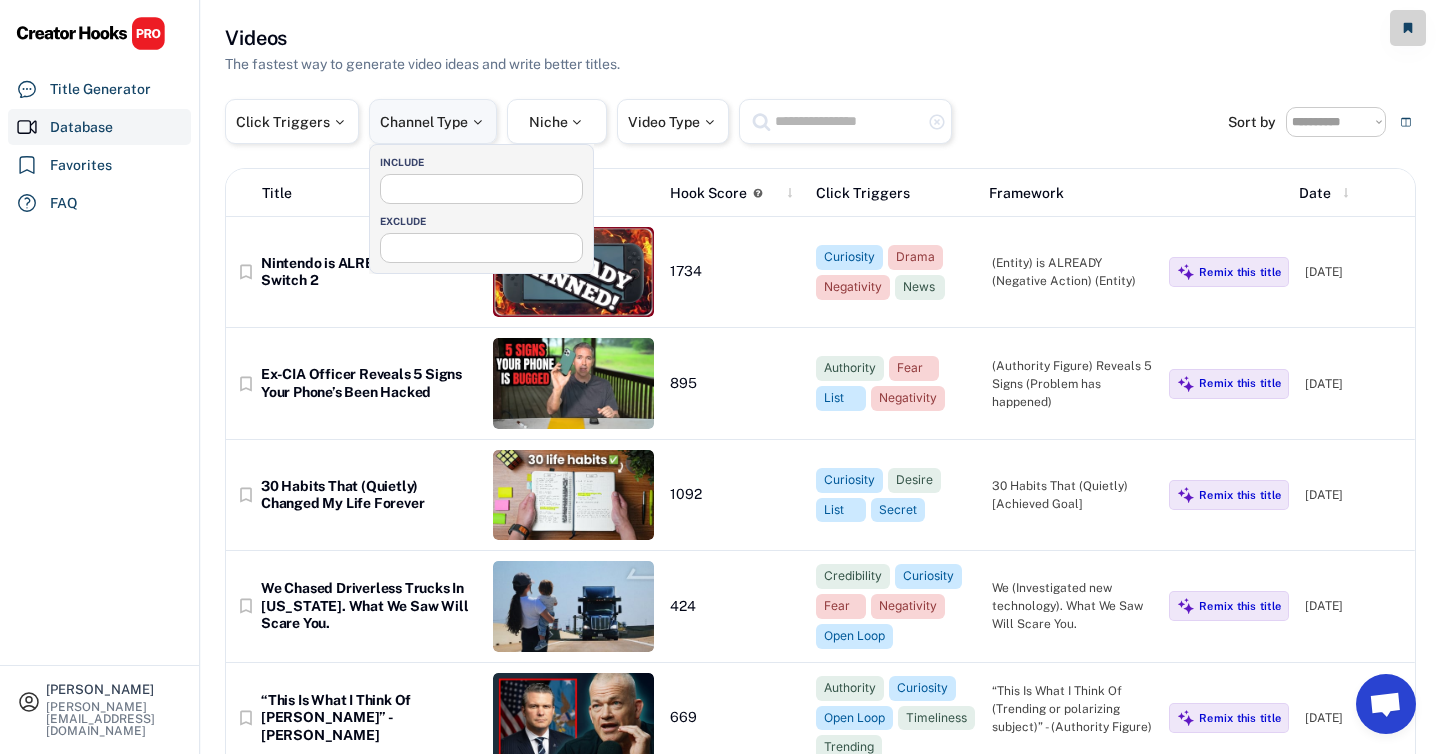 select 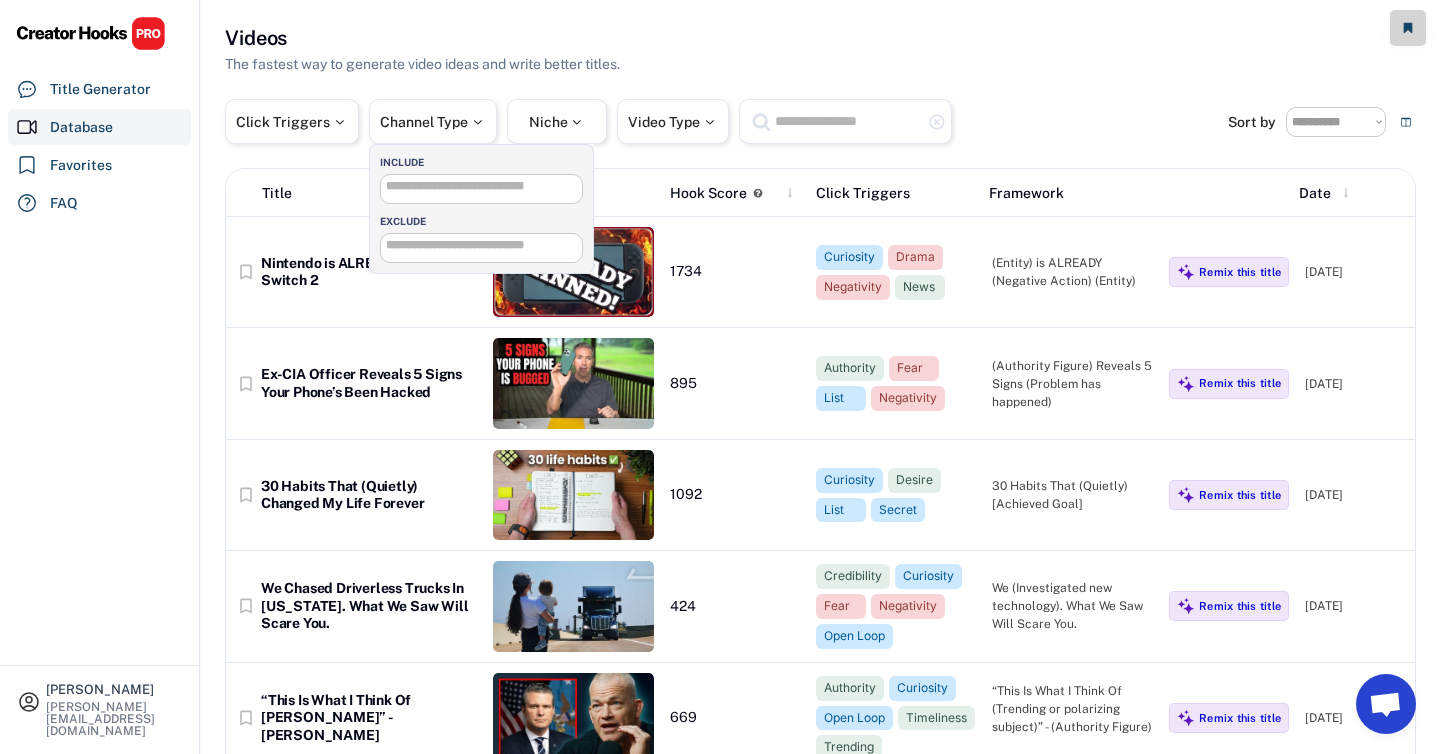 click on "**********" at bounding box center [481, 189] 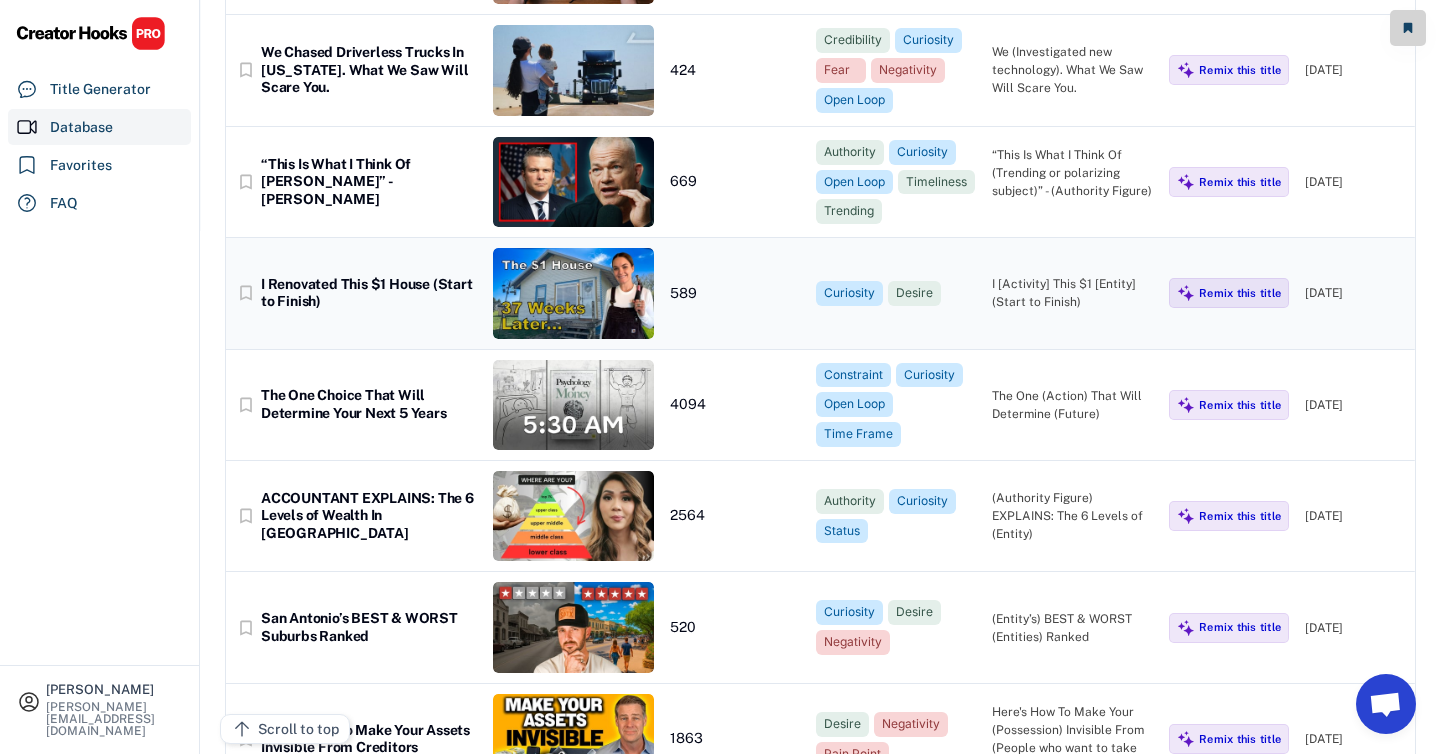 scroll, scrollTop: 0, scrollLeft: 0, axis: both 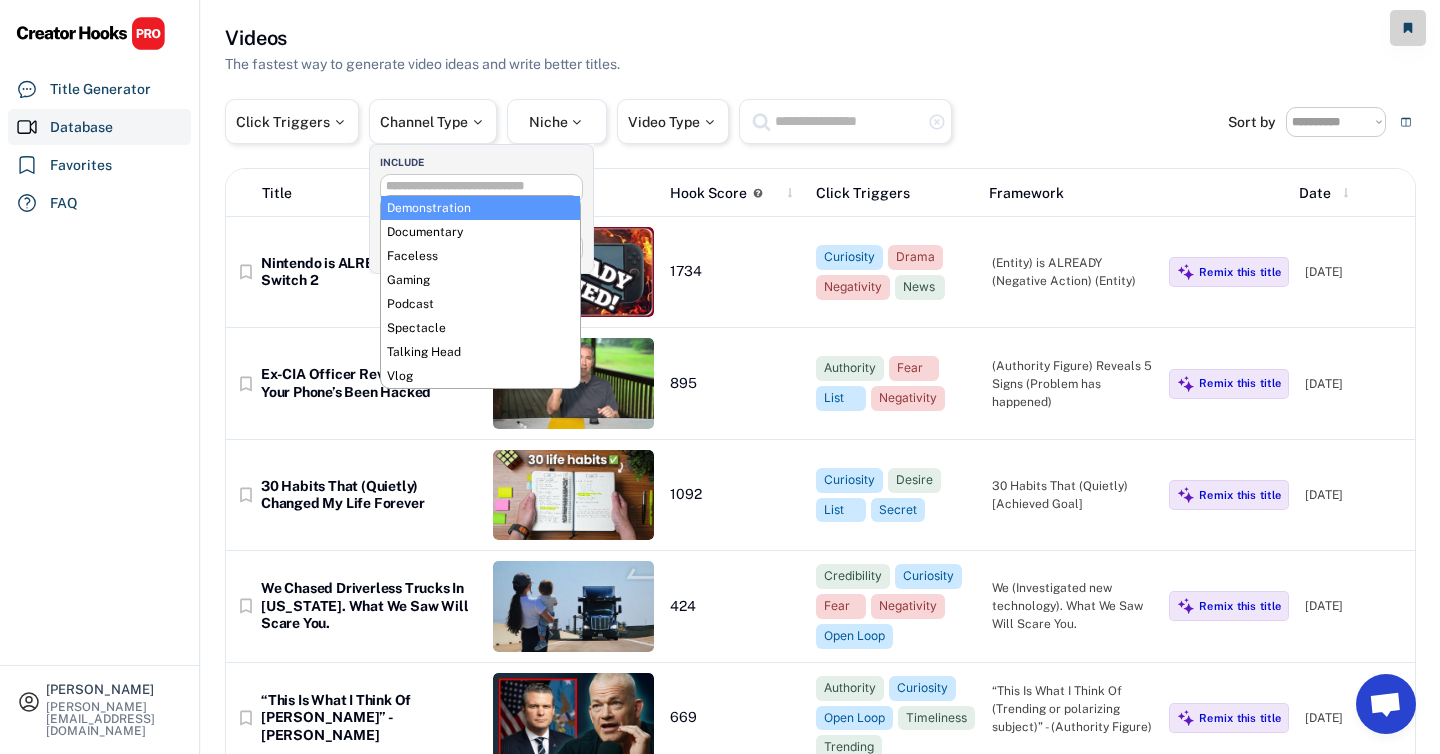 click at bounding box center (481, 184) 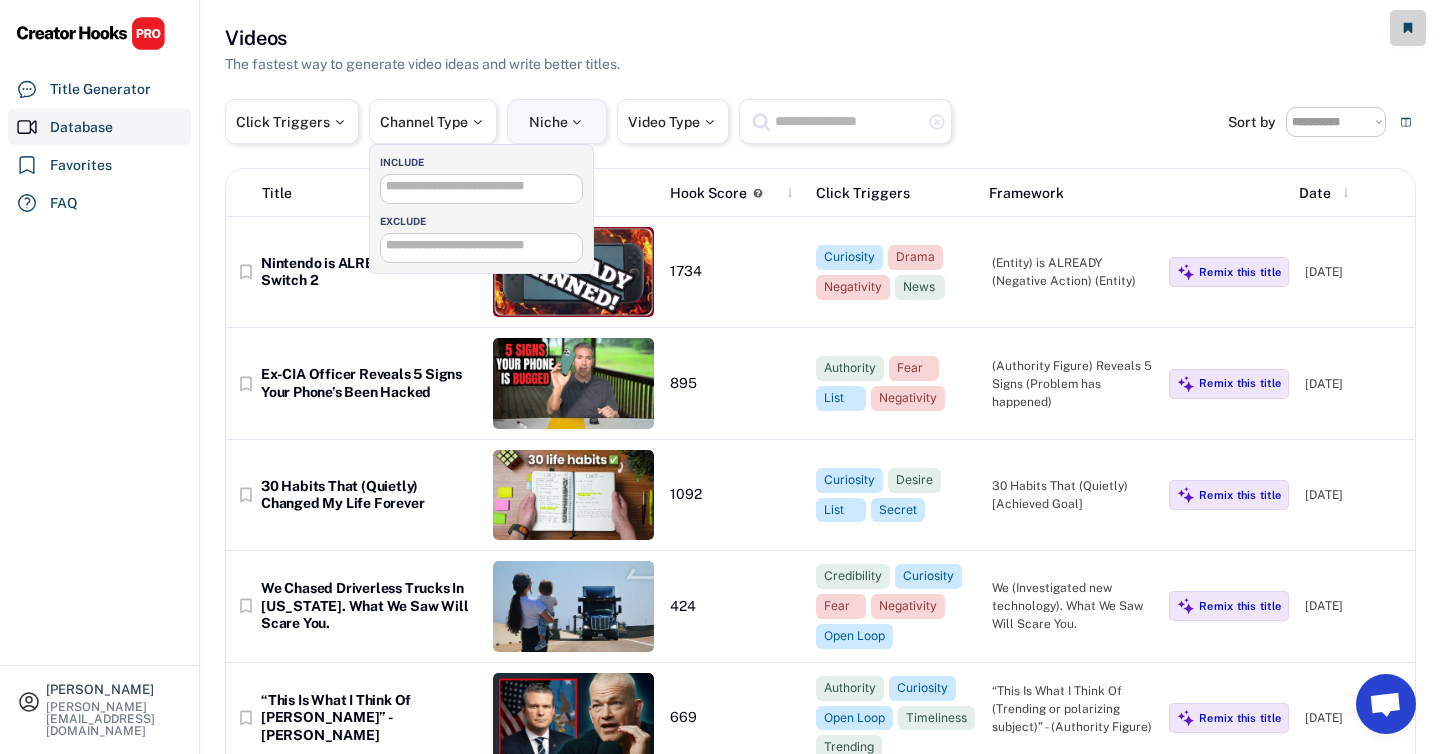 click on "Niche" at bounding box center (557, 121) 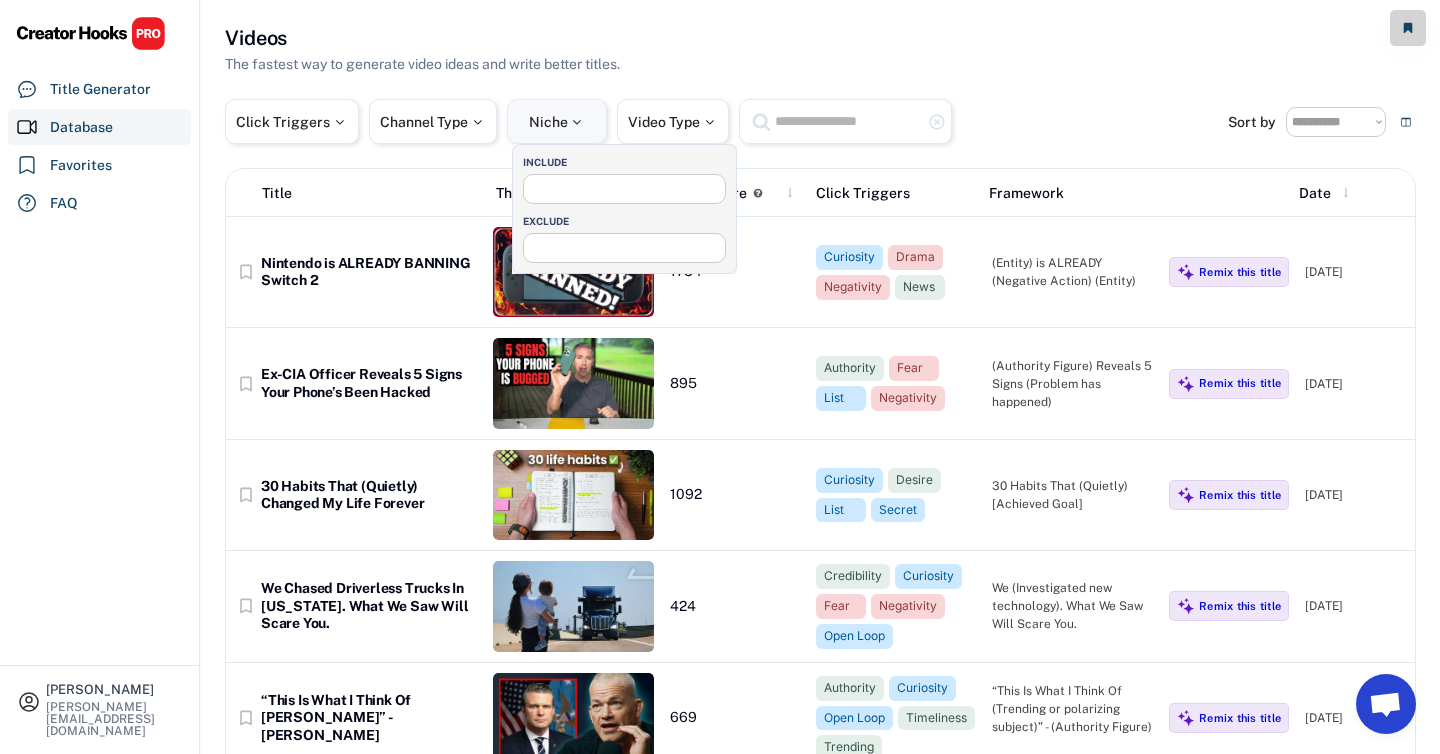 select 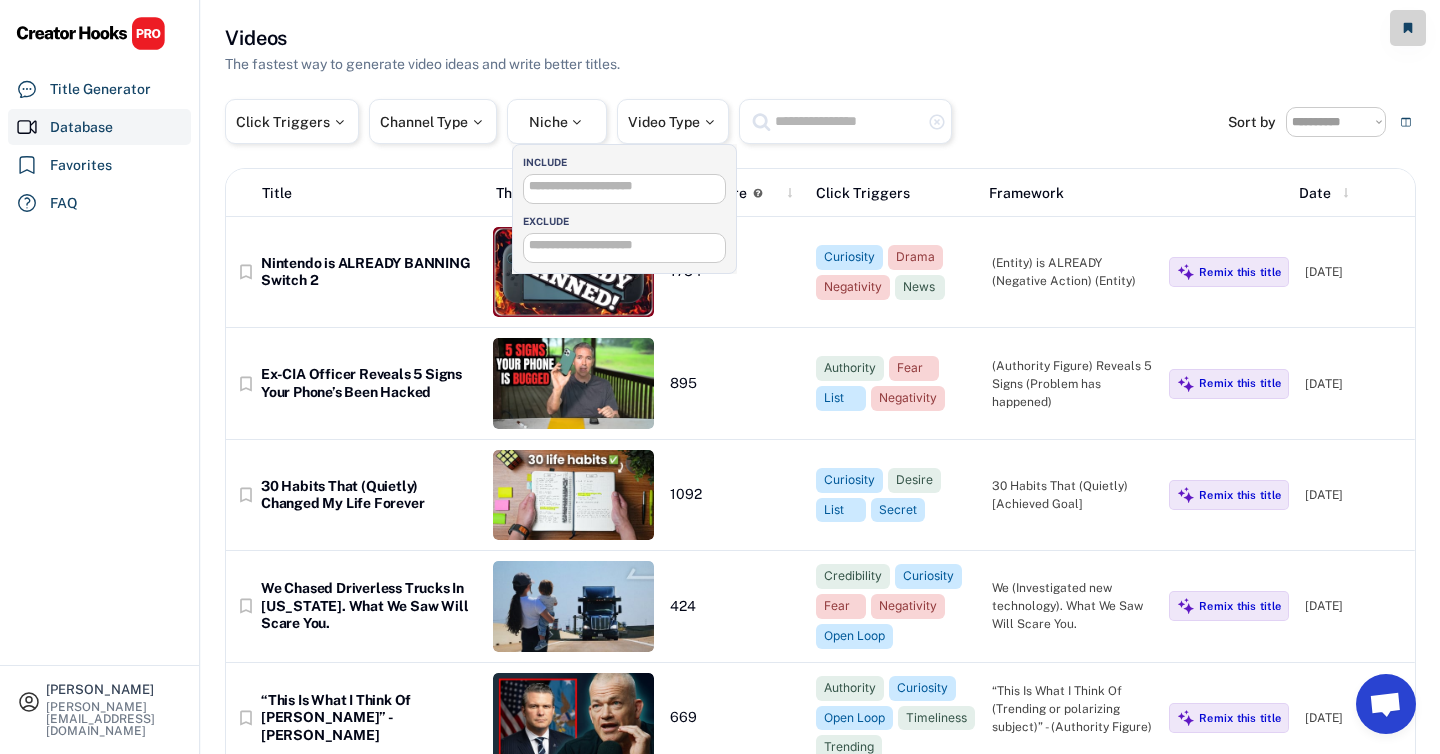 click at bounding box center [629, 186] 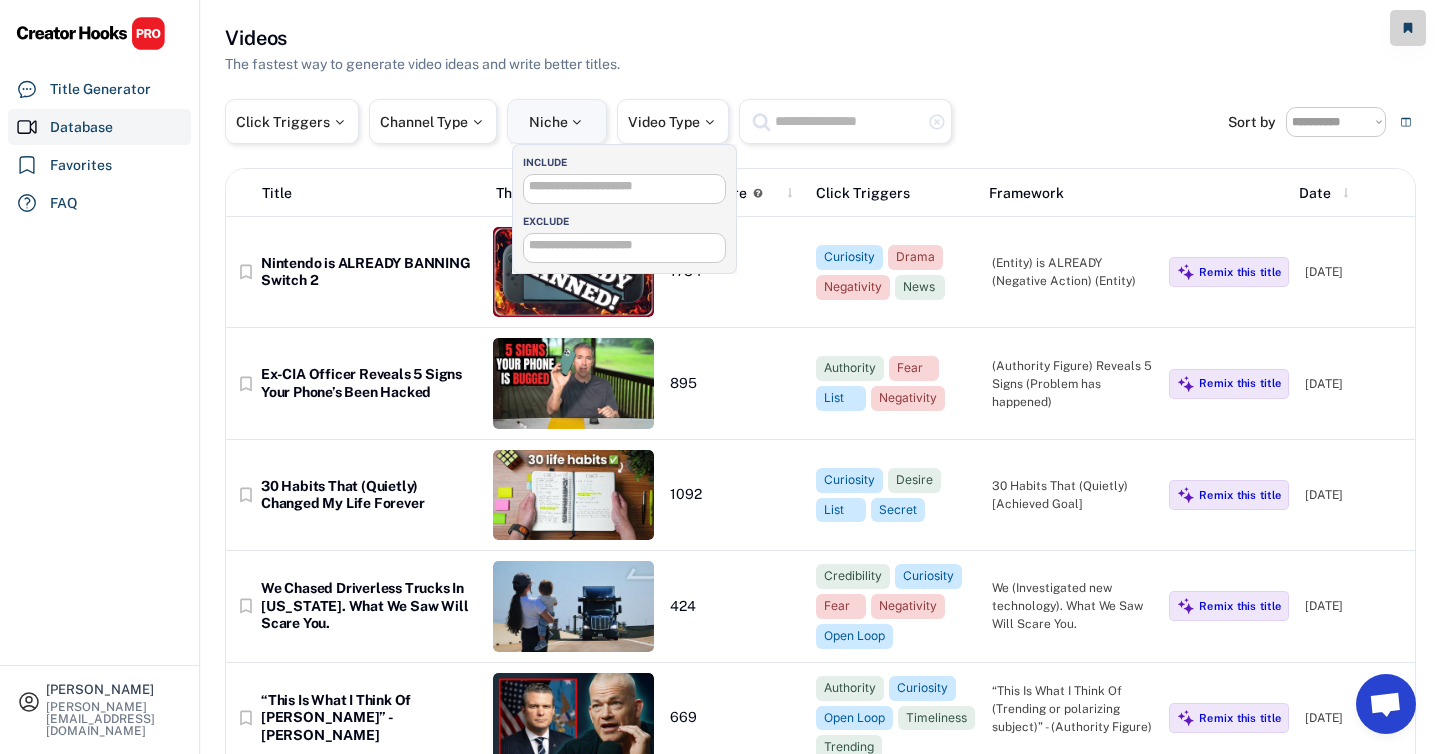 click on "Niche" at bounding box center (557, 121) 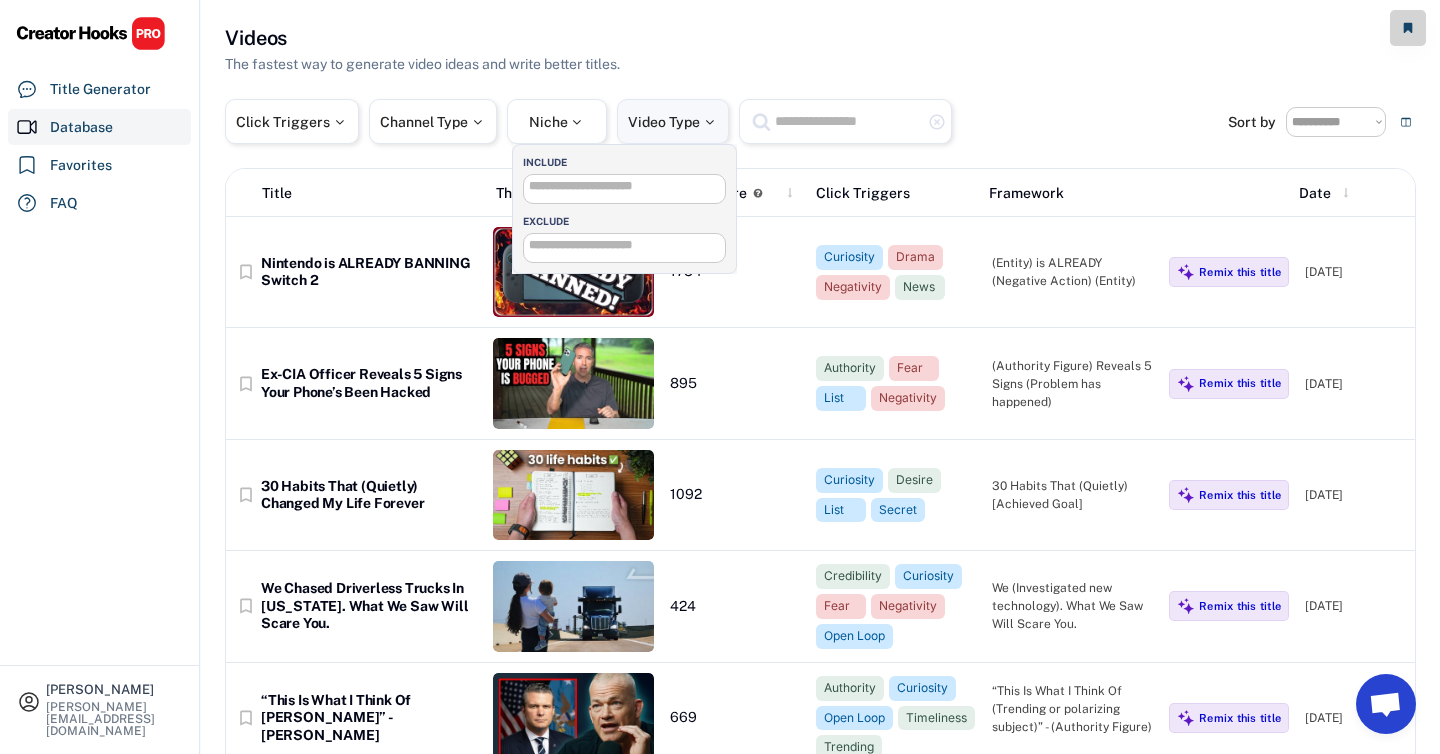 click on "Video Type" at bounding box center [673, 122] 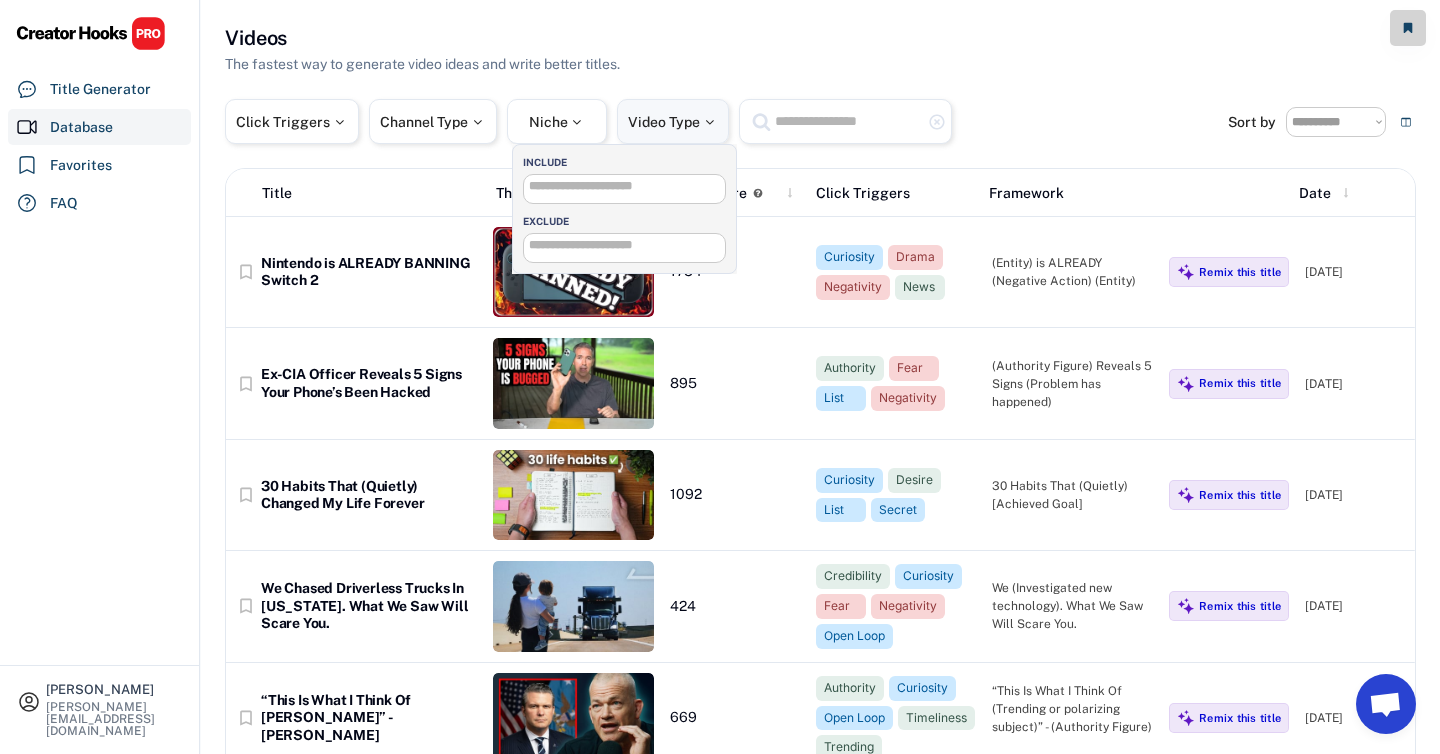 select 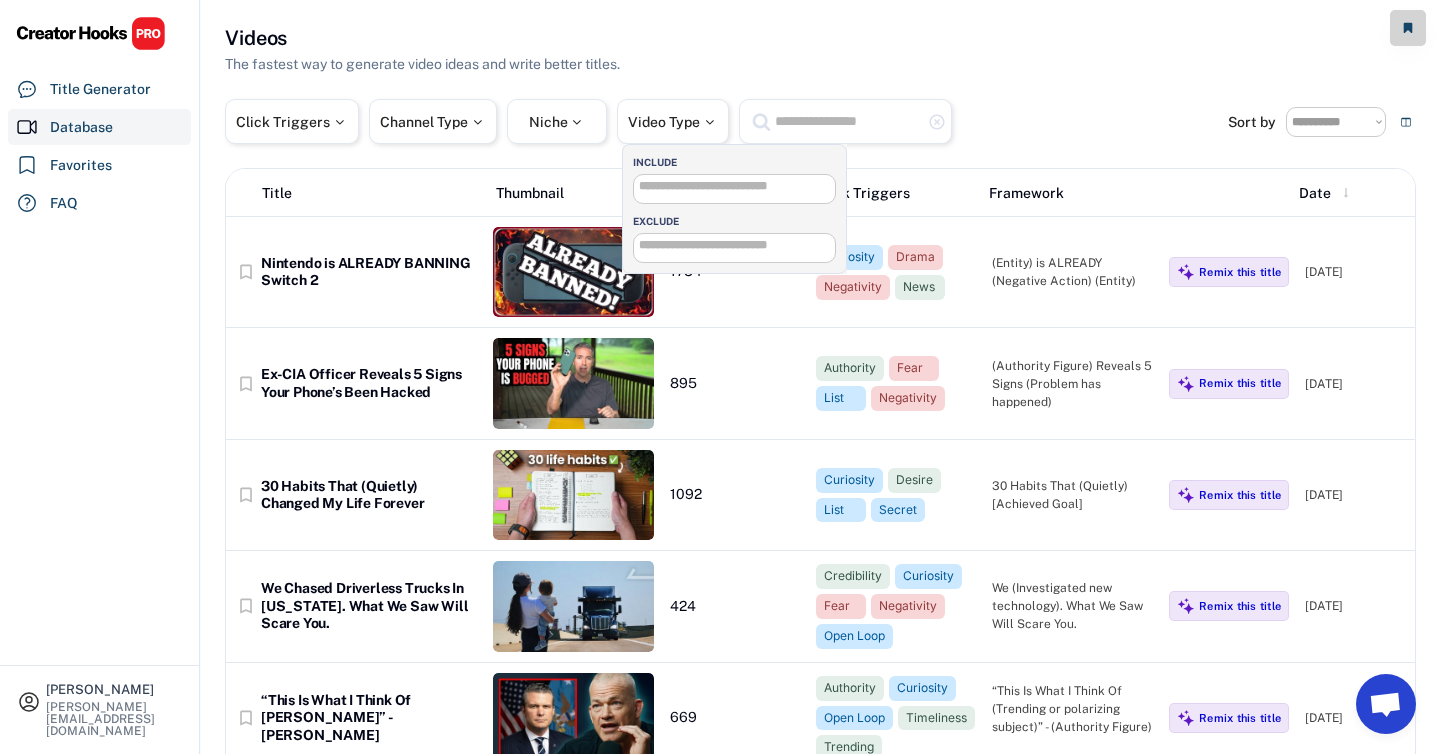 click at bounding box center (739, 186) 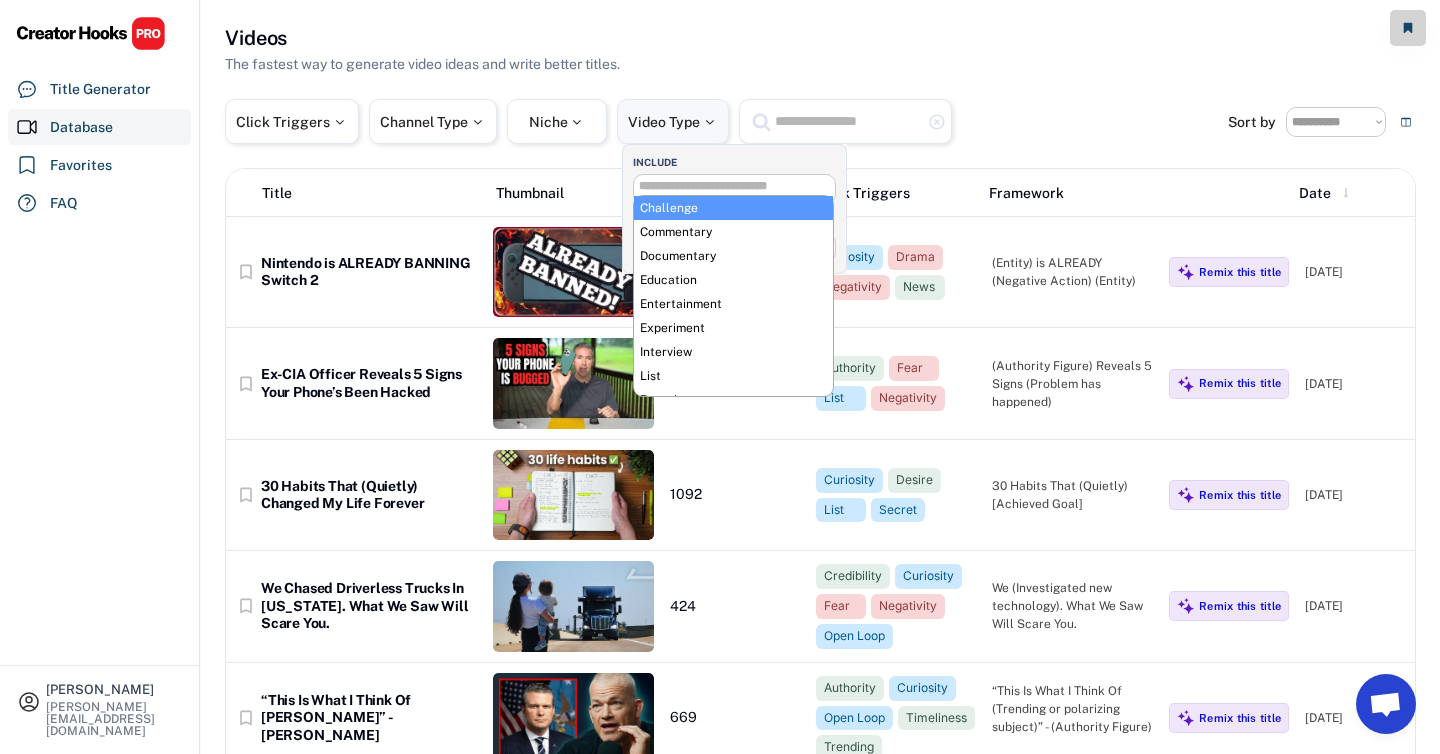 click on "Video Type" at bounding box center (673, 122) 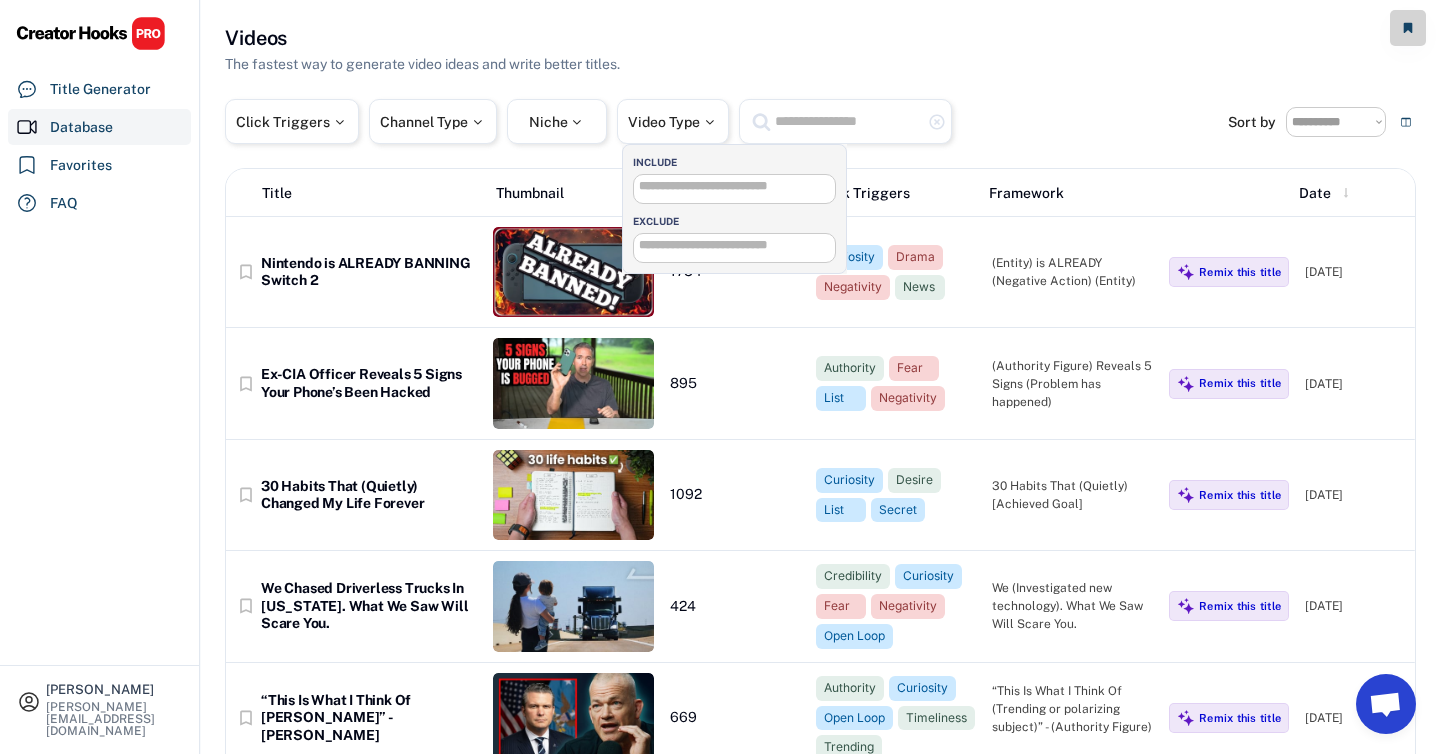 click at bounding box center (848, 121) 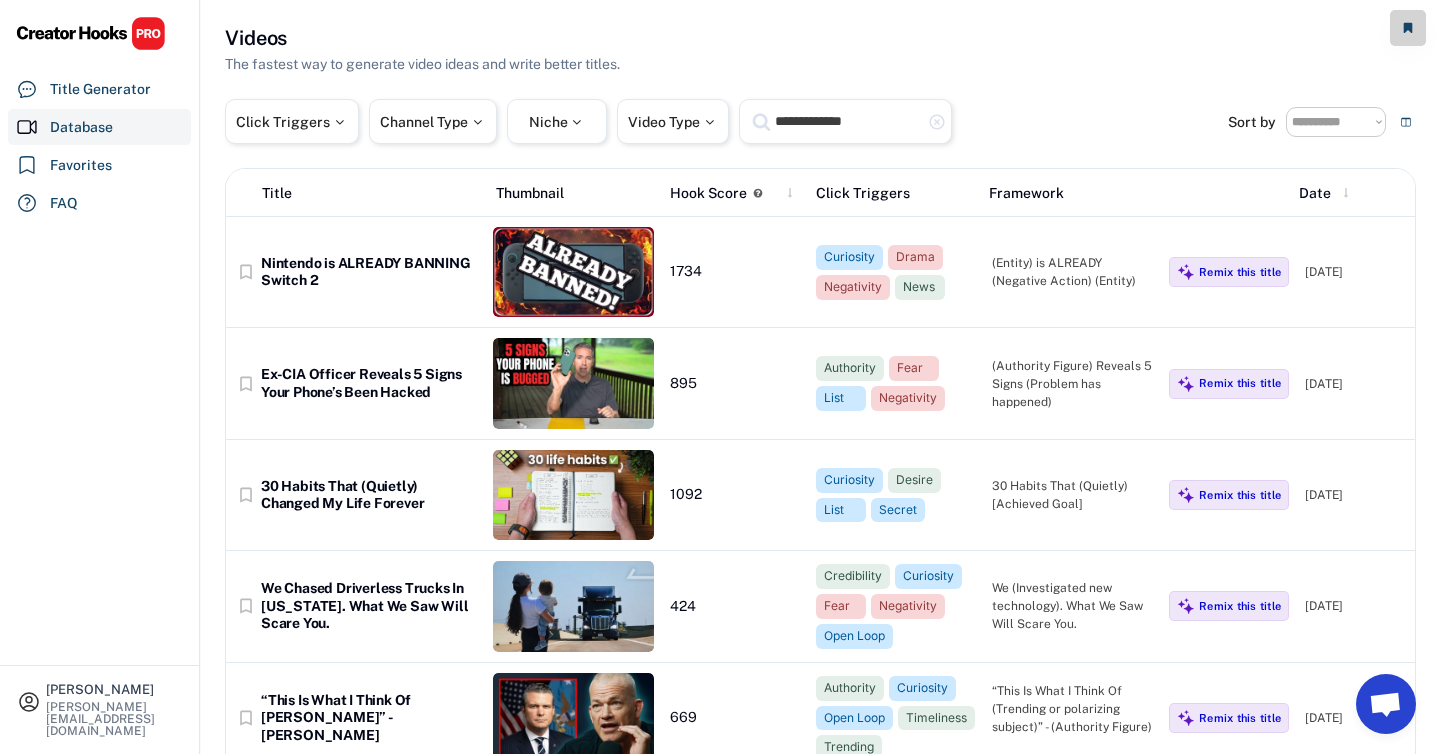 drag, startPoint x: 823, startPoint y: 123, endPoint x: 749, endPoint y: 113, distance: 74.672615 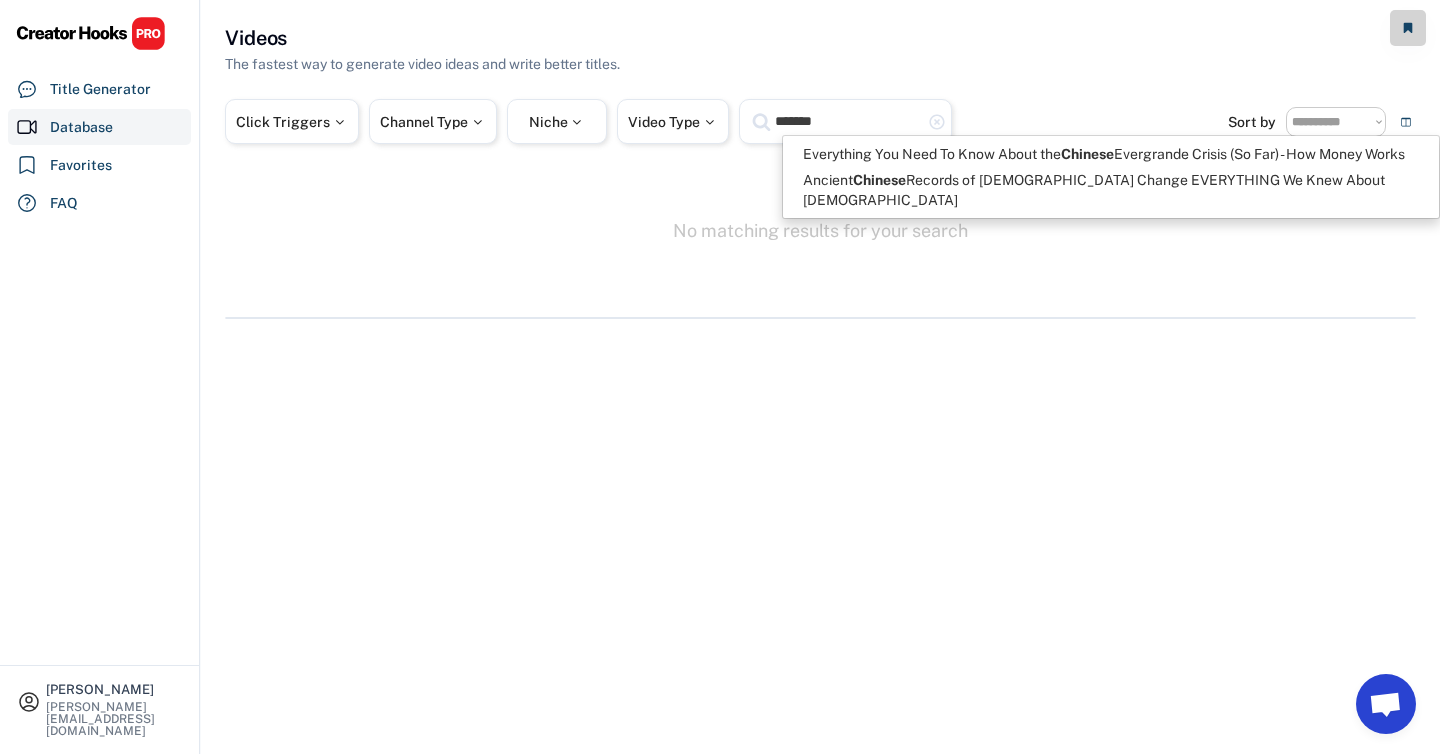 type on "*******" 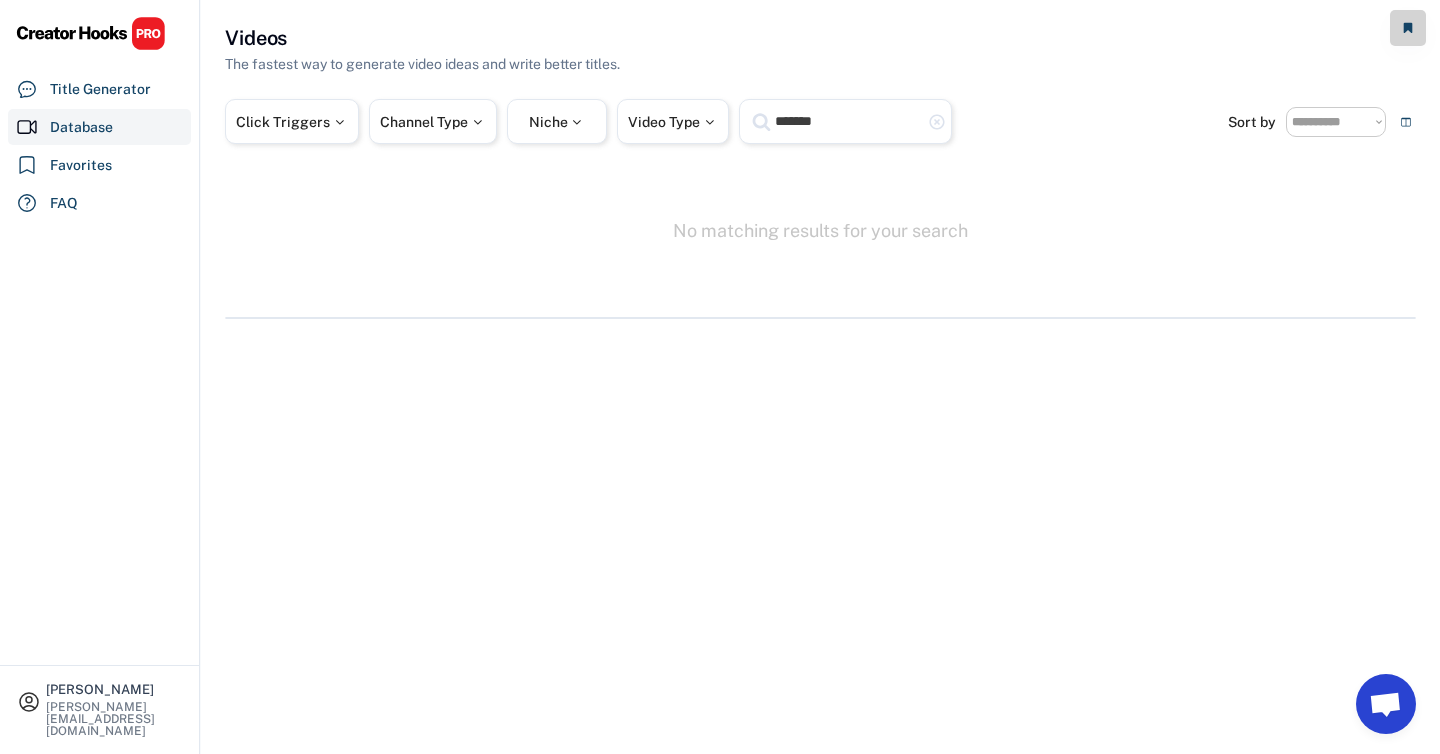 click on "******* chinese
highlight_remove" at bounding box center [845, 121] 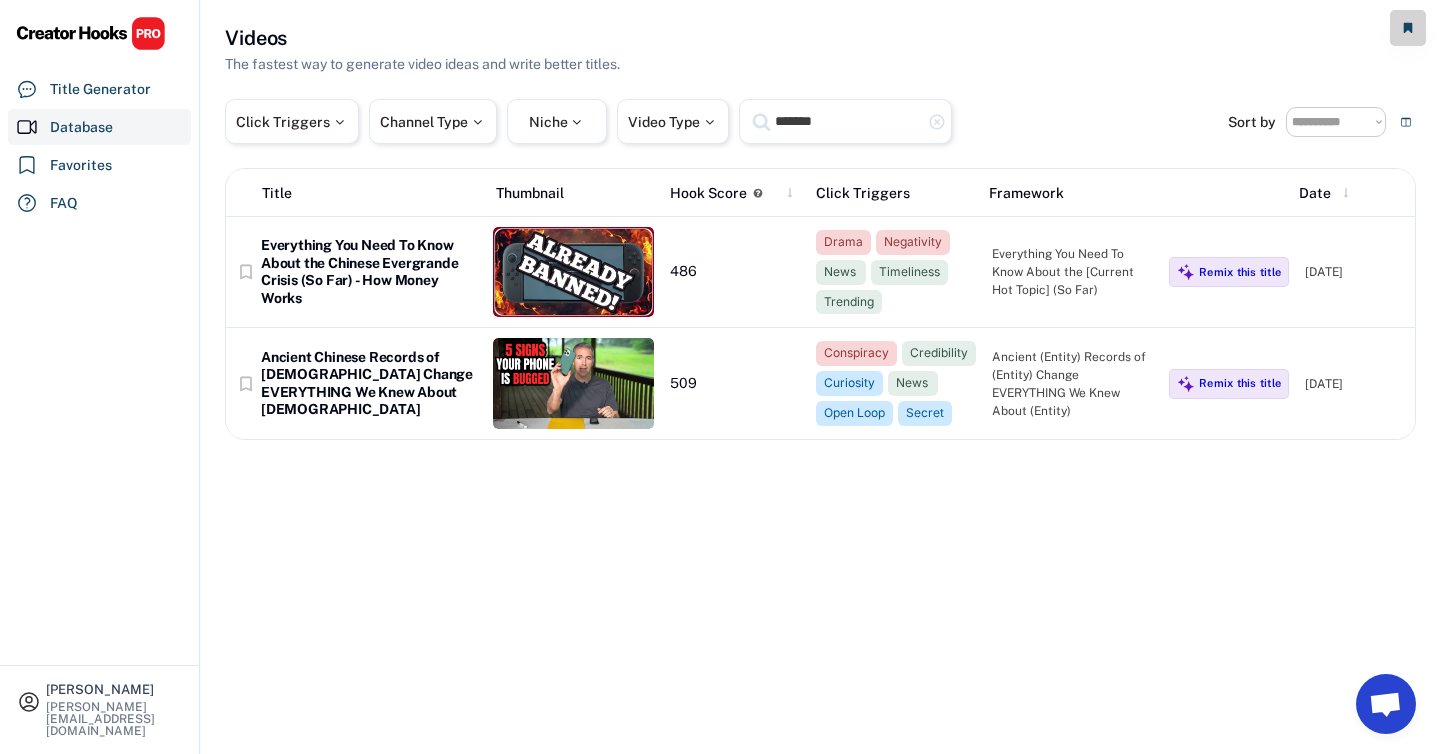 click on "*******" at bounding box center (848, 121) 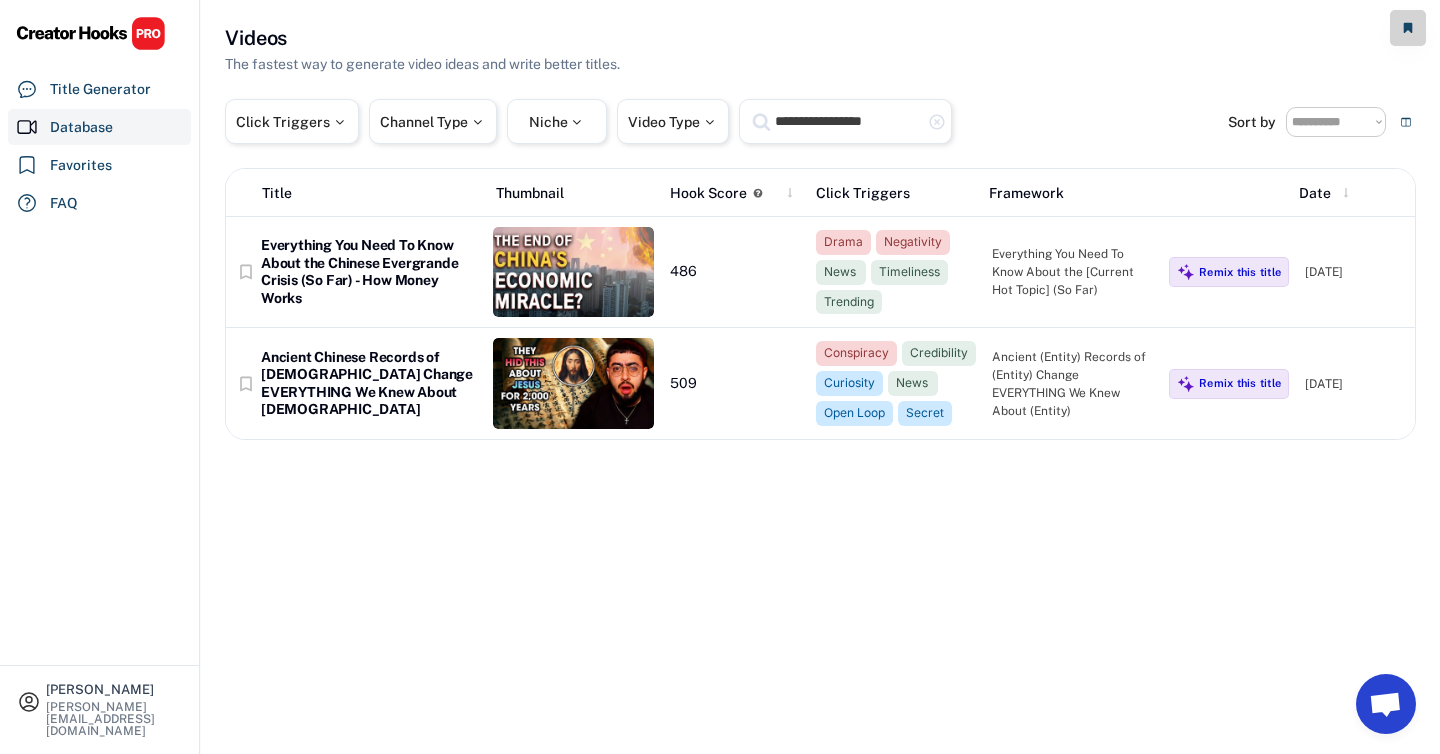 type on "**********" 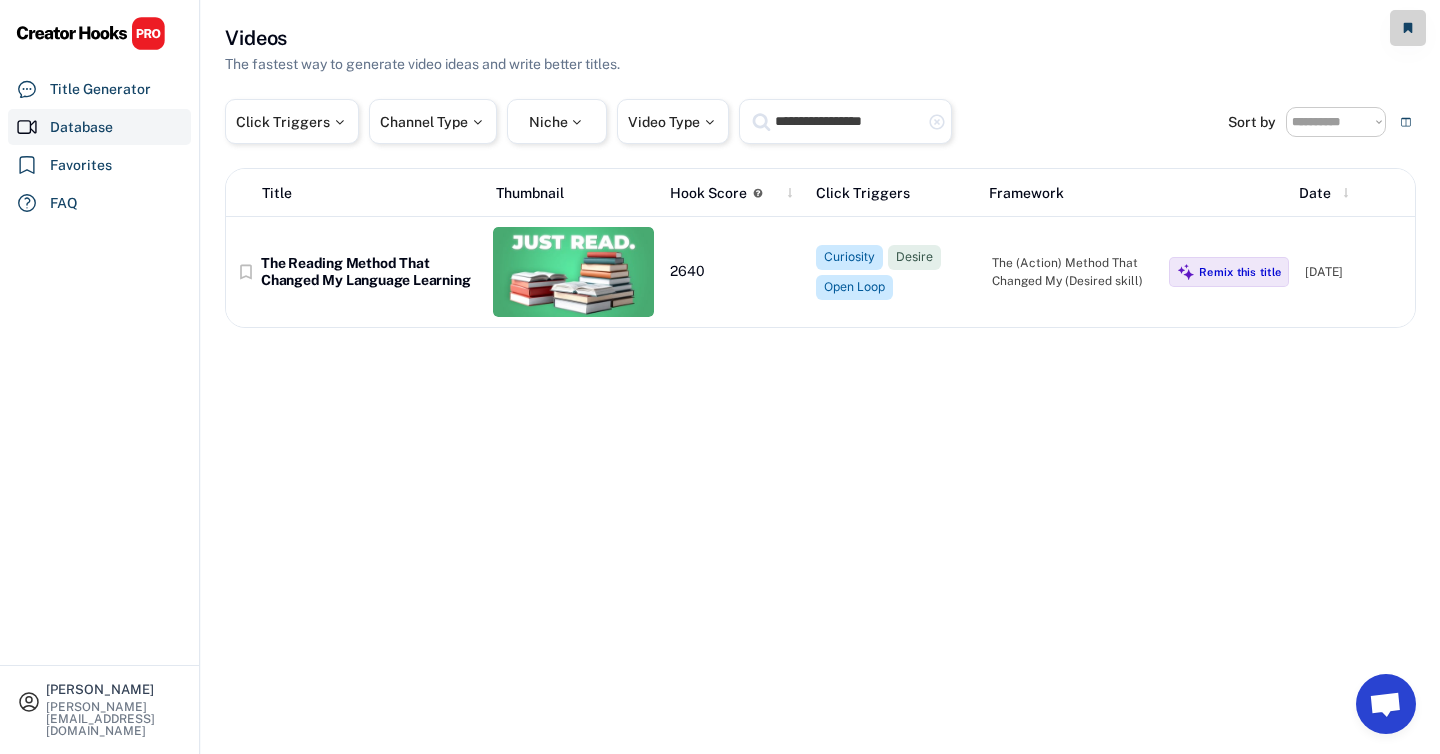 click on "**********" at bounding box center [820, 383] 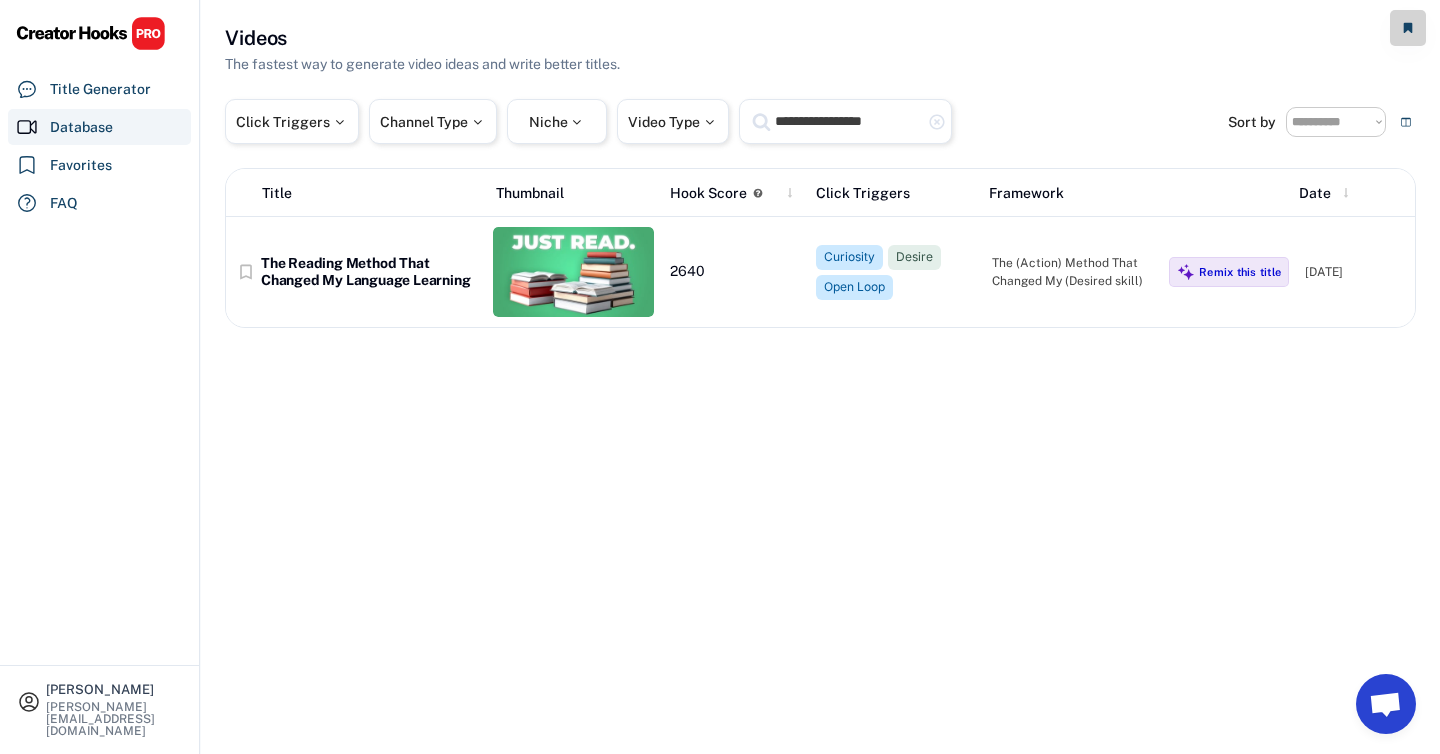 click on "Database" at bounding box center [99, 127] 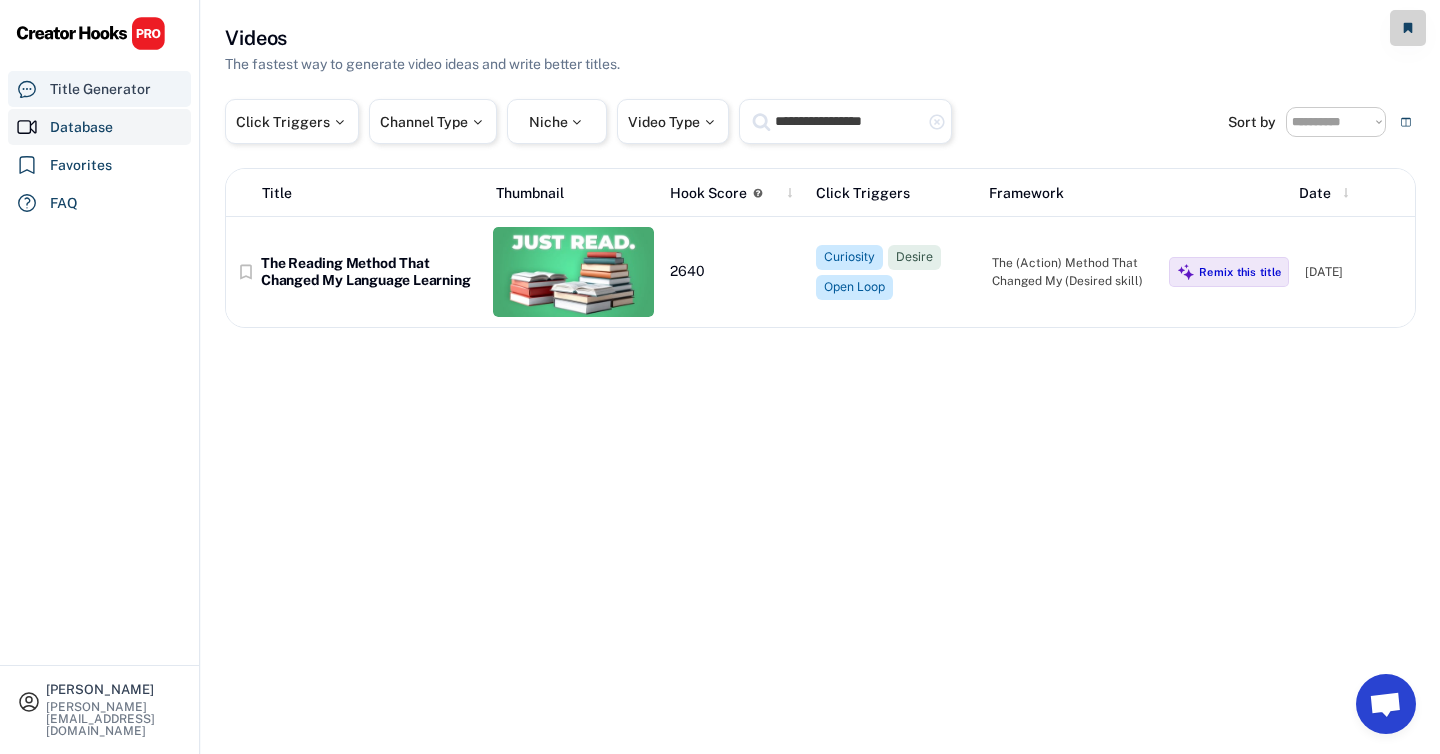 click on "Title Generator" at bounding box center (100, 89) 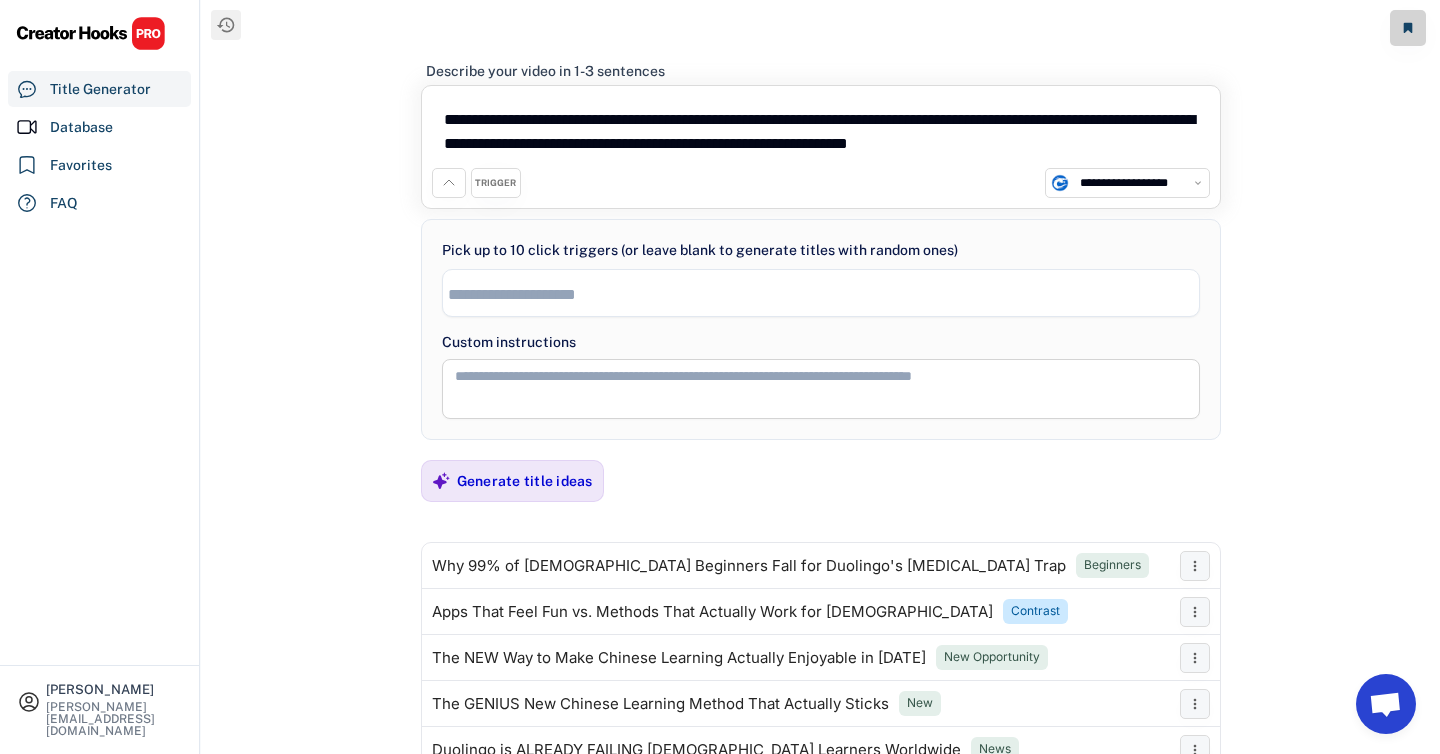 click on "**********" at bounding box center [821, 132] 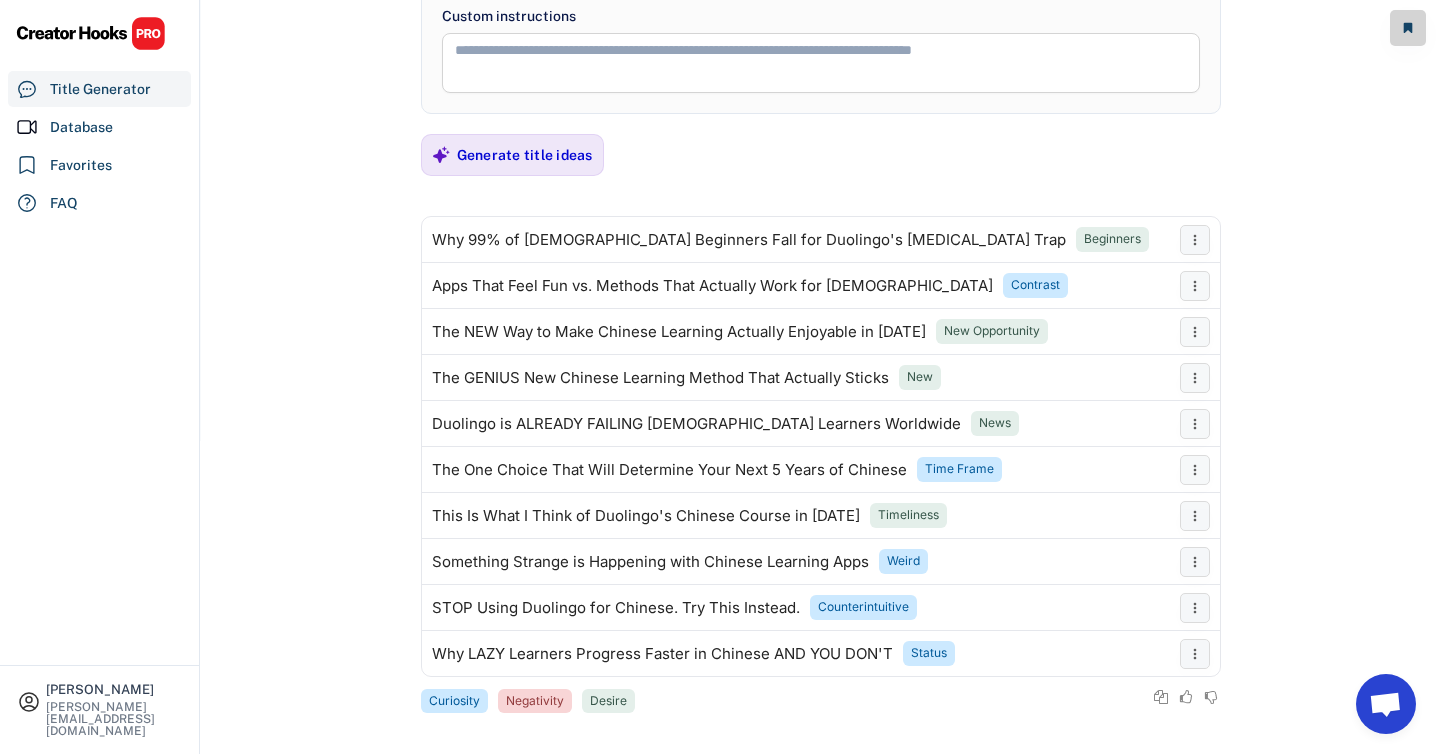 scroll, scrollTop: 337, scrollLeft: 0, axis: vertical 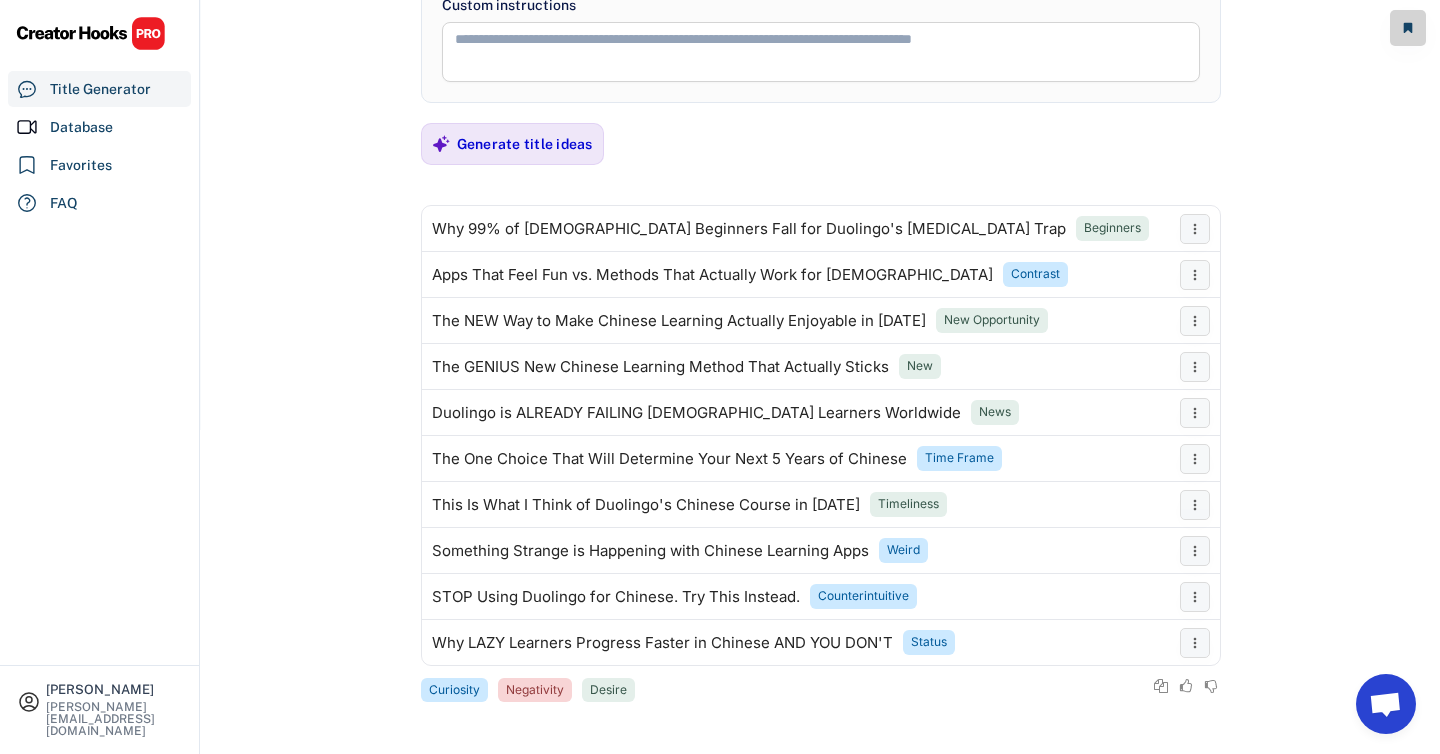 click on "**********" at bounding box center (720, 40) 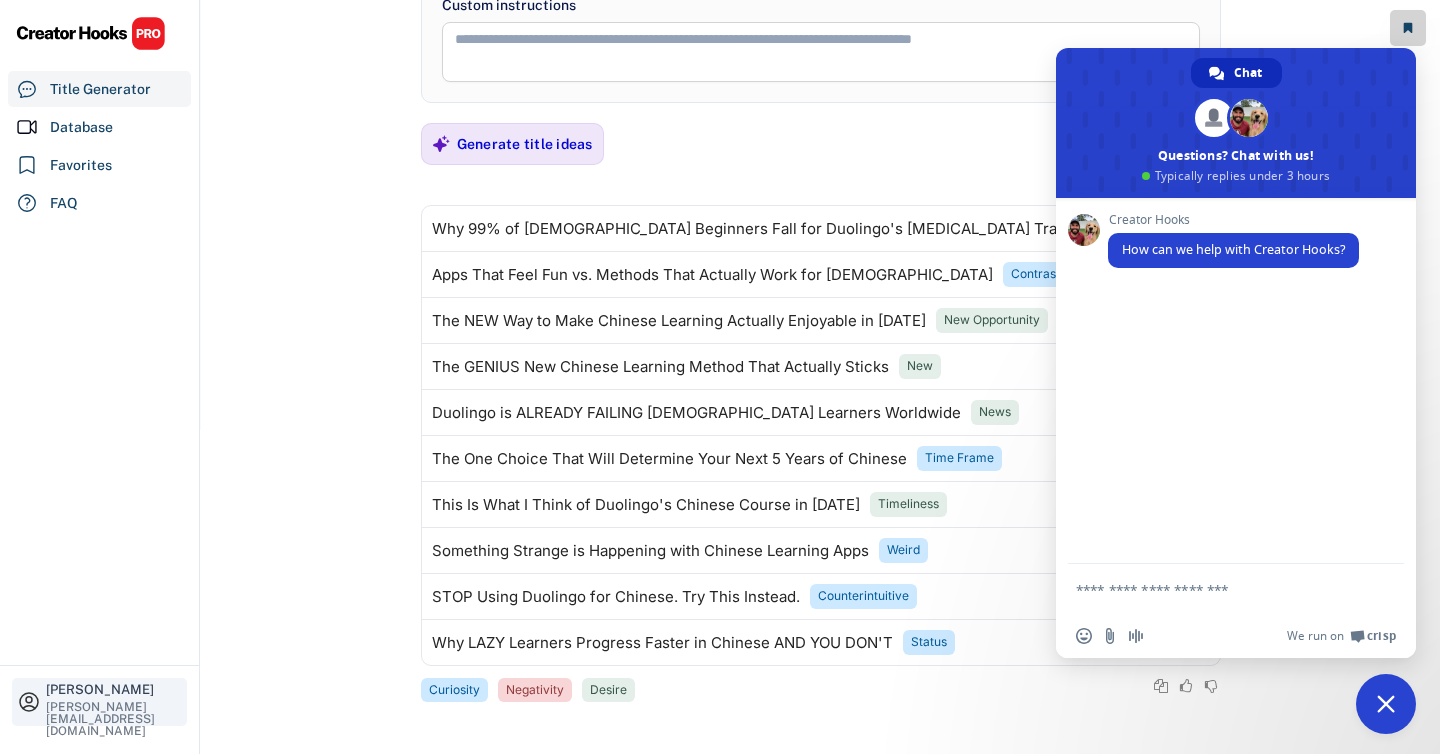 click on "[PERSON_NAME][EMAIL_ADDRESS][DOMAIN_NAME]" at bounding box center (114, 719) 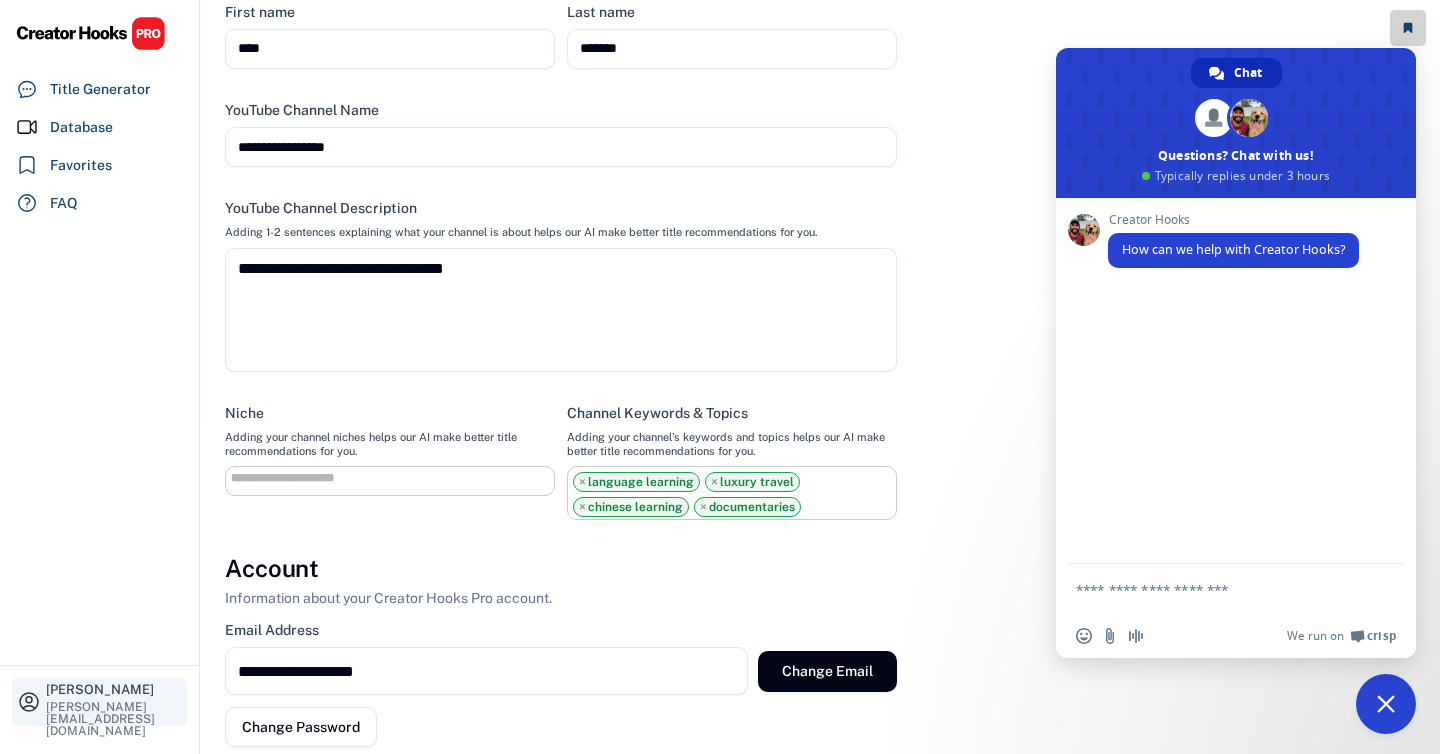 scroll, scrollTop: 51, scrollLeft: 0, axis: vertical 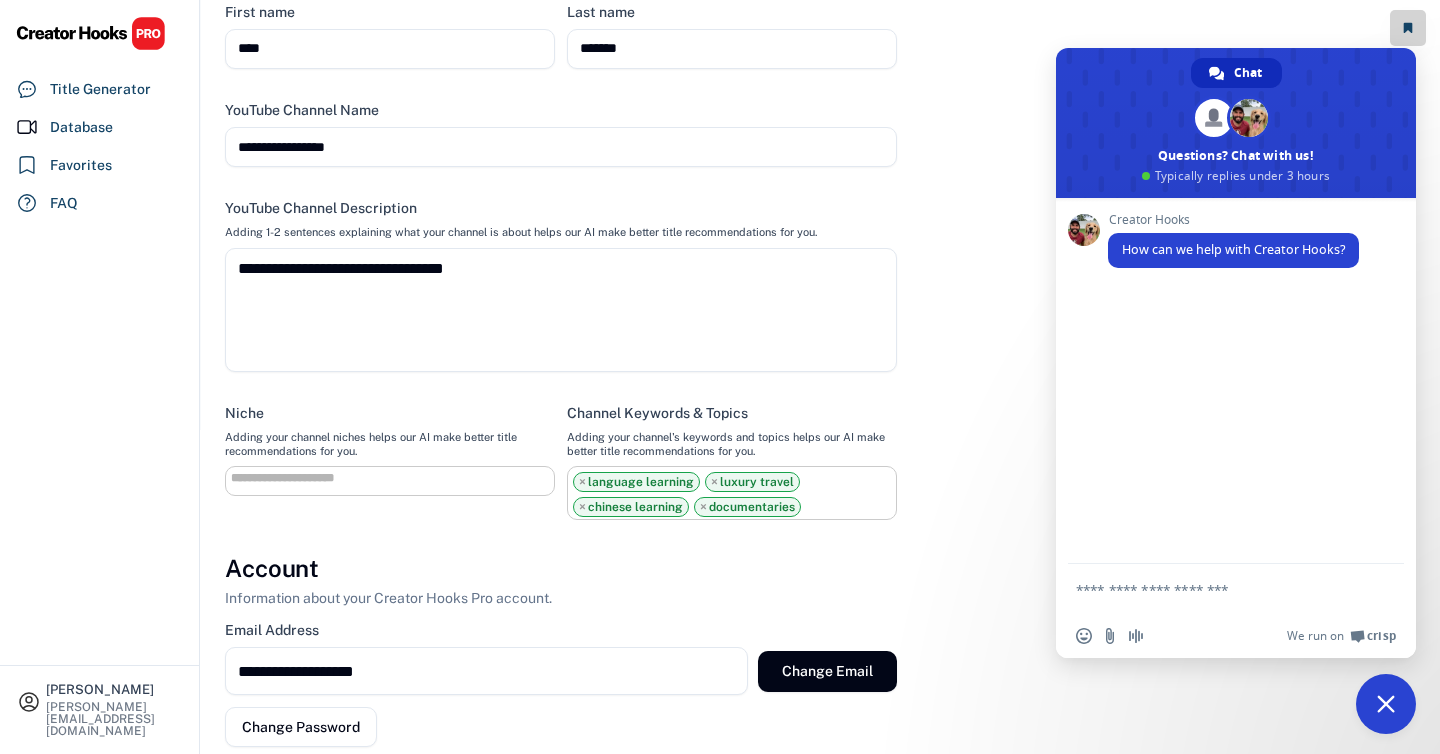 click at bounding box center (1216, 589) 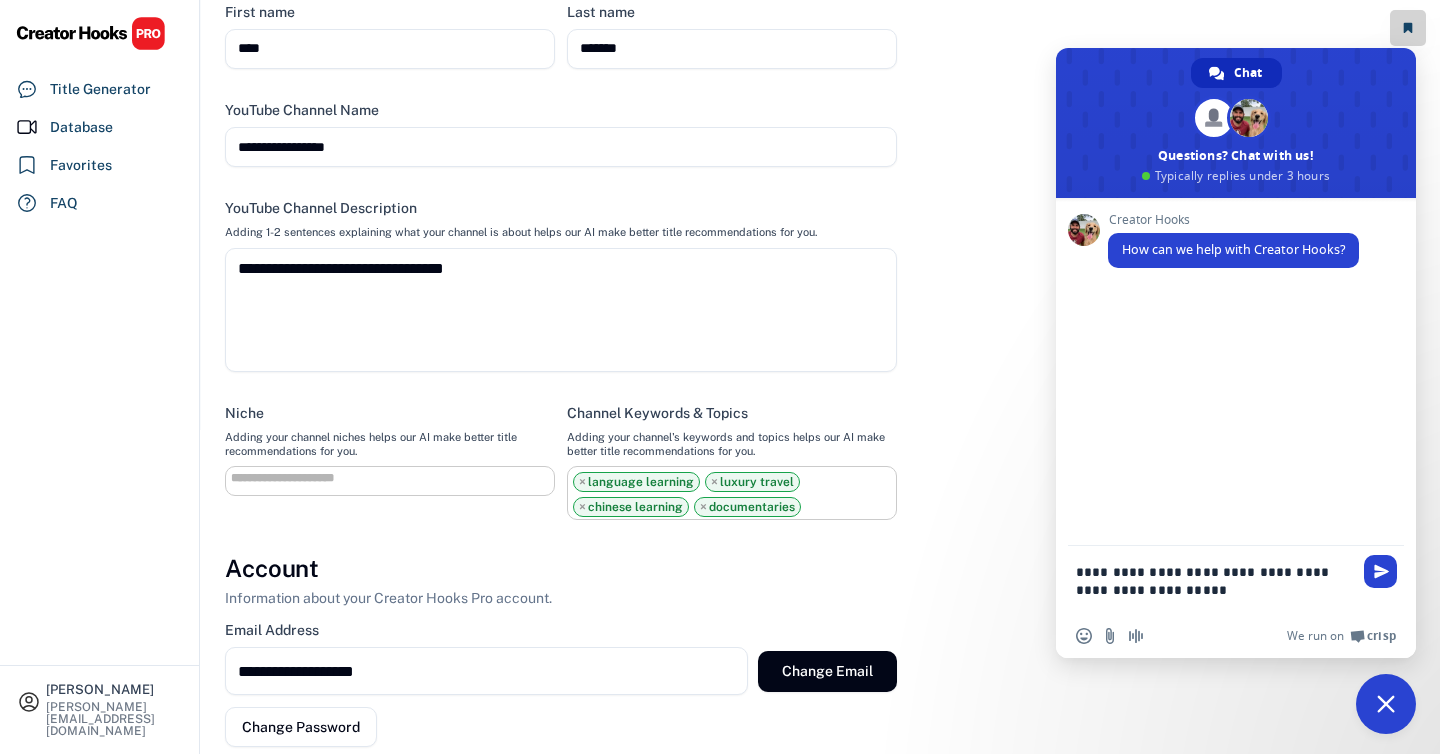 type on "**********" 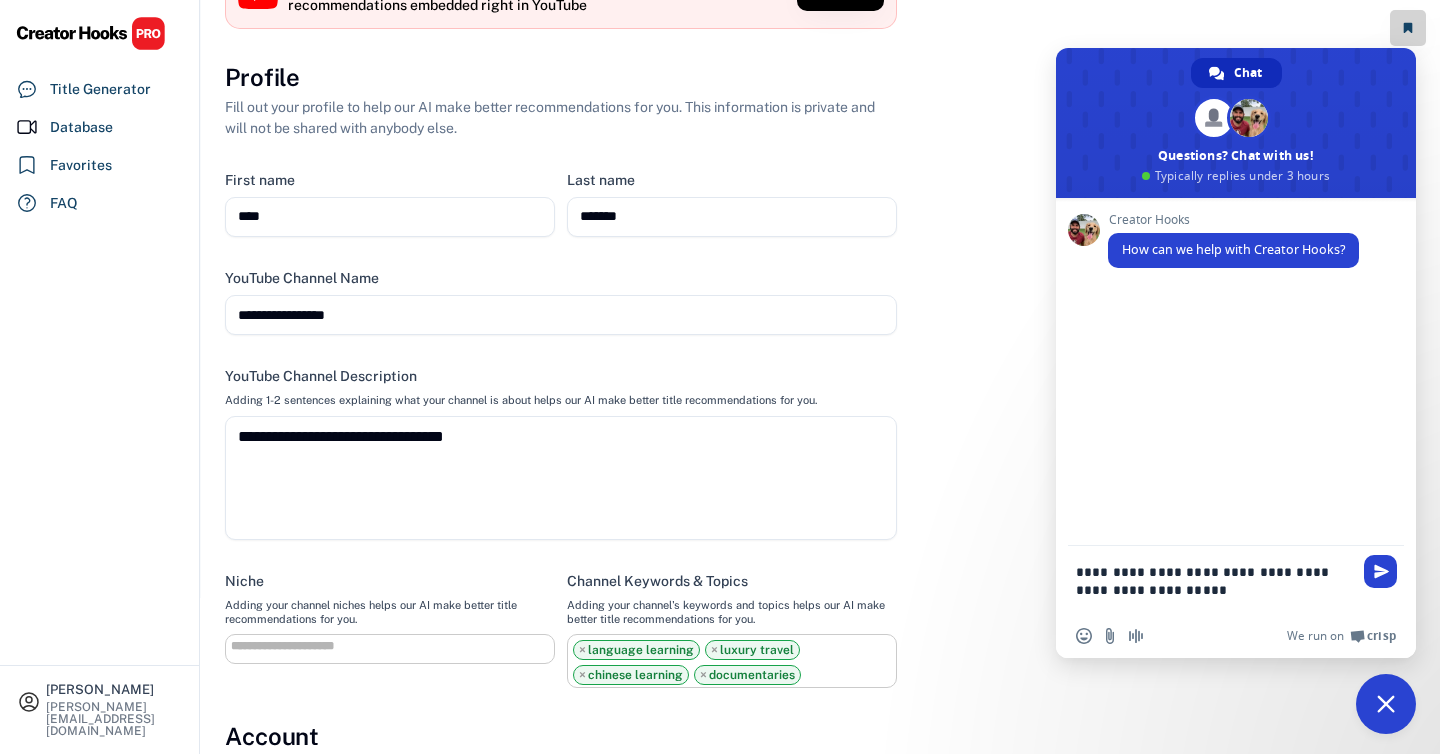 scroll, scrollTop: 144, scrollLeft: 0, axis: vertical 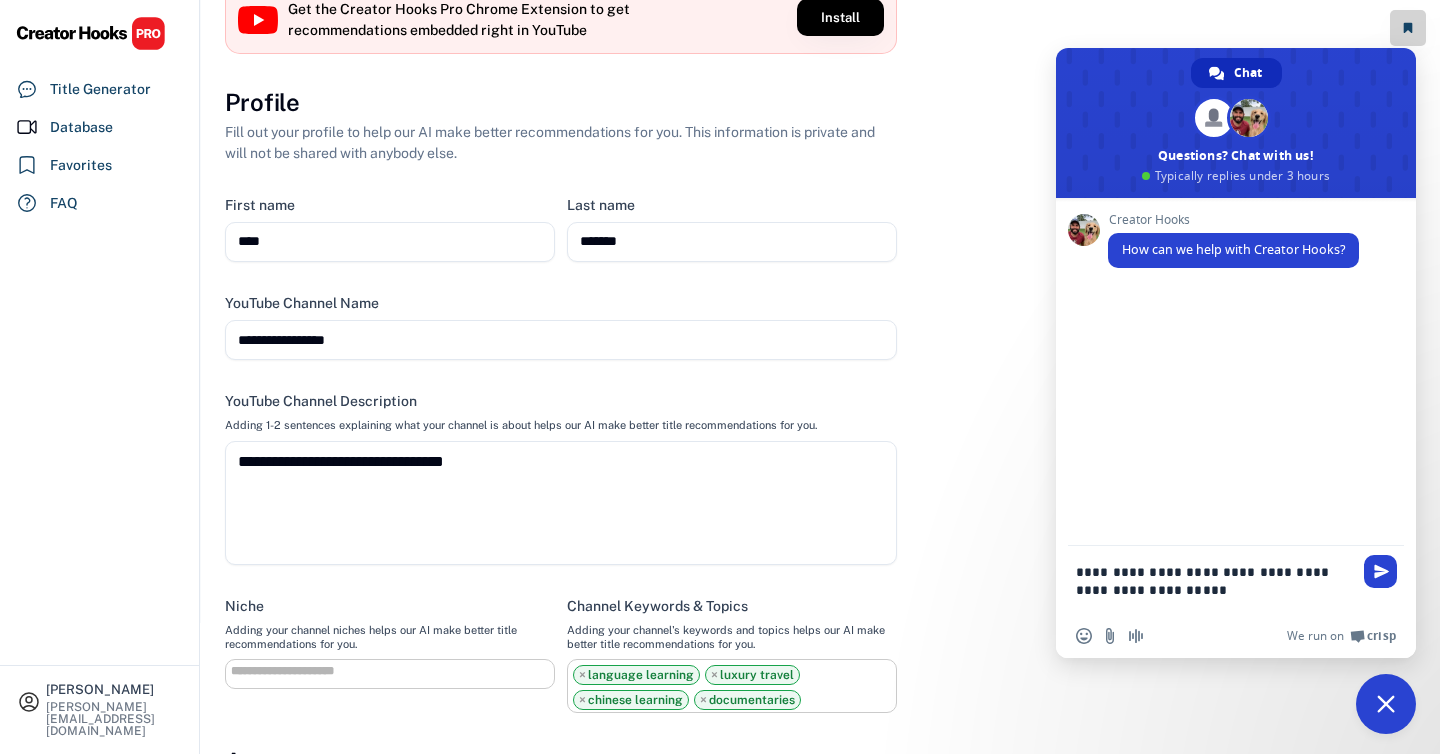 click at bounding box center [1386, 704] 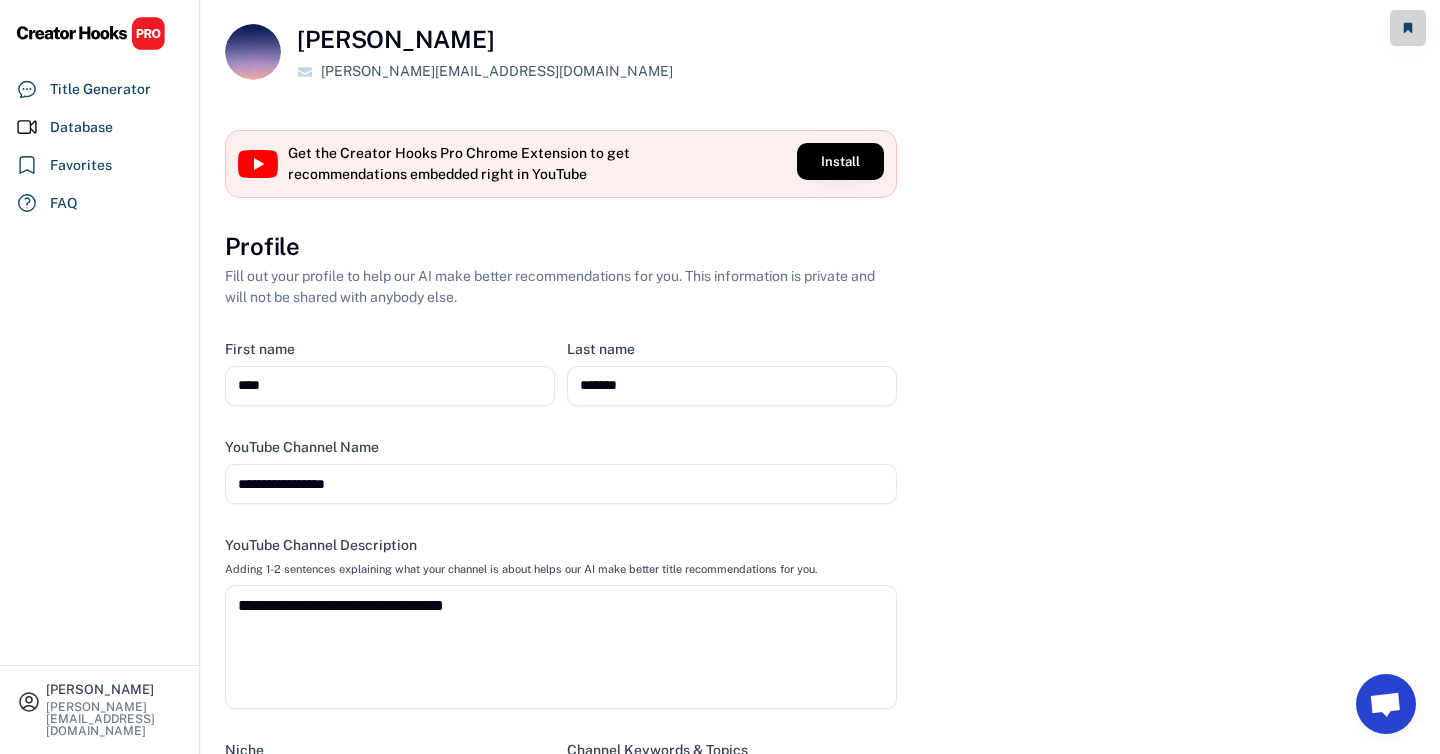 scroll, scrollTop: 11, scrollLeft: 0, axis: vertical 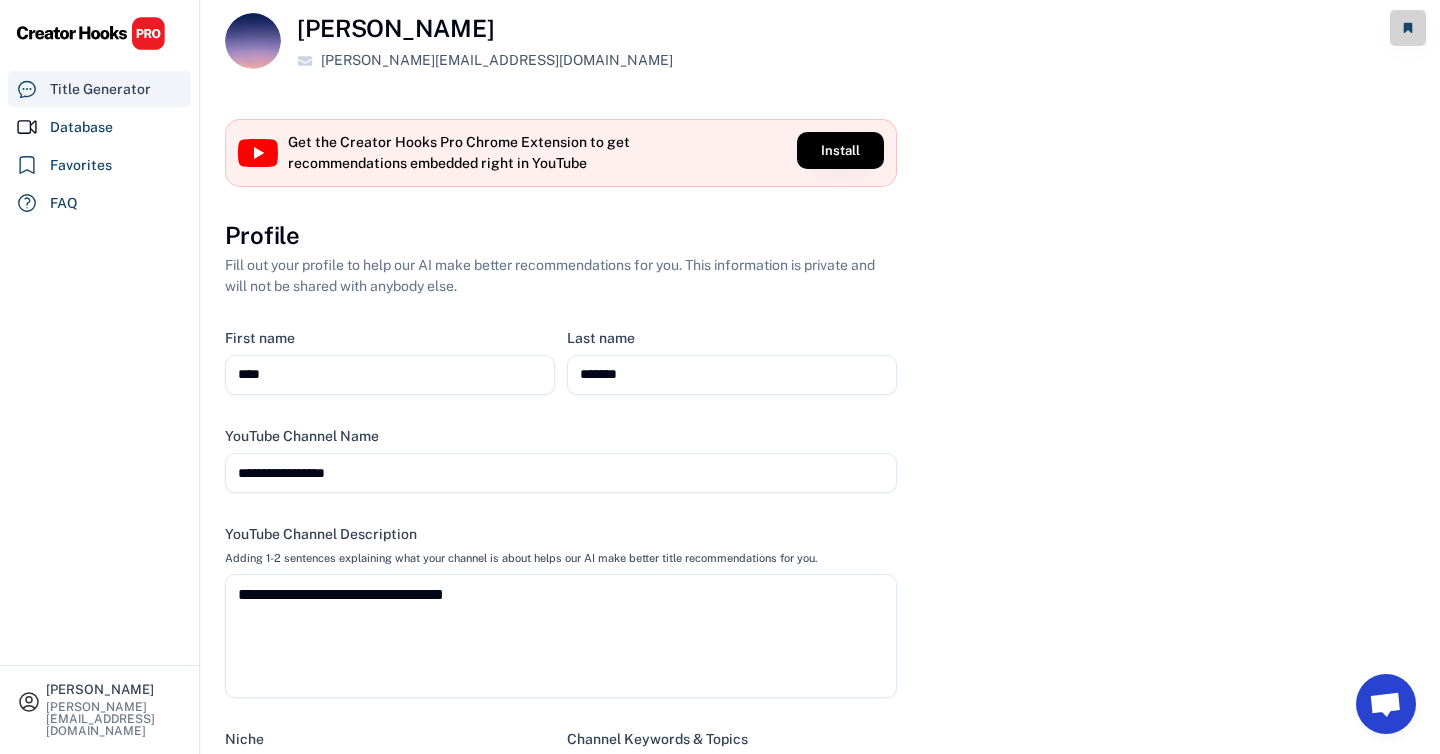 click on "Title Generator" at bounding box center (100, 89) 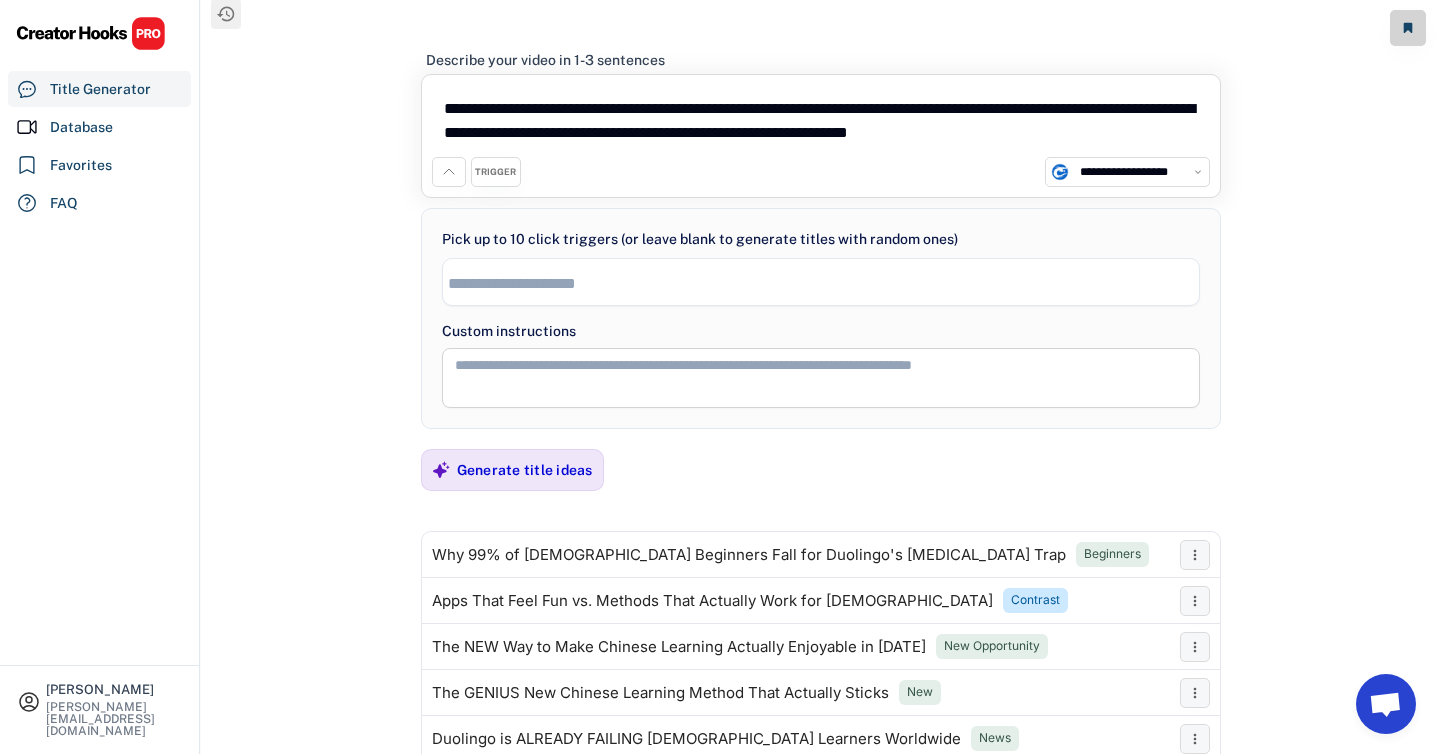 scroll, scrollTop: 0, scrollLeft: 0, axis: both 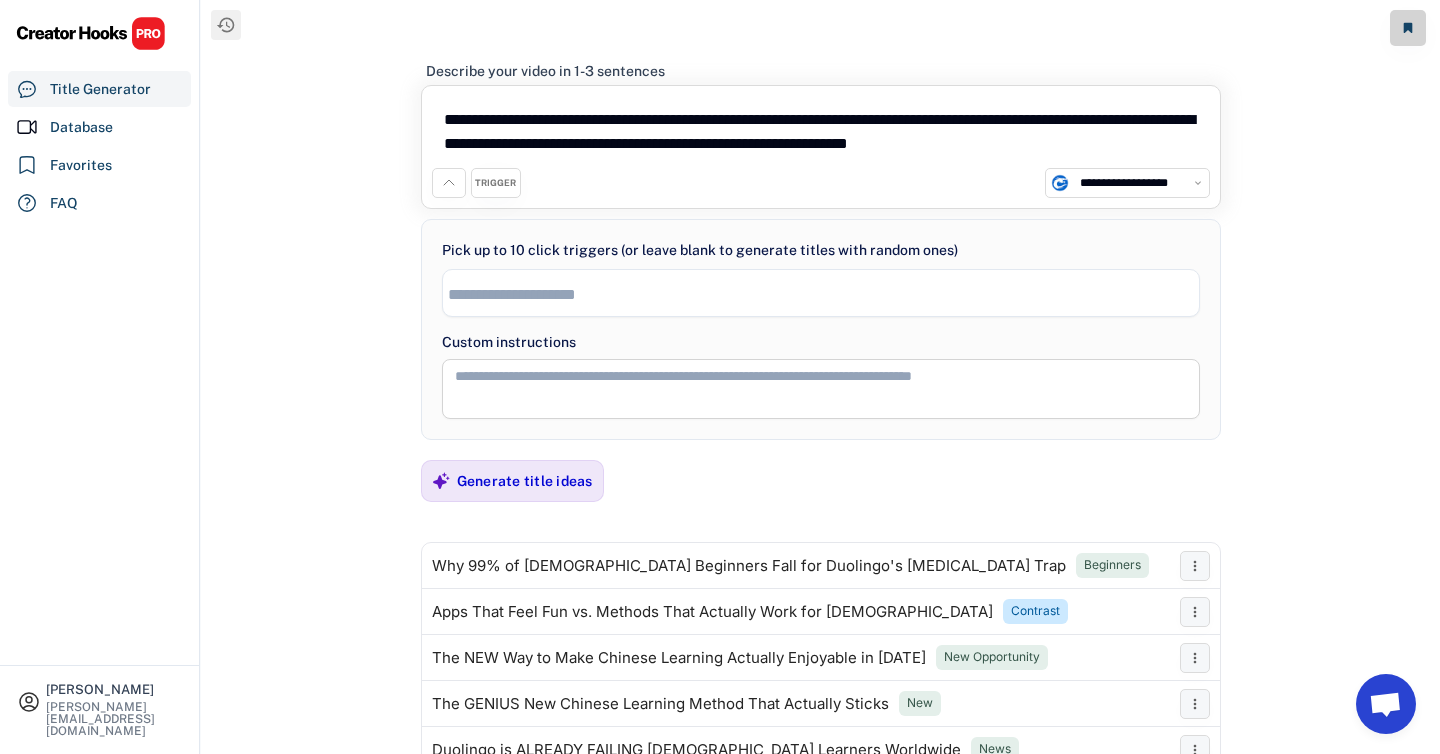 click on "**********" at bounding box center [821, 132] 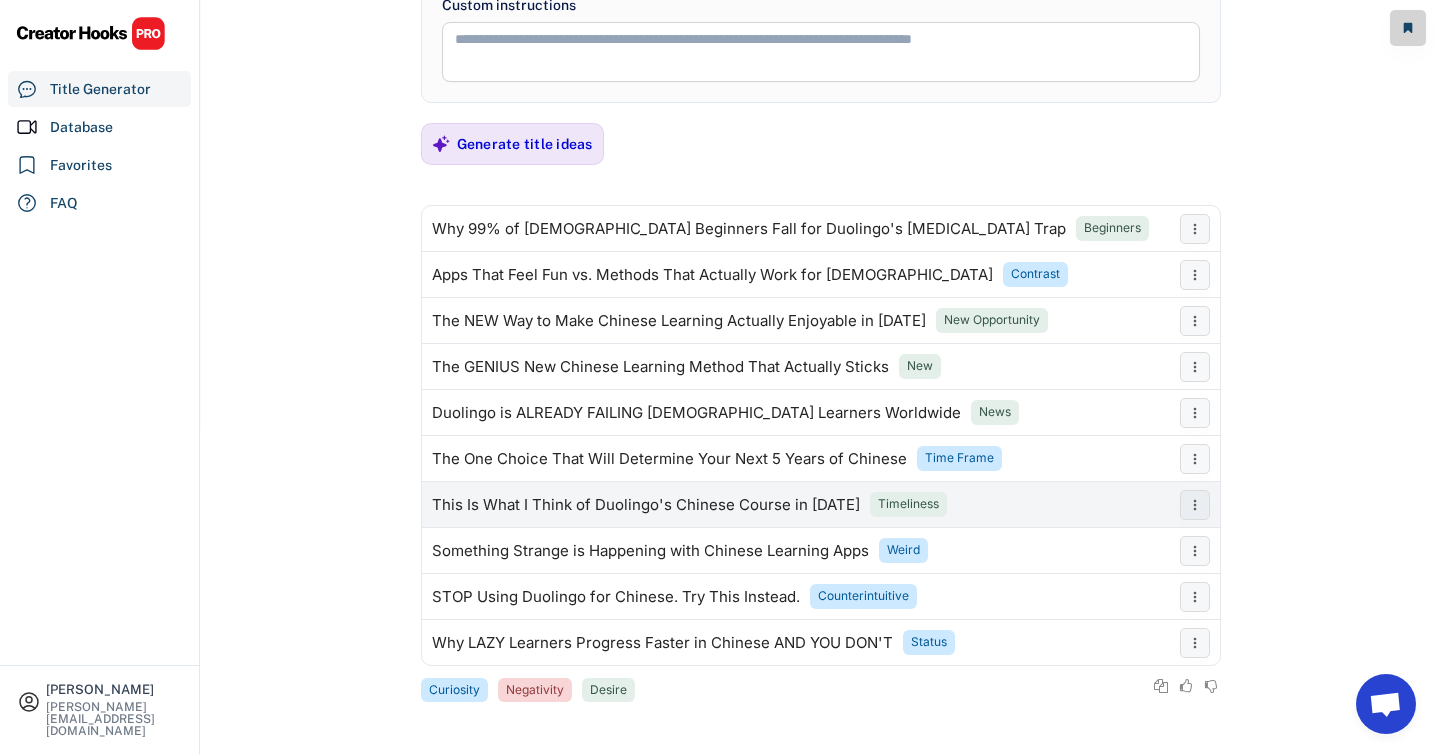 scroll, scrollTop: 0, scrollLeft: 0, axis: both 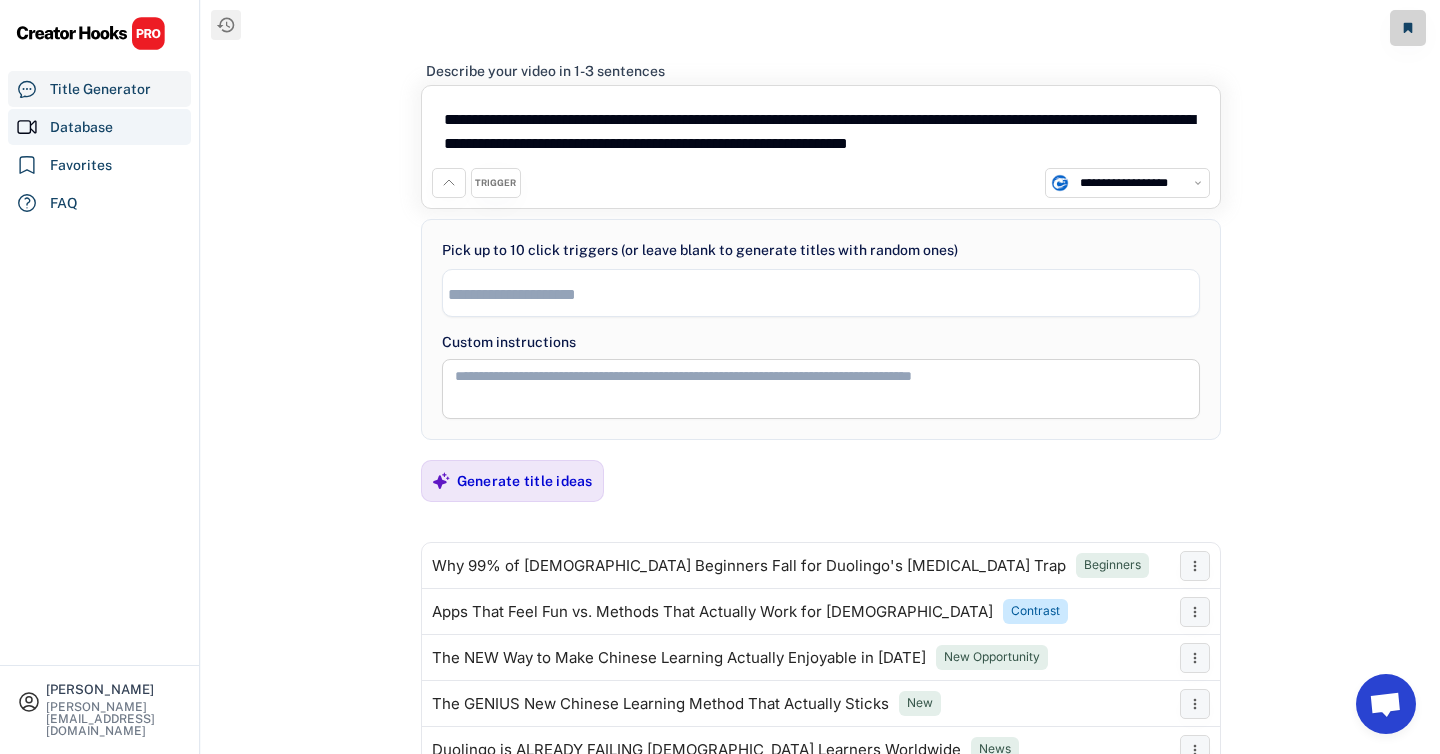 click on "Database" at bounding box center (81, 127) 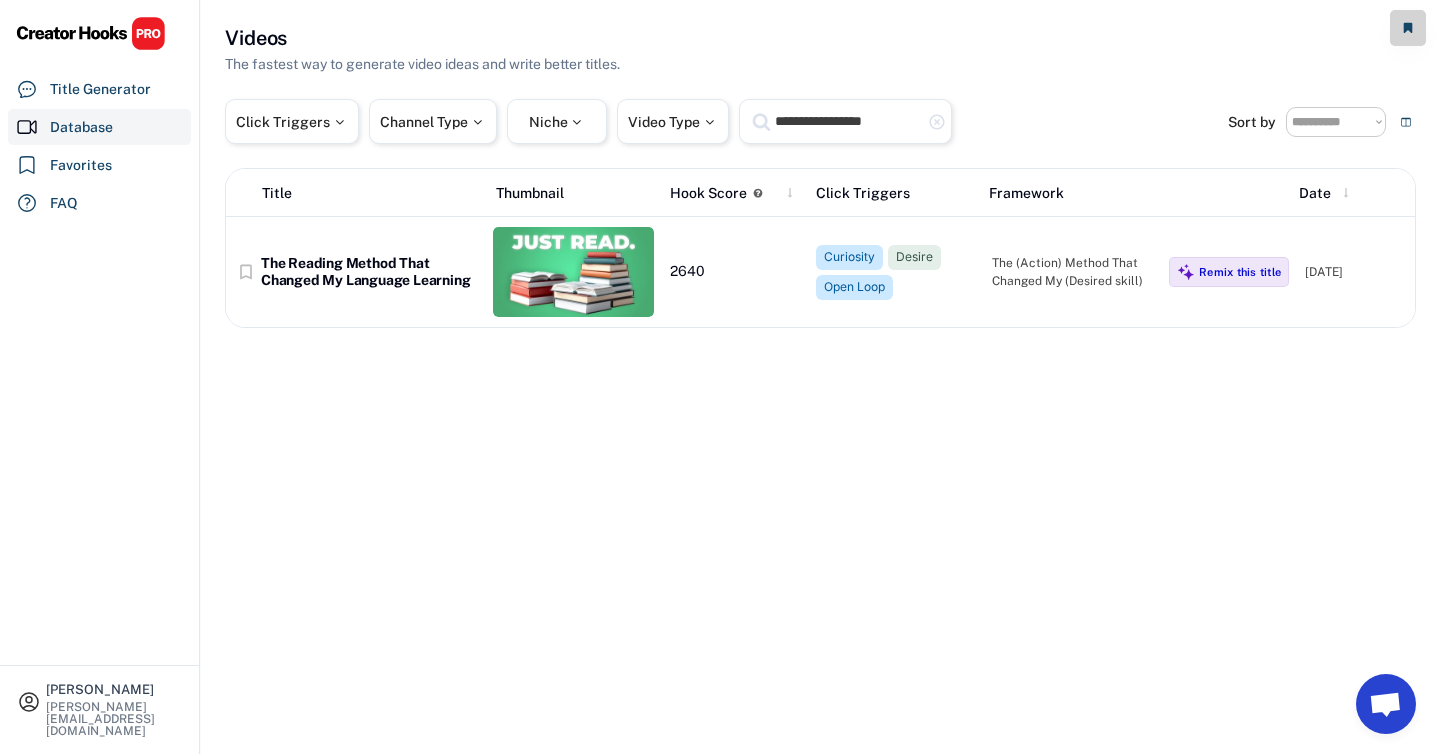 click on "**********" at bounding box center [848, 121] 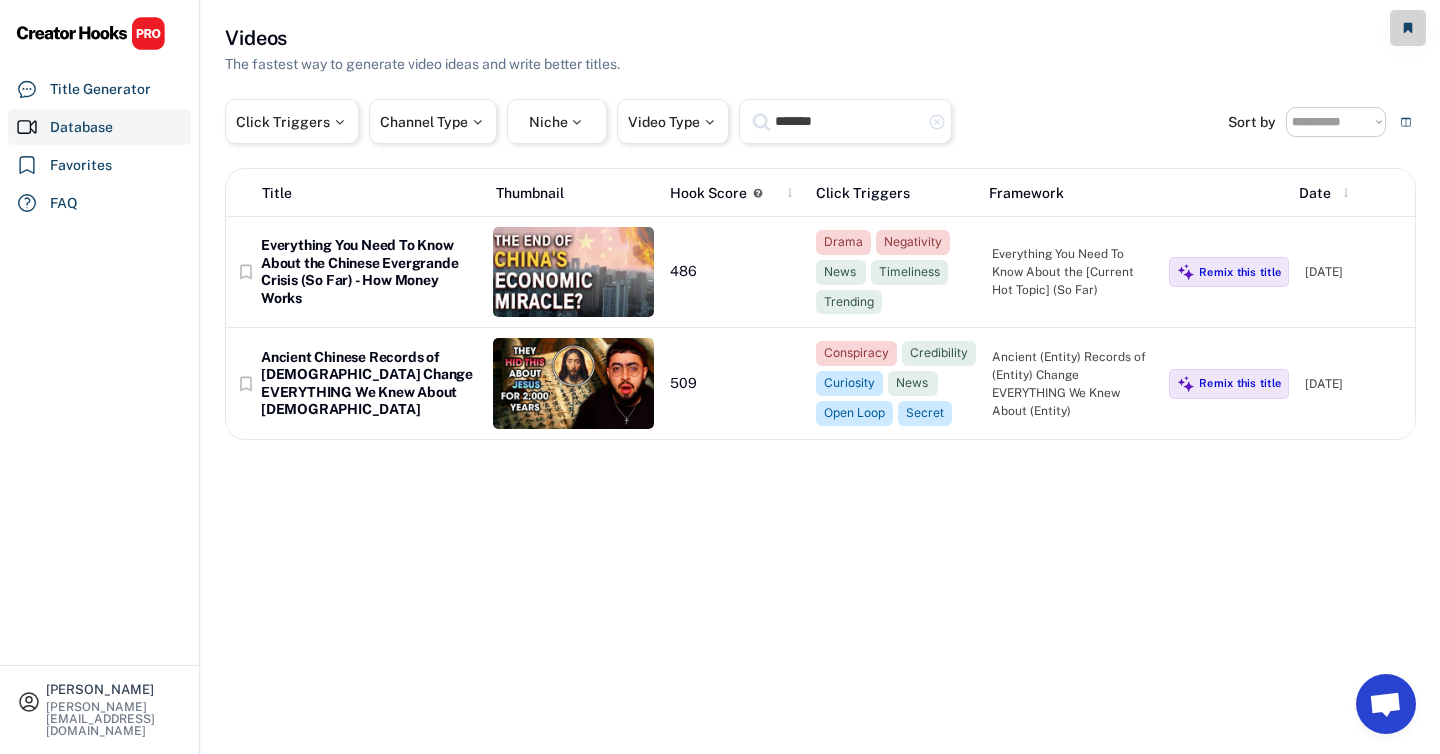 click on "*******" at bounding box center (848, 121) 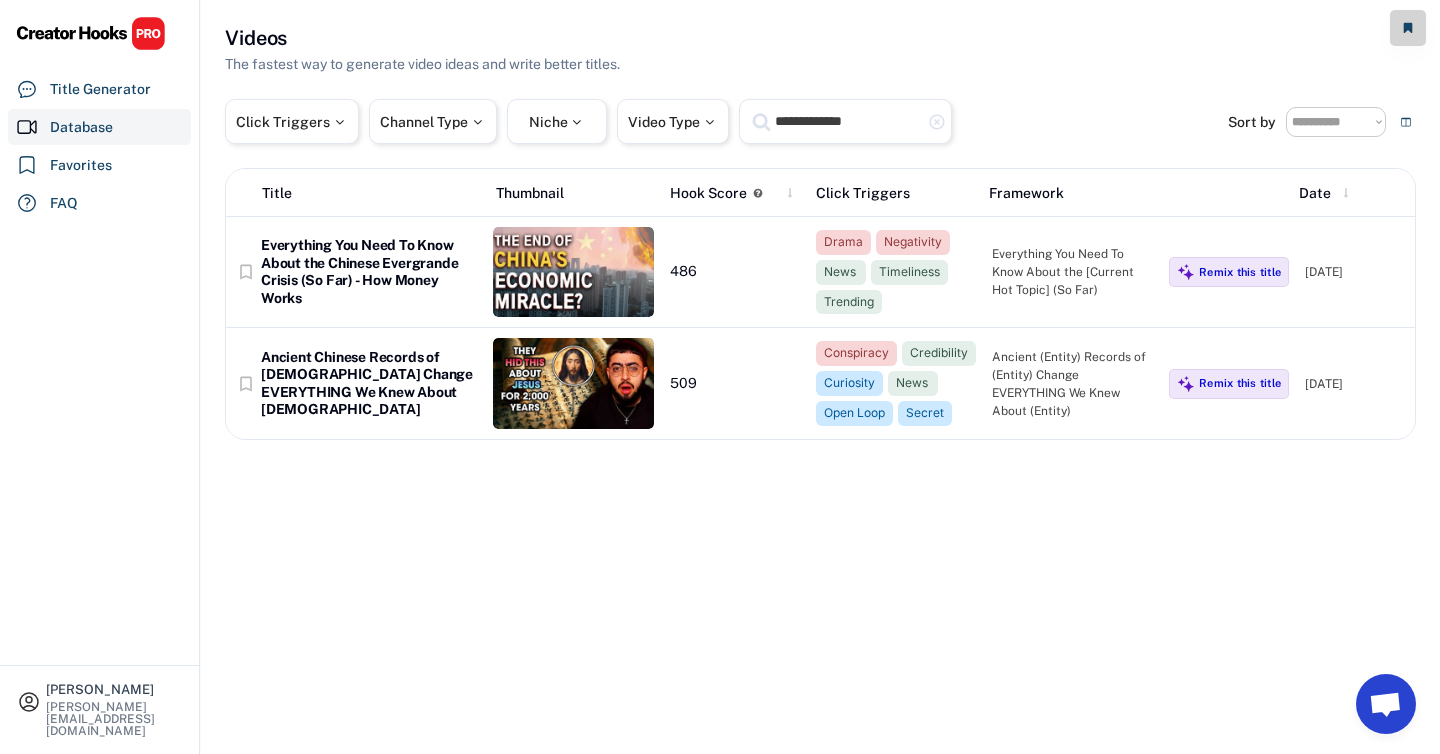 type on "**********" 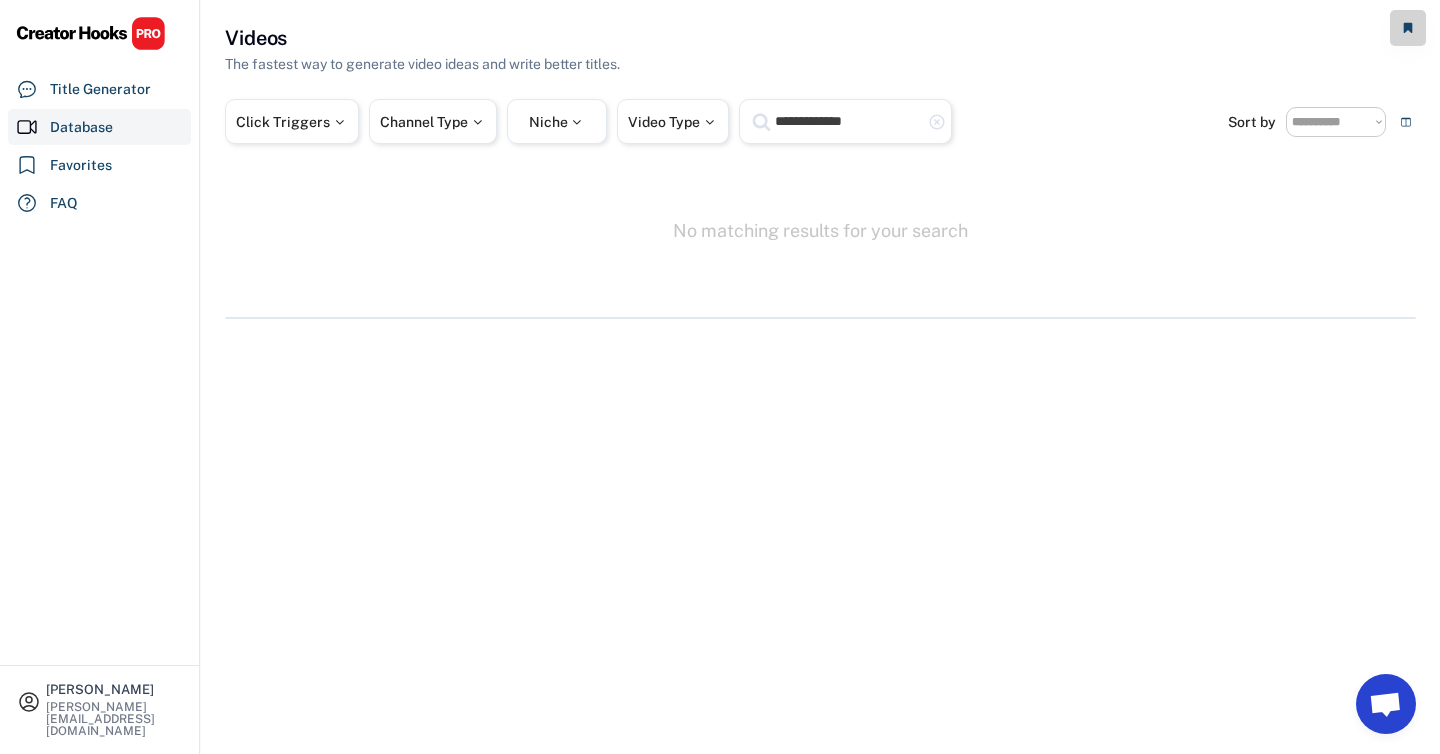 click at bounding box center (1385, 706) 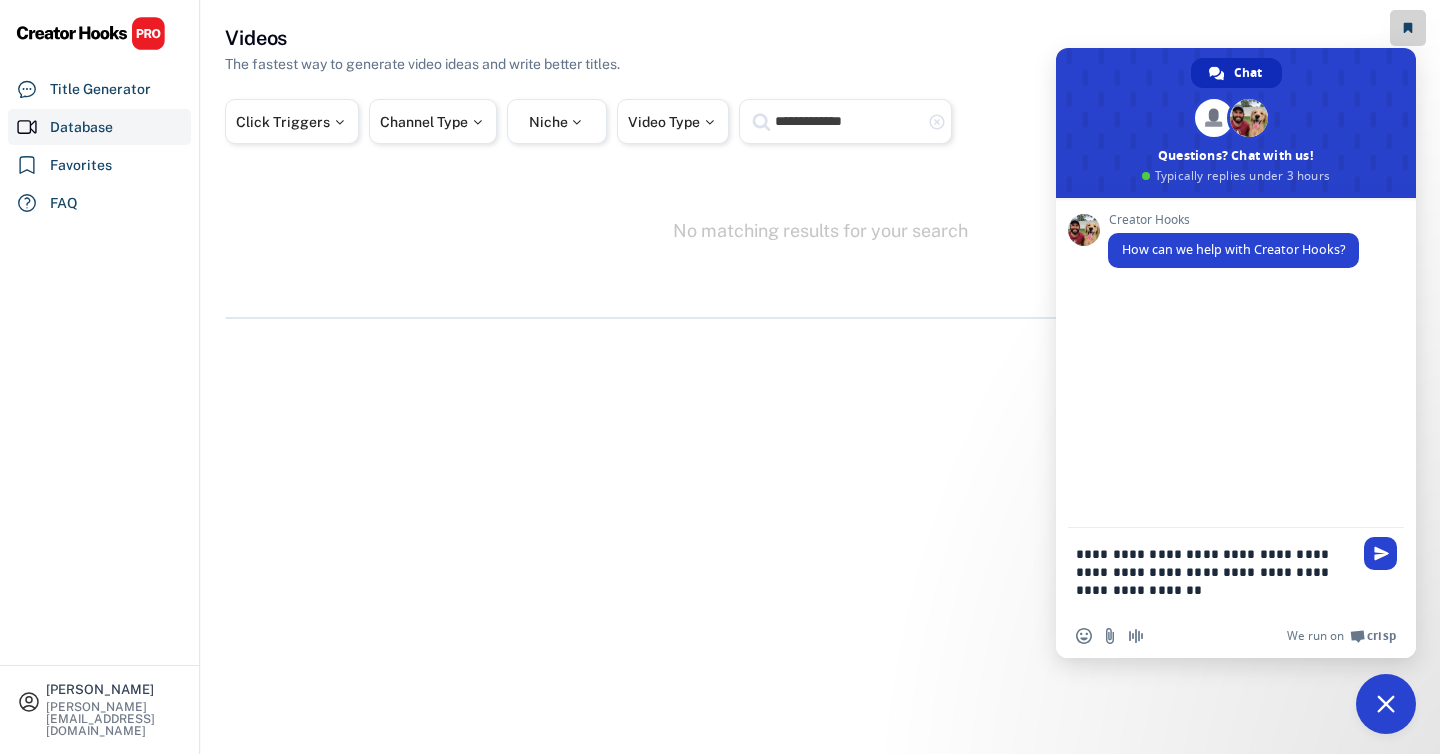 drag, startPoint x: 1277, startPoint y: 586, endPoint x: 1288, endPoint y: 577, distance: 14.21267 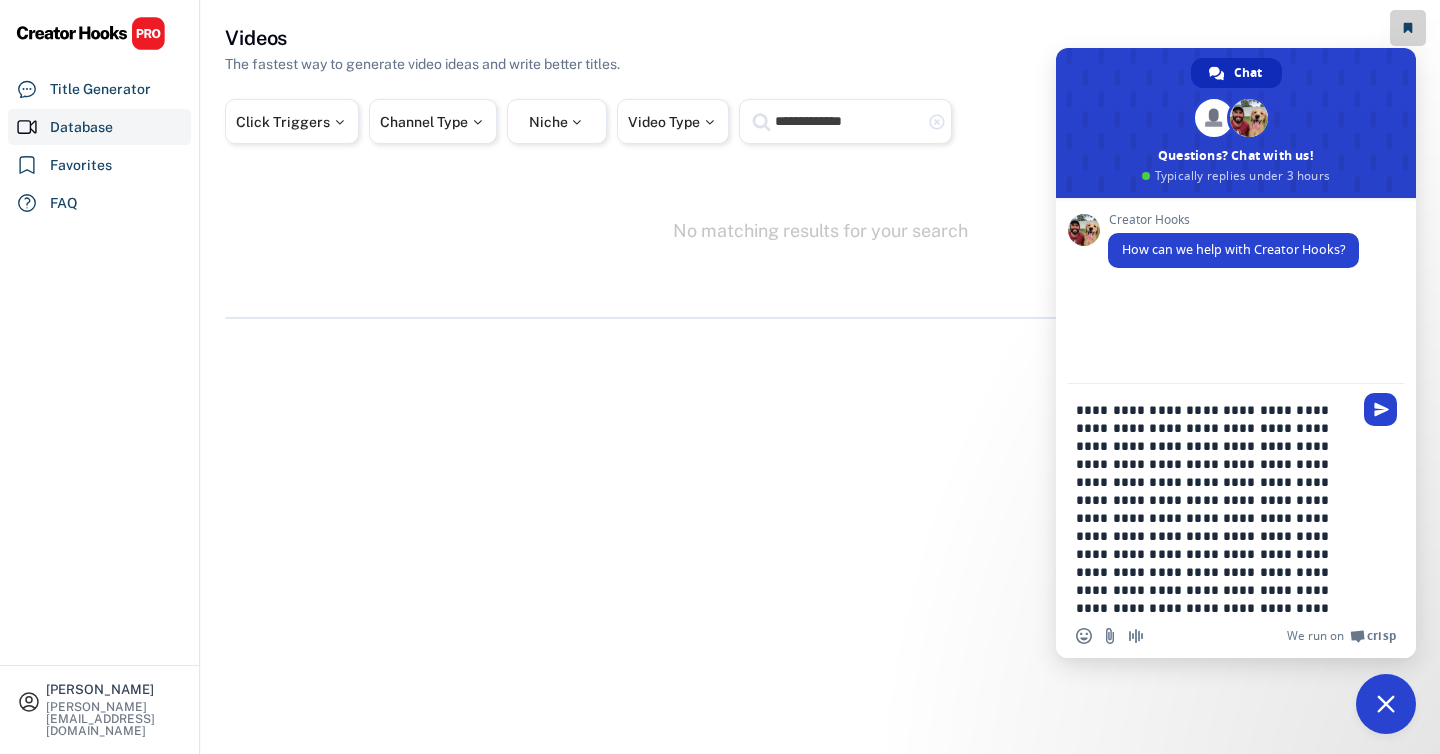 type on "**********" 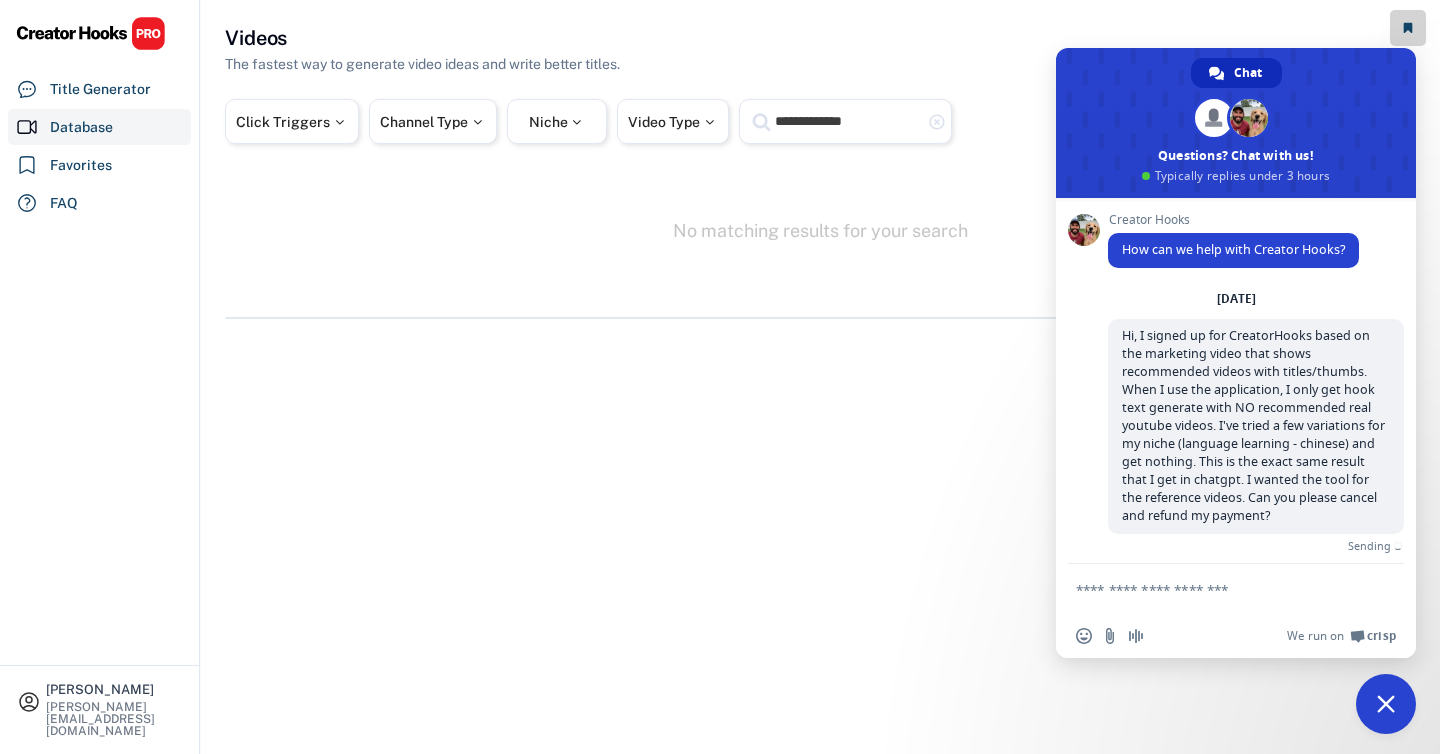 scroll, scrollTop: 21, scrollLeft: 0, axis: vertical 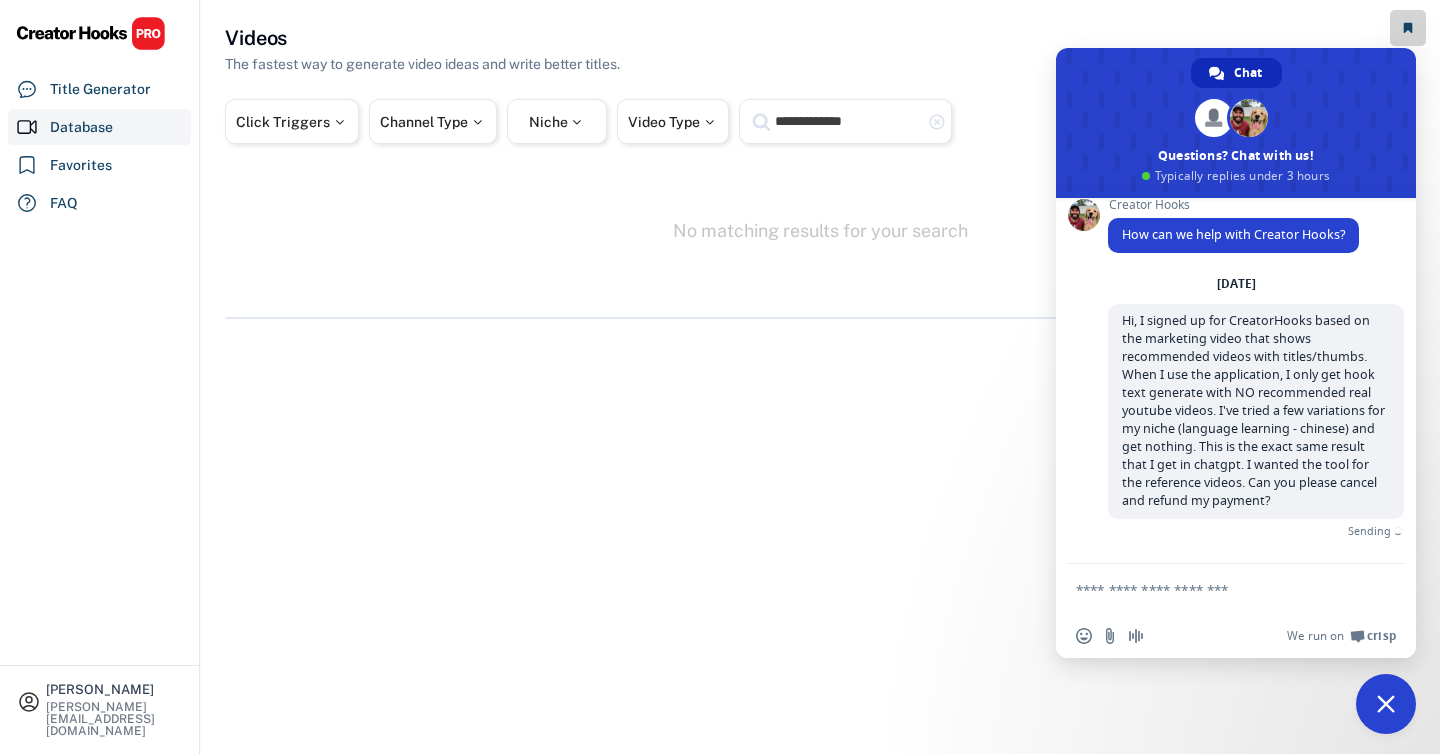 type 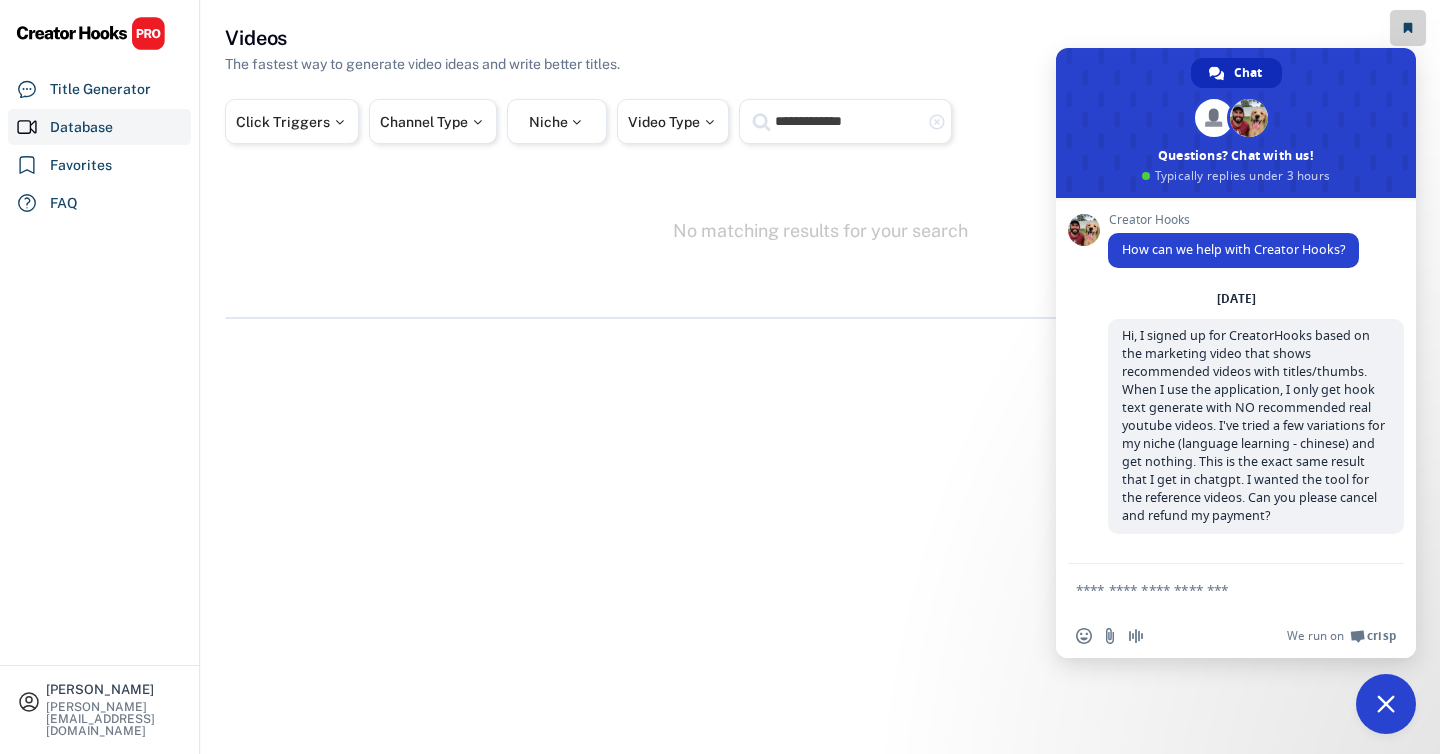 scroll, scrollTop: 0, scrollLeft: 0, axis: both 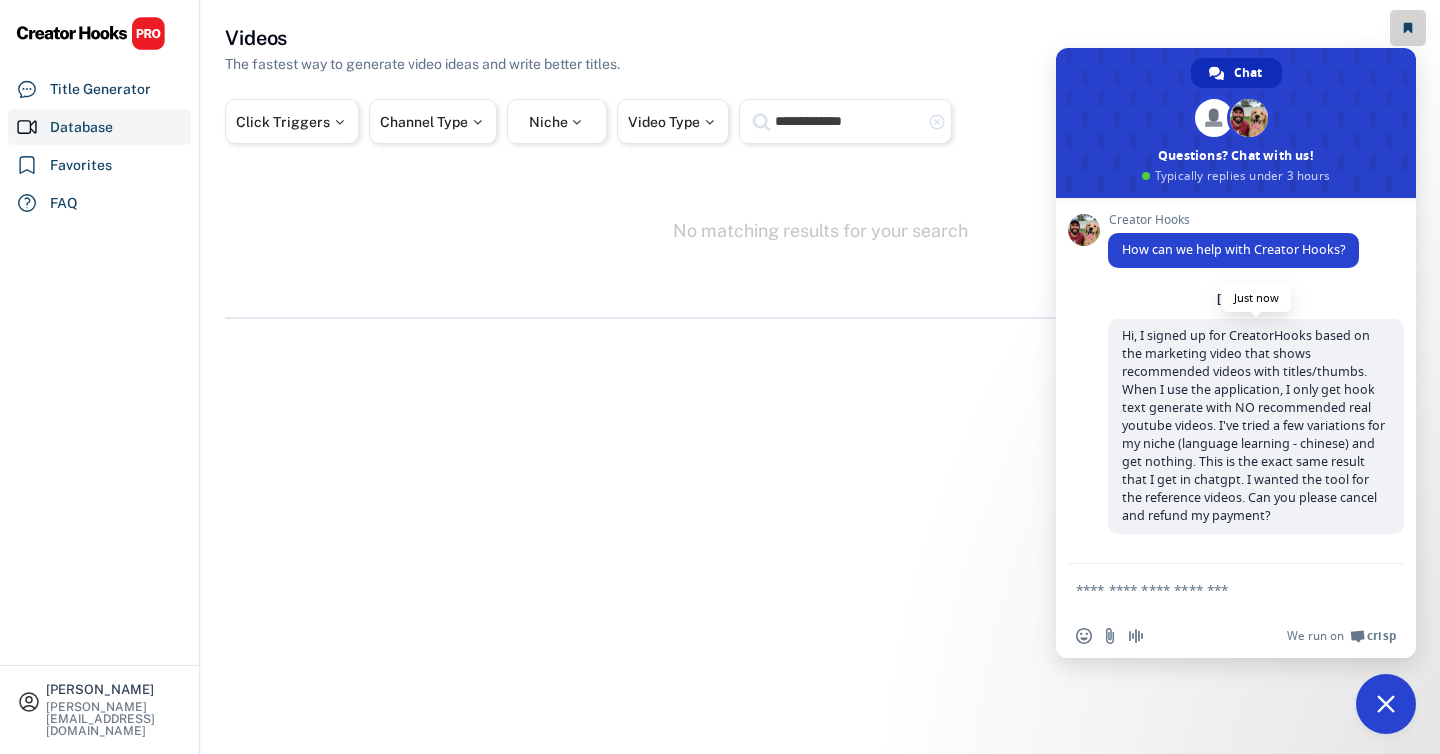 click on "Hi, I signed up for CreatorHooks based on the marketing video that shows recommended videos with titles/thumbs. When I use the application, I only get hook text generate with NO recommended real youtube videos. I've tried a few variations for my niche (language learning - chinese) and get nothing. This is the exact same result that I get in chatgpt. I wanted the tool for the reference videos. Can you please cancel and refund my payment?" at bounding box center (1253, 425) 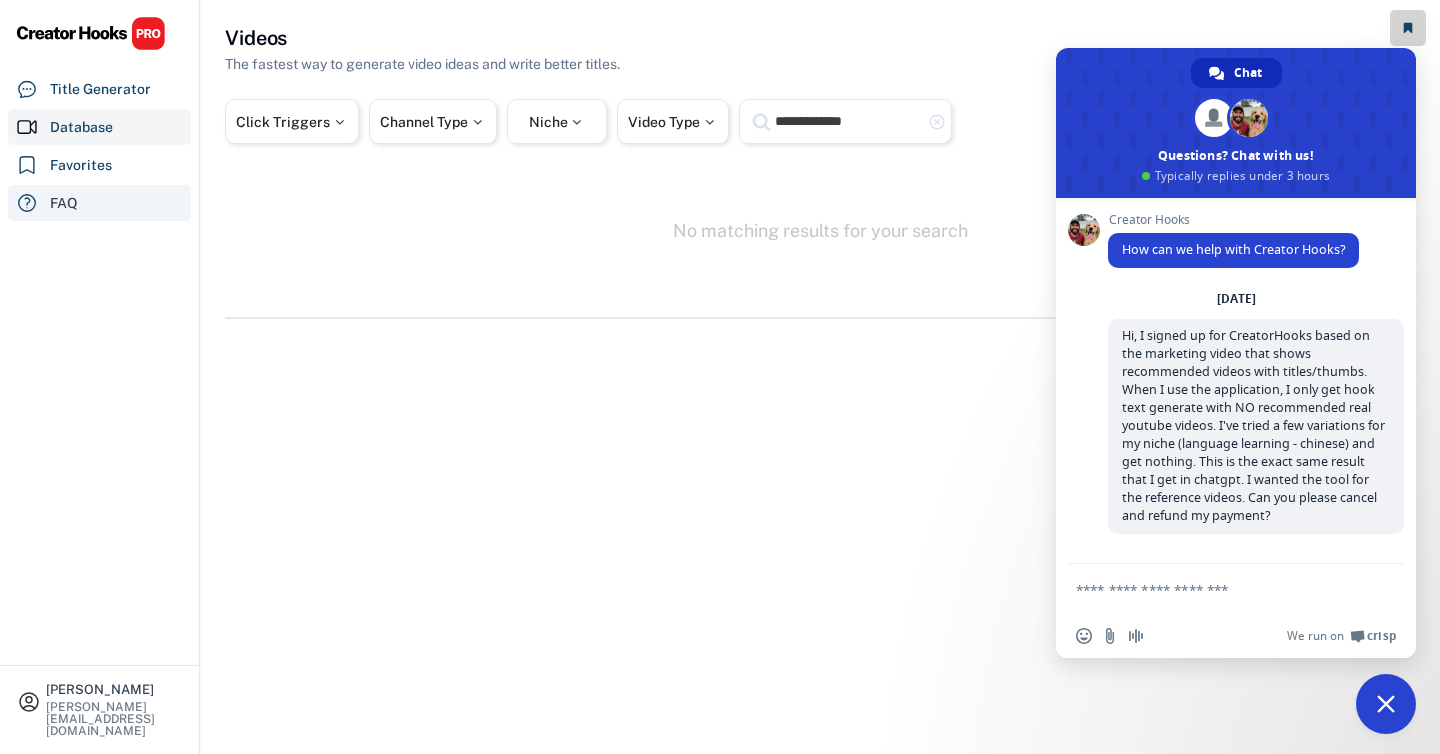 click on "FAQ" at bounding box center [64, 203] 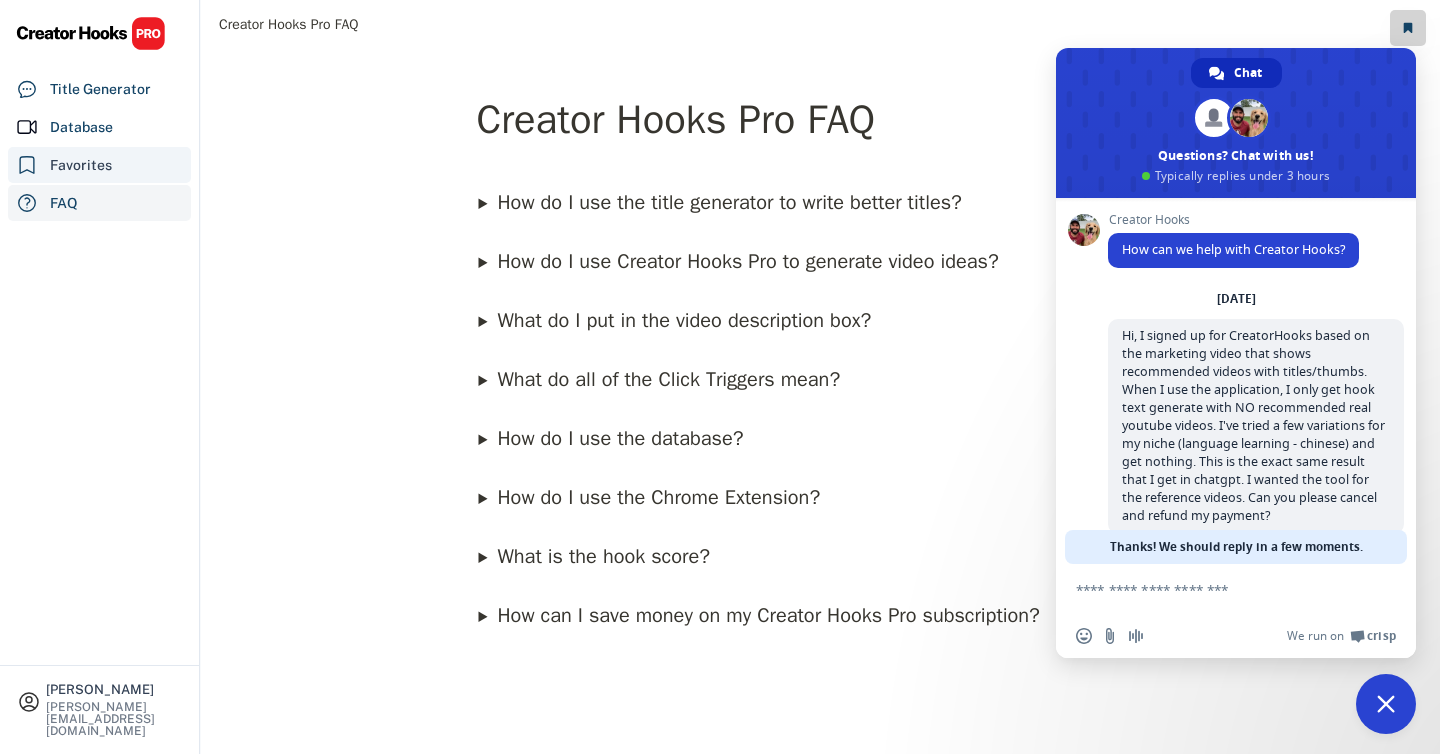 click on "Favorites" at bounding box center [99, 165] 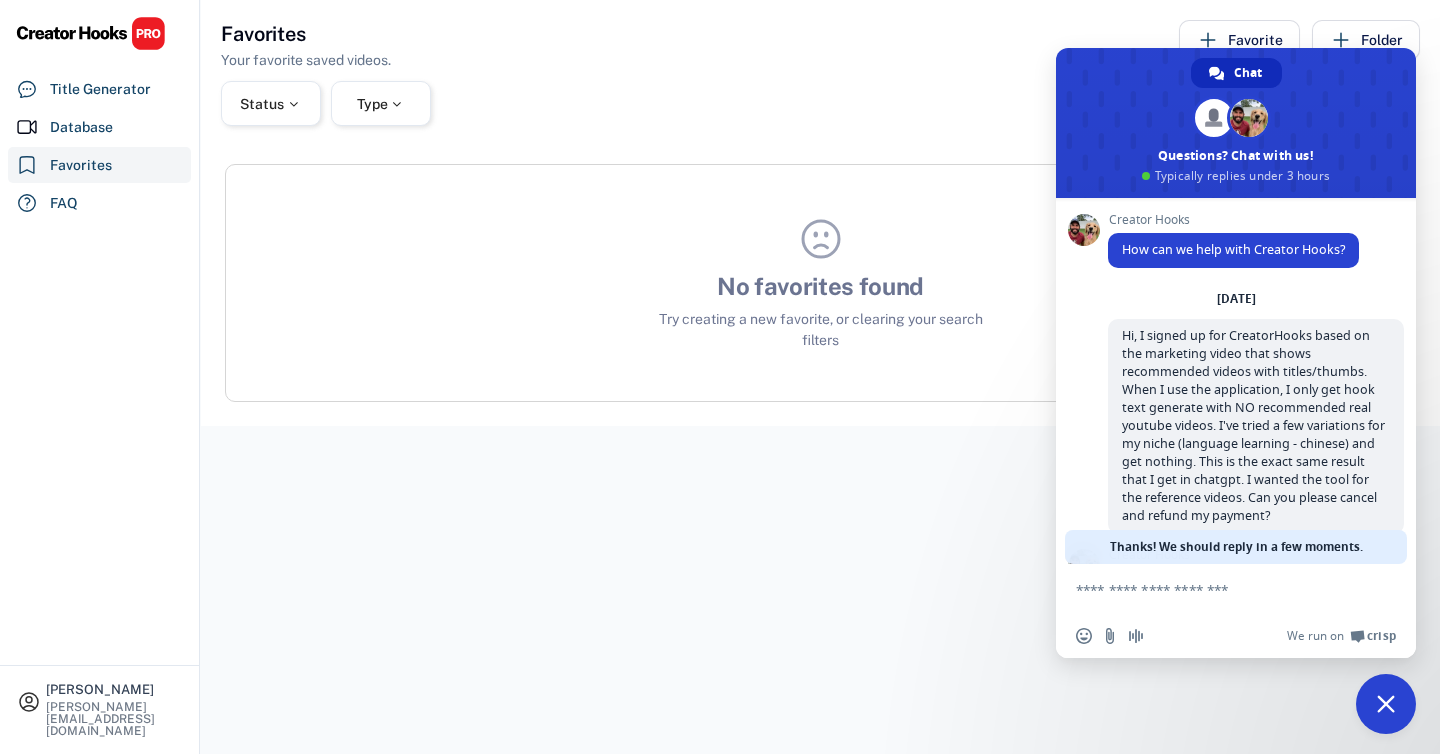 scroll, scrollTop: 163, scrollLeft: 0, axis: vertical 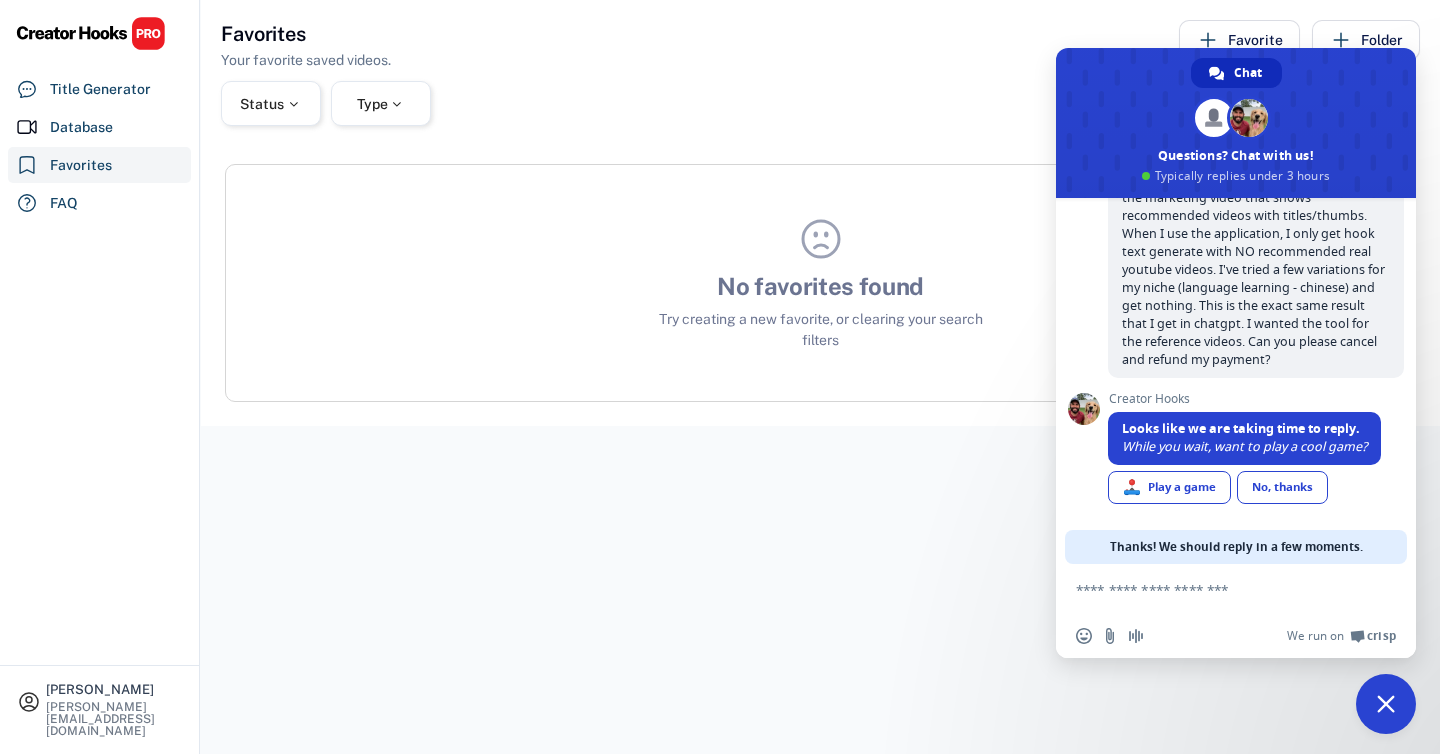 click at bounding box center [1386, 704] 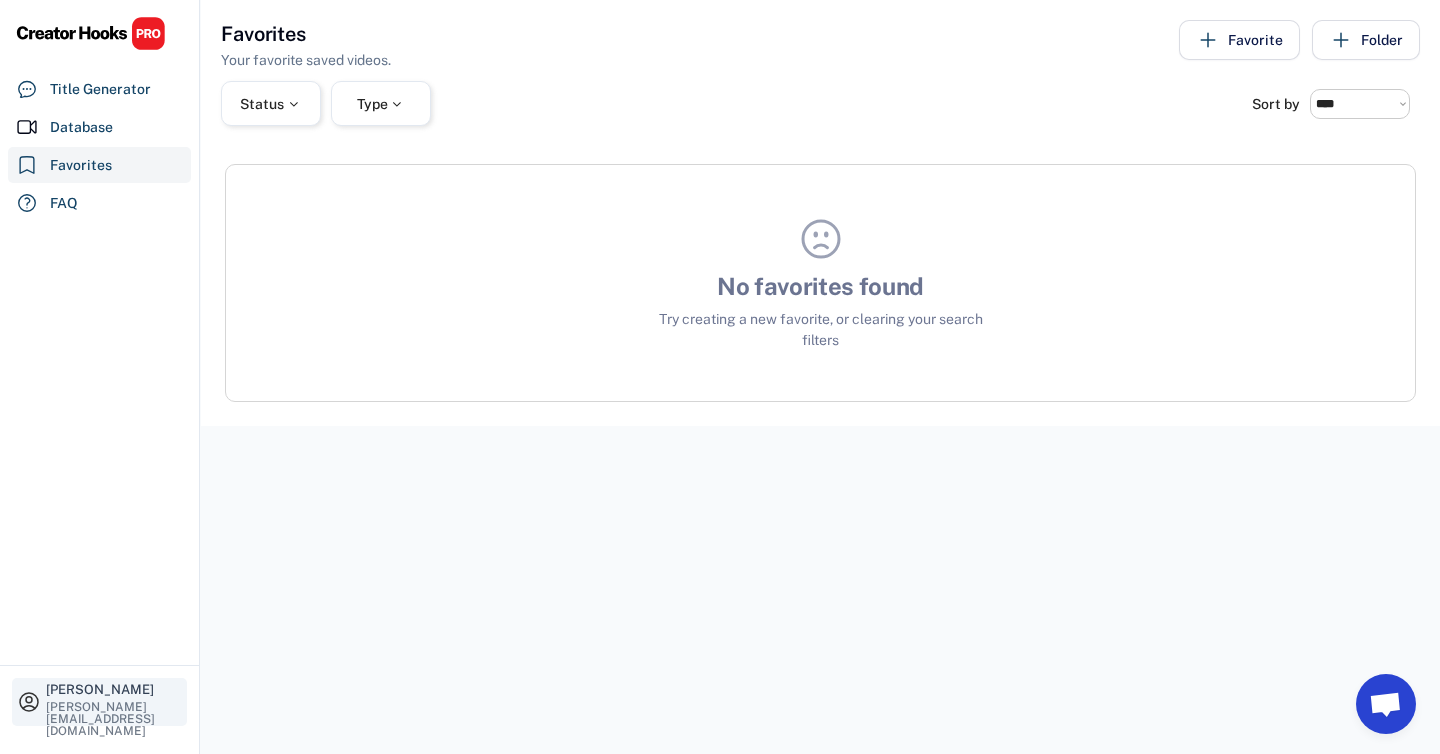 click on "[PERSON_NAME]" at bounding box center [114, 689] 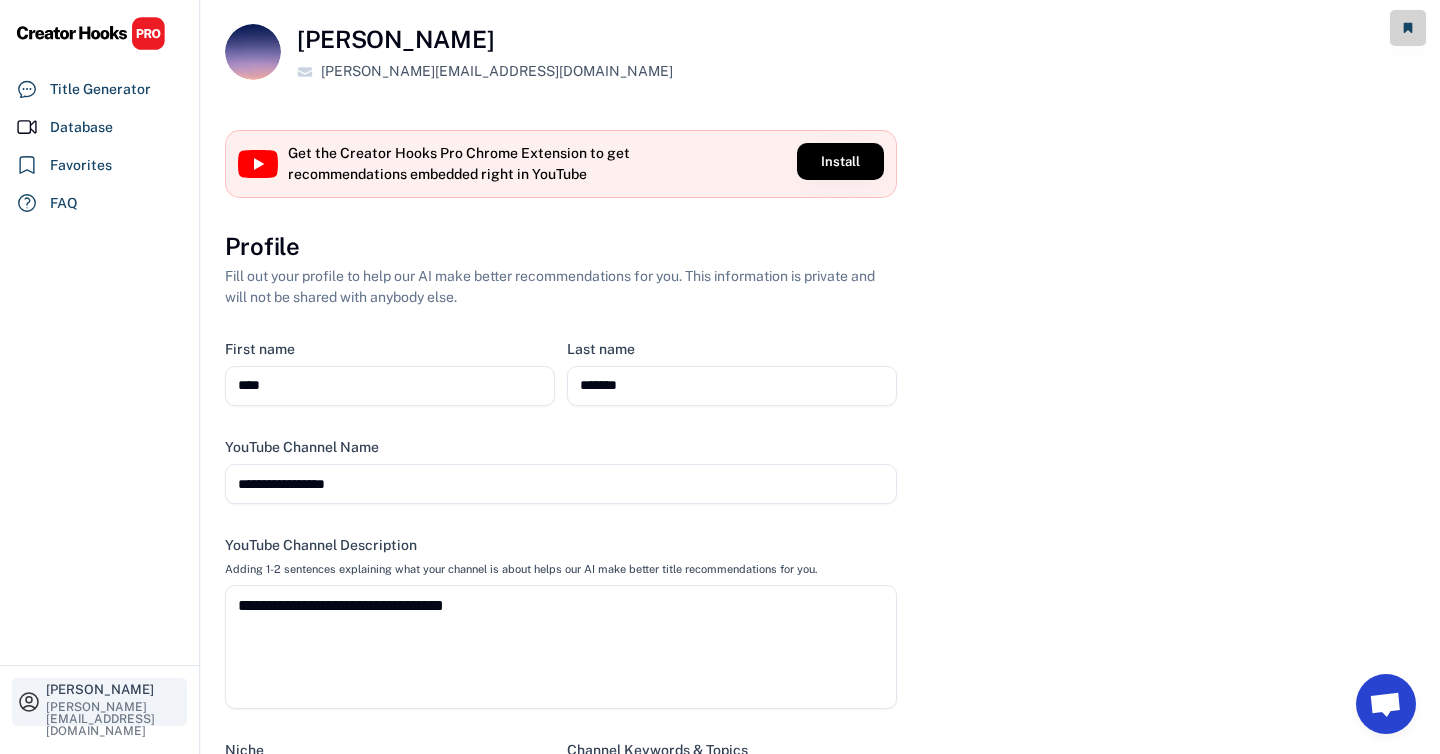 scroll, scrollTop: 51, scrollLeft: 0, axis: vertical 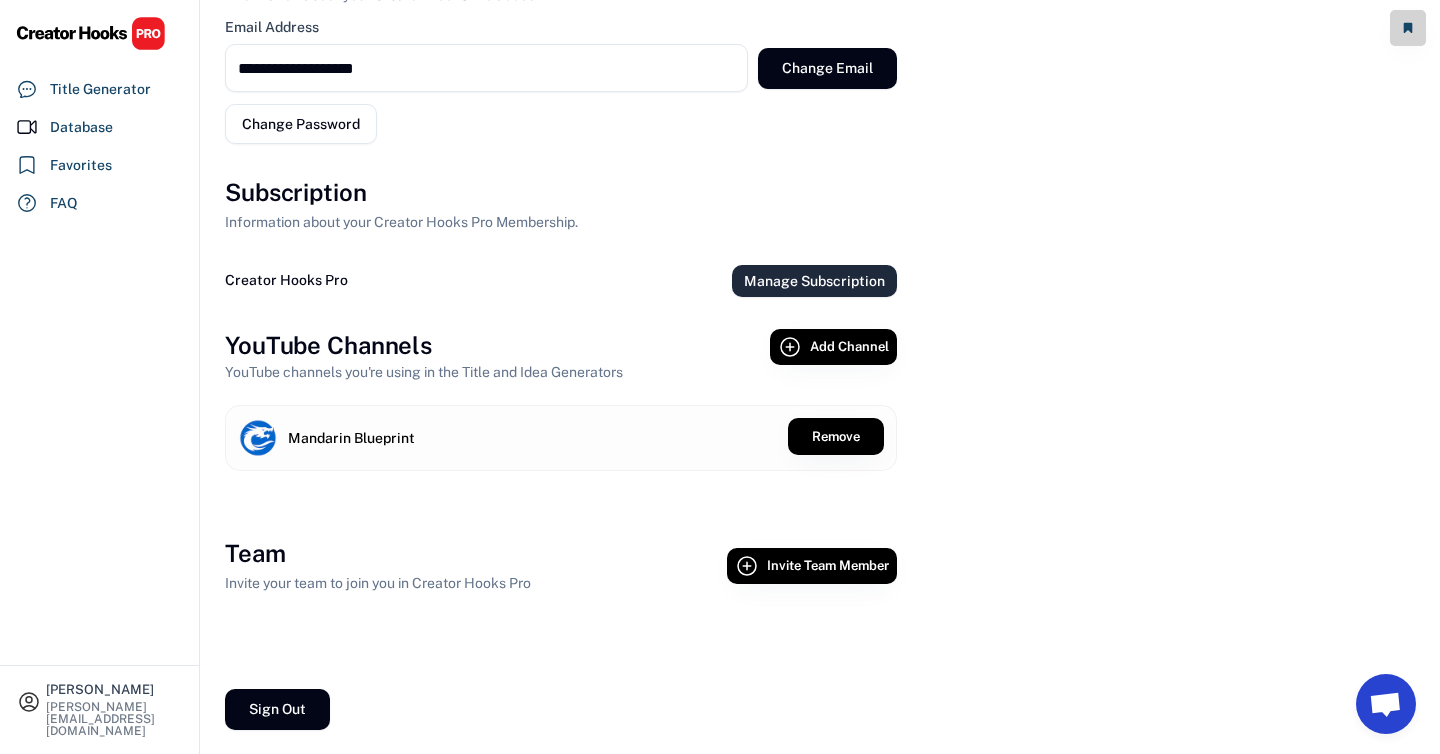 click on "Manage Subscription" at bounding box center (814, 281) 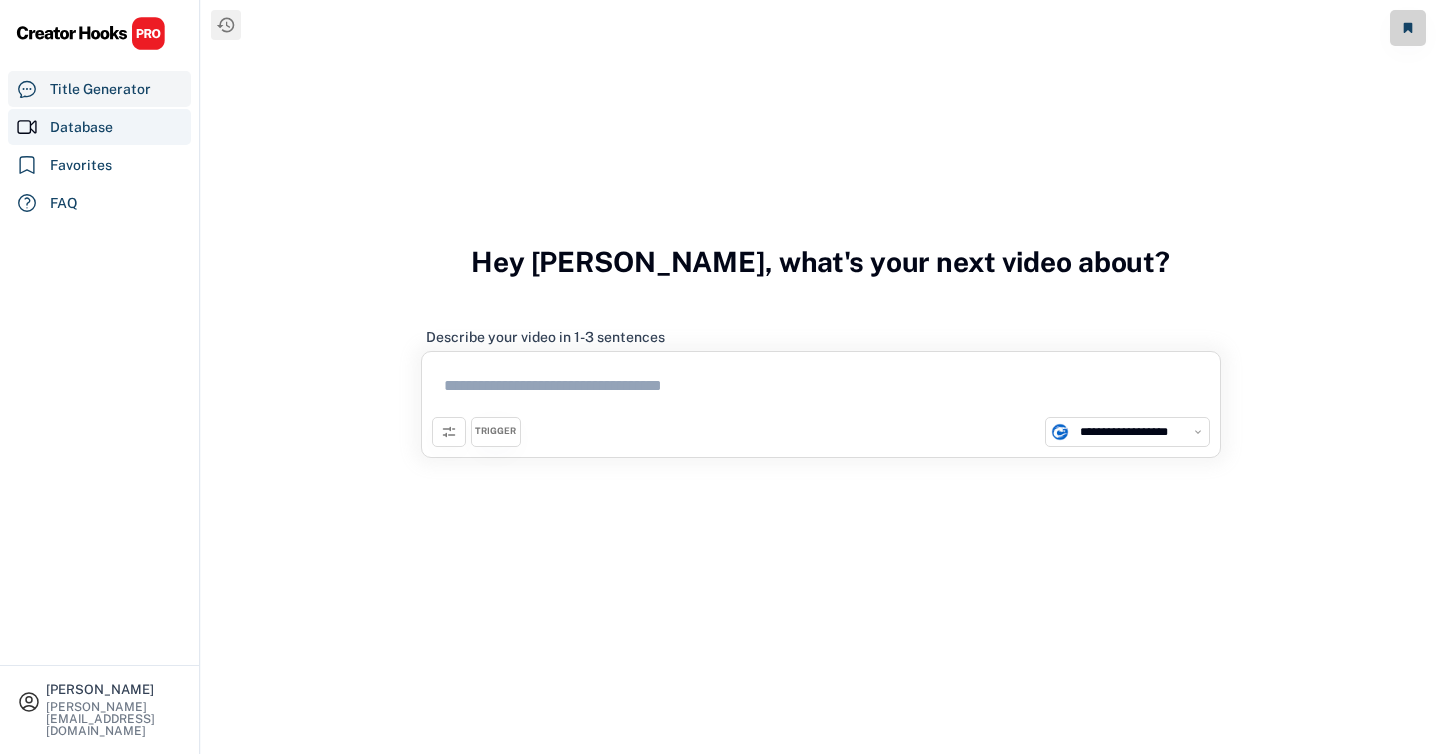 select on "**********" 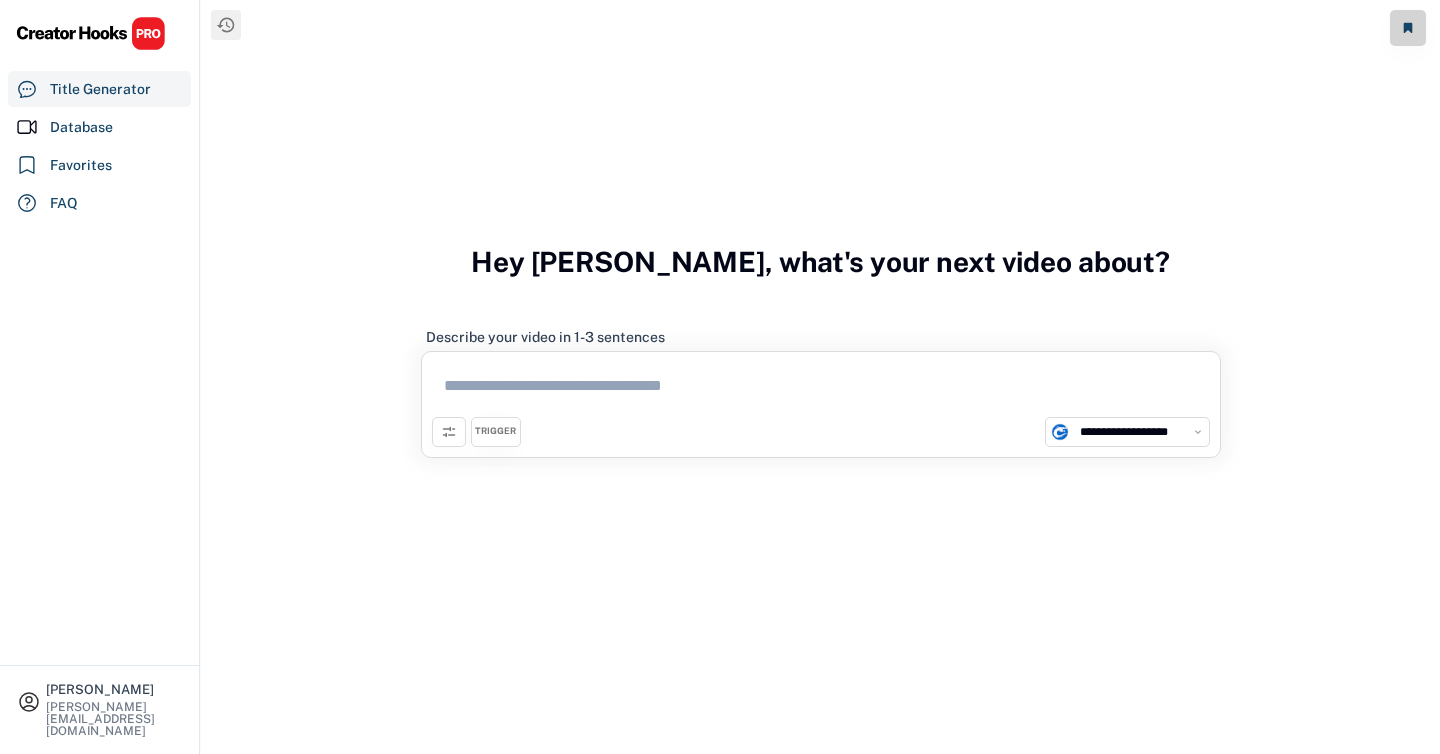 click at bounding box center [449, 432] 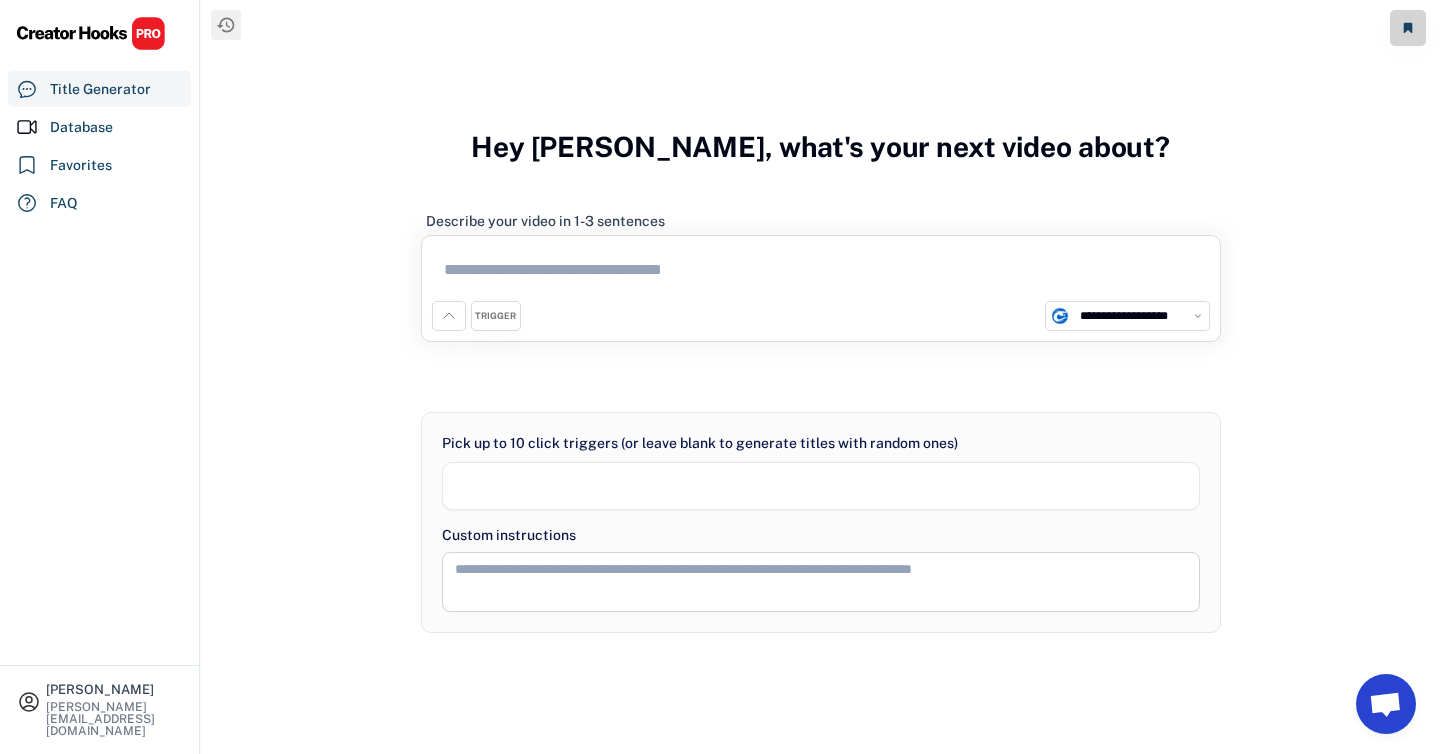 scroll, scrollTop: 163, scrollLeft: 0, axis: vertical 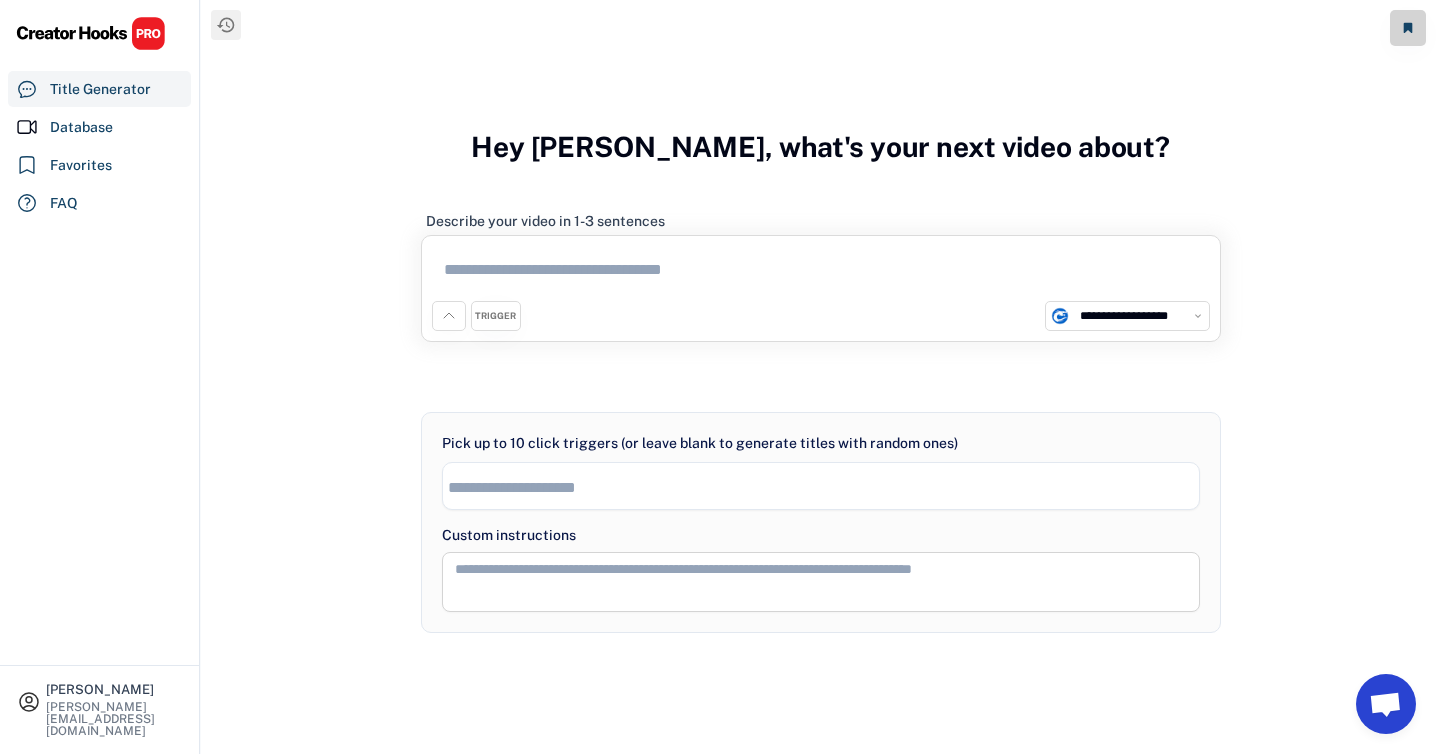 click on "TRIGGER" at bounding box center [496, 316] 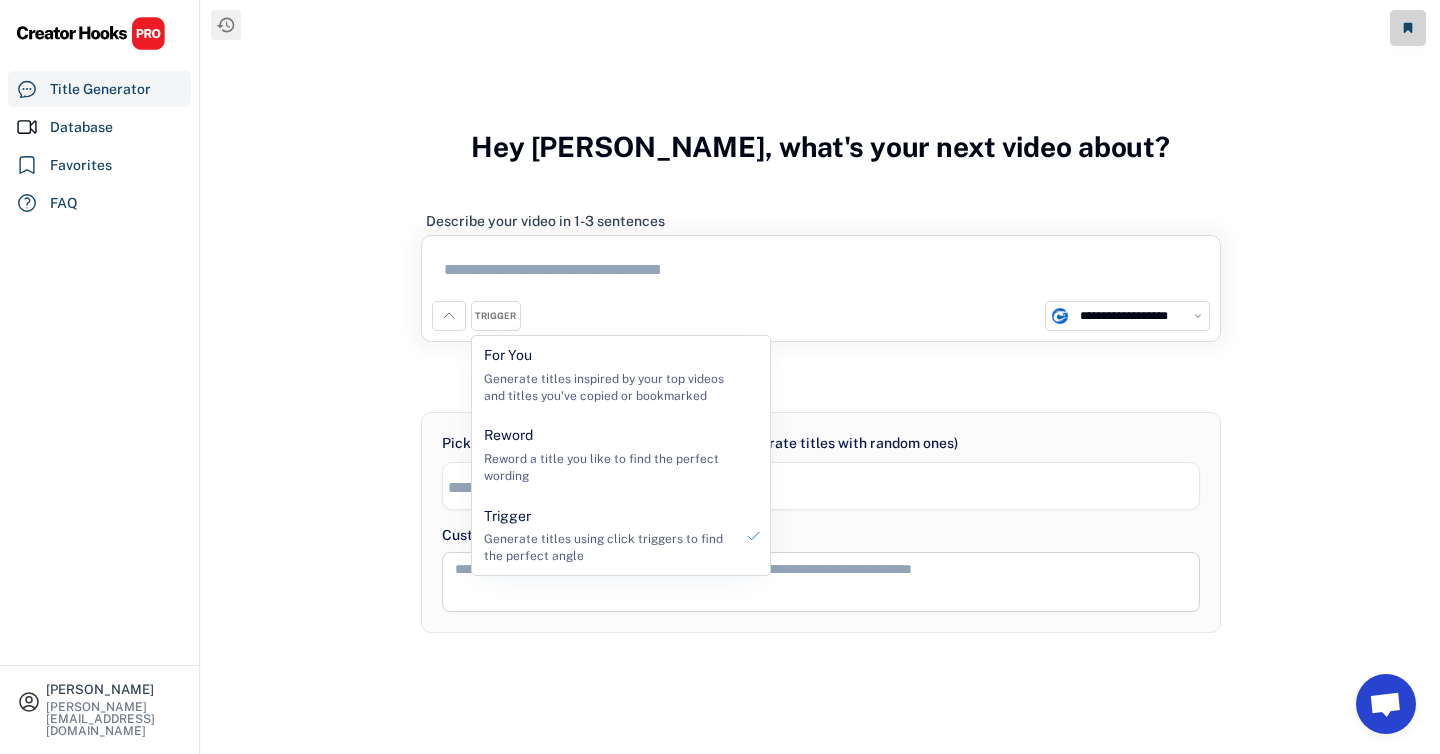 click on "TRIGGER" at bounding box center [496, 316] 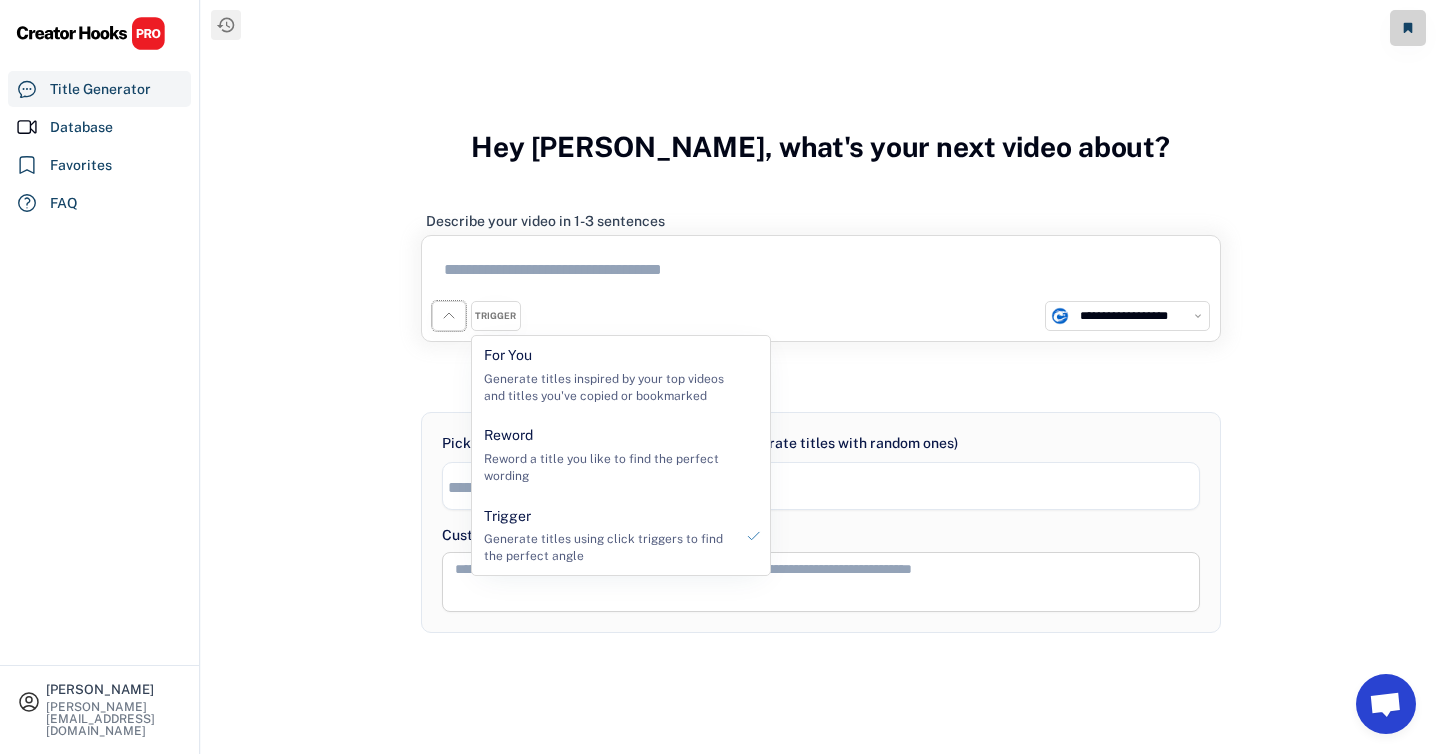 click 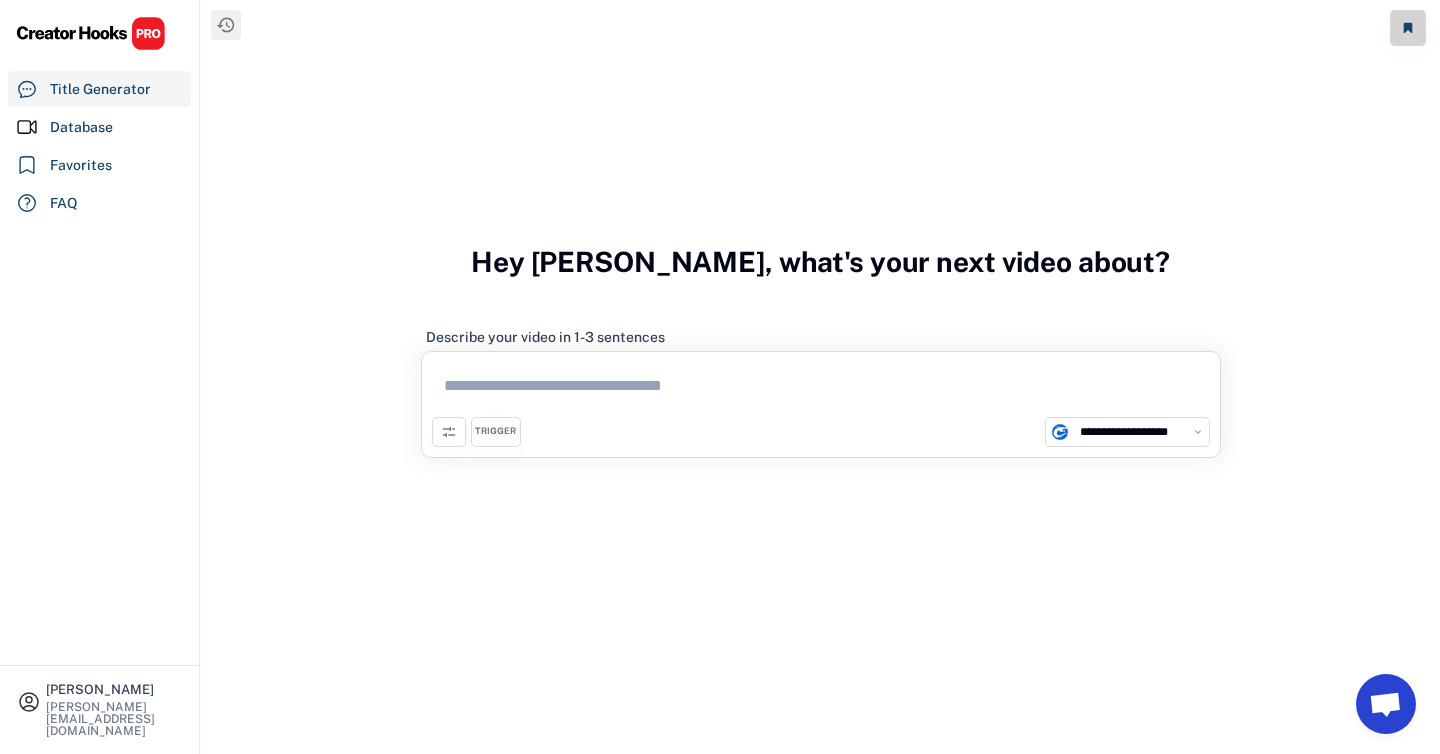 click at bounding box center [449, 432] 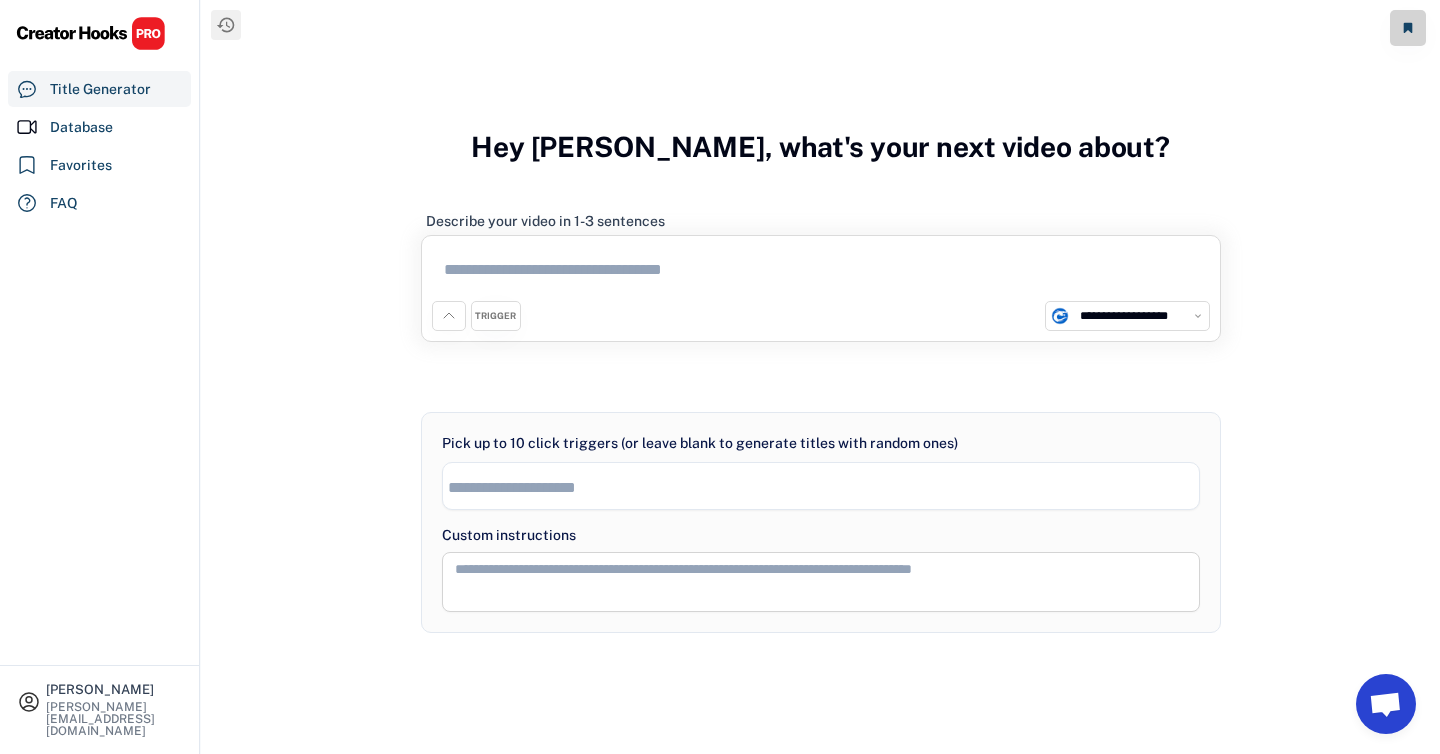 scroll, scrollTop: 13, scrollLeft: 0, axis: vertical 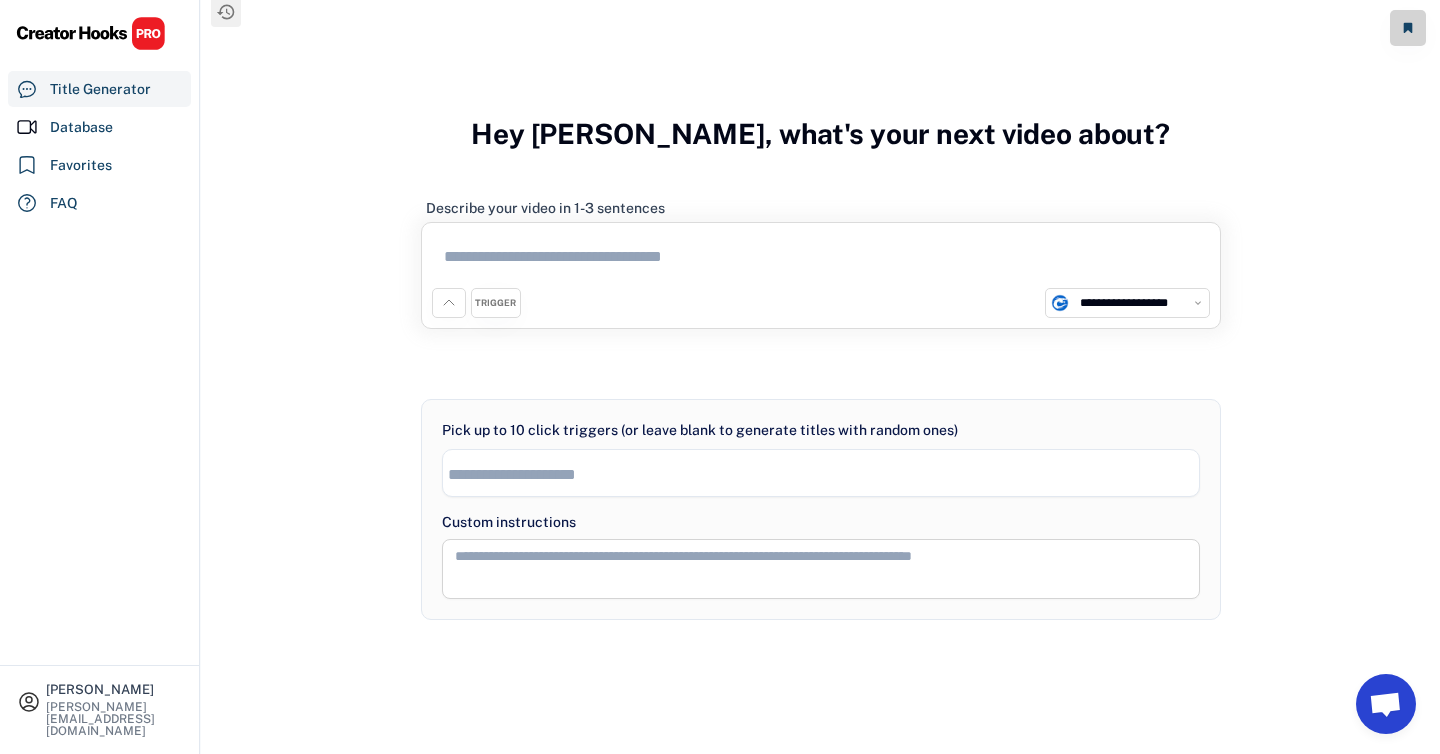 click at bounding box center (821, 473) 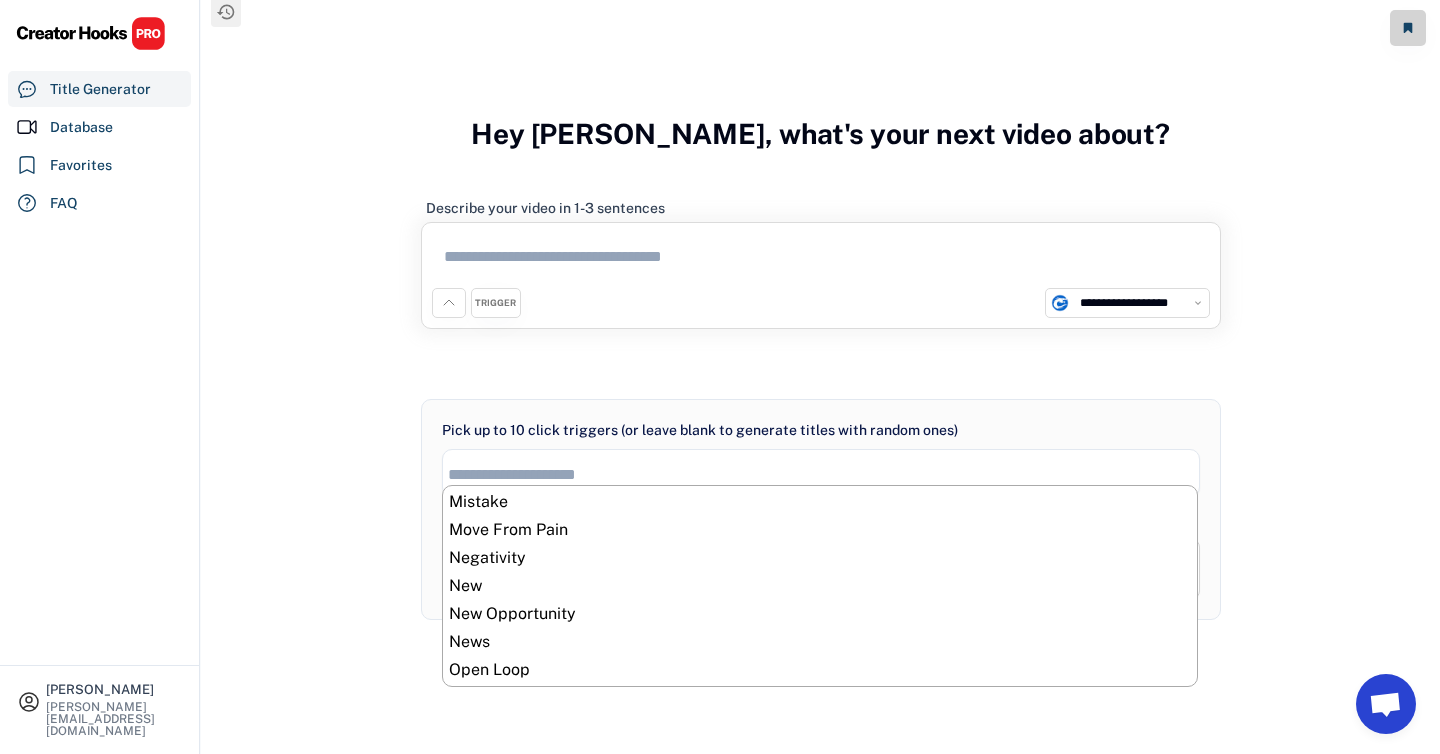 scroll, scrollTop: 0, scrollLeft: 0, axis: both 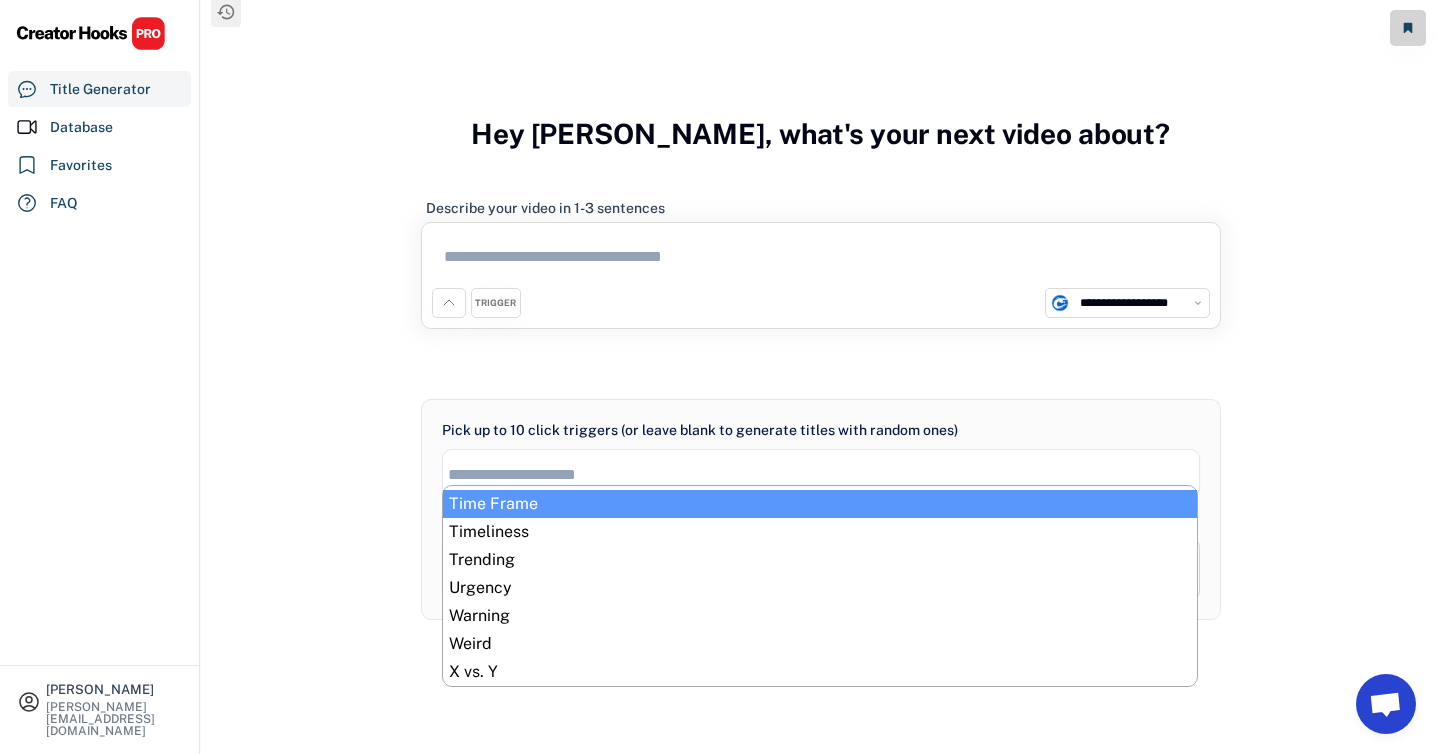 click on "**********" at bounding box center [820, 370] 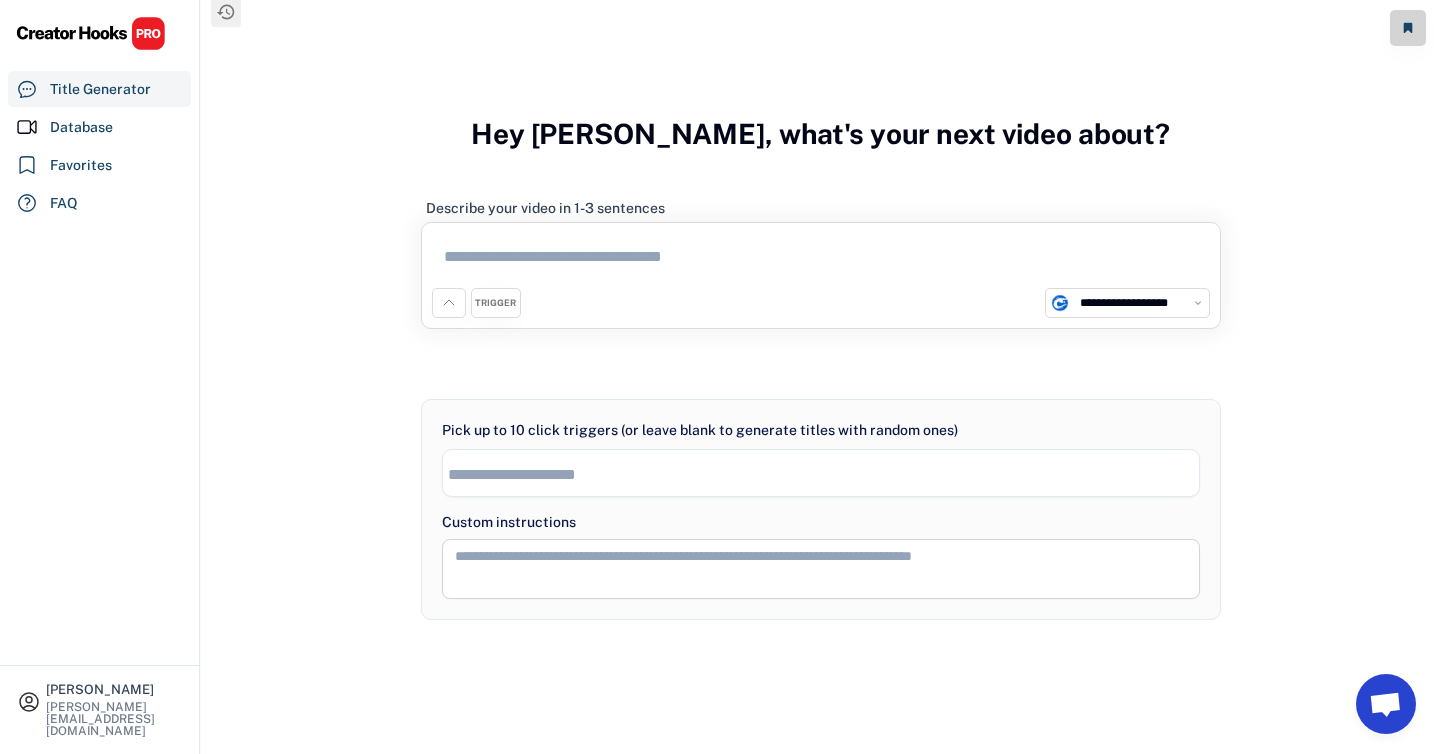 click on "**********" at bounding box center (820, 370) 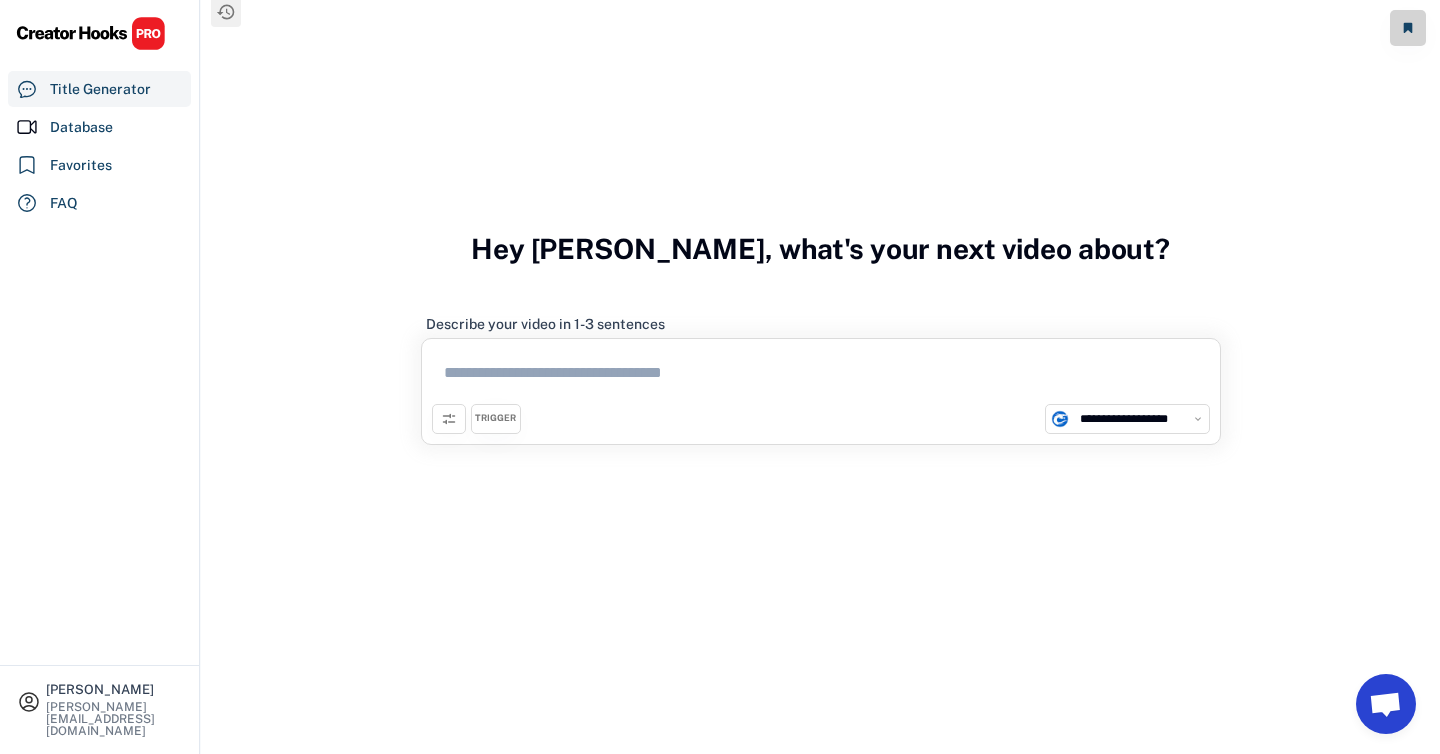 click at bounding box center (449, 419) 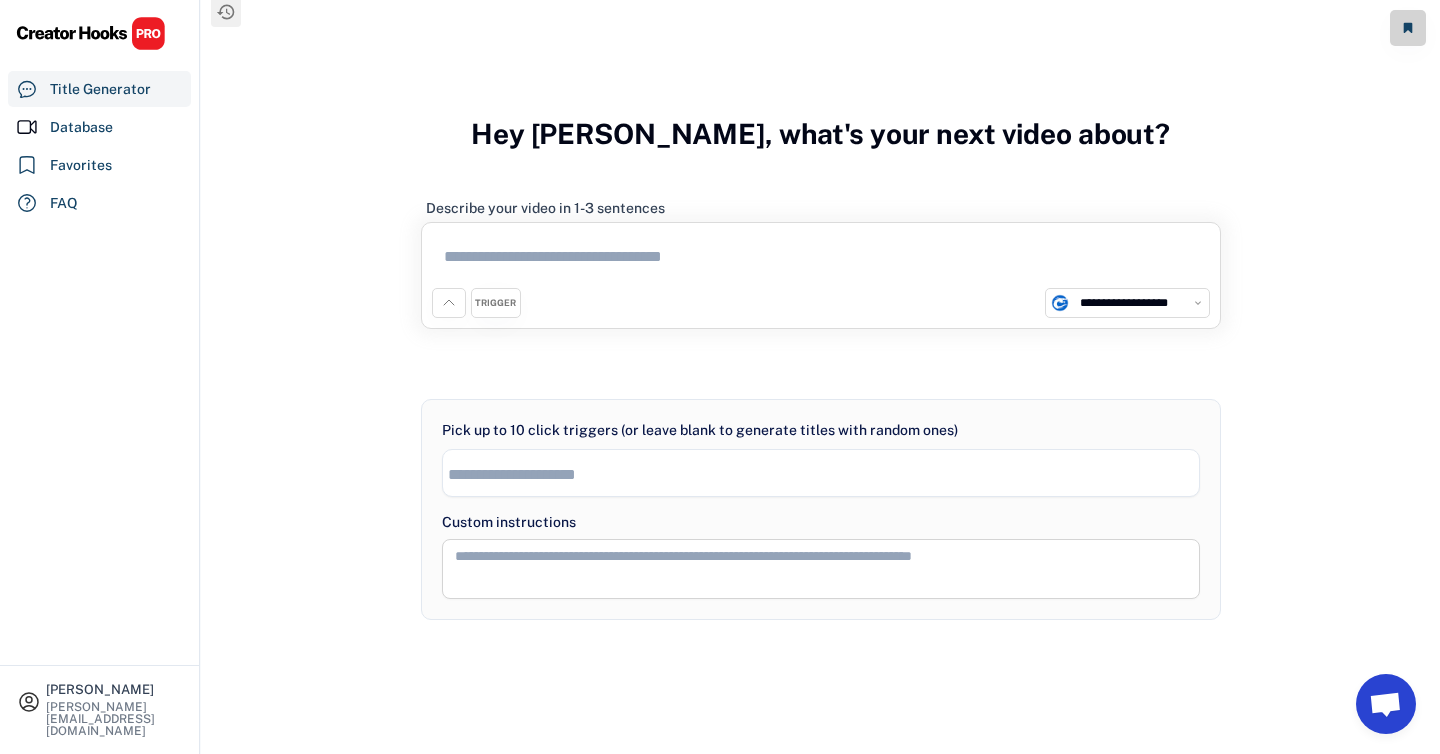 click on "TRIGGER" at bounding box center (495, 303) 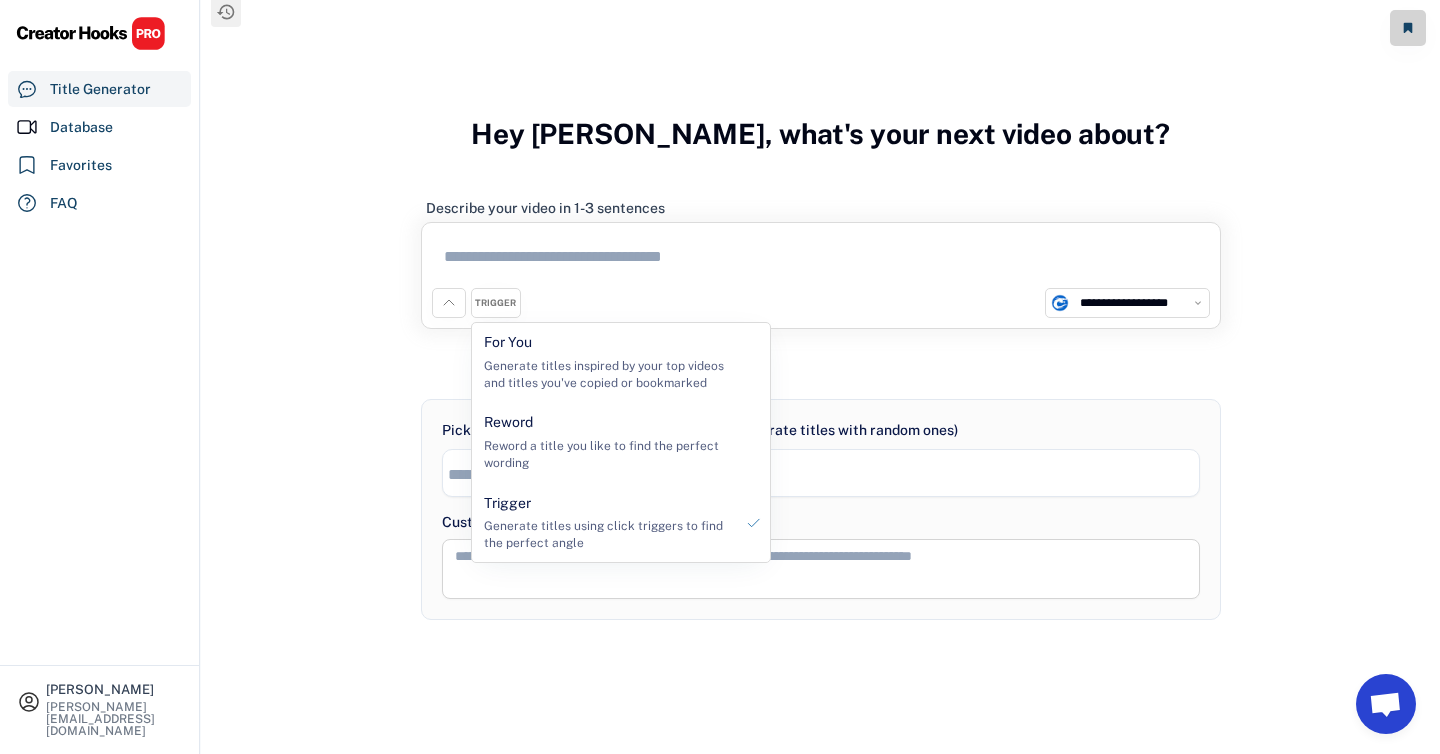 click on "TRIGGER" at bounding box center (495, 303) 